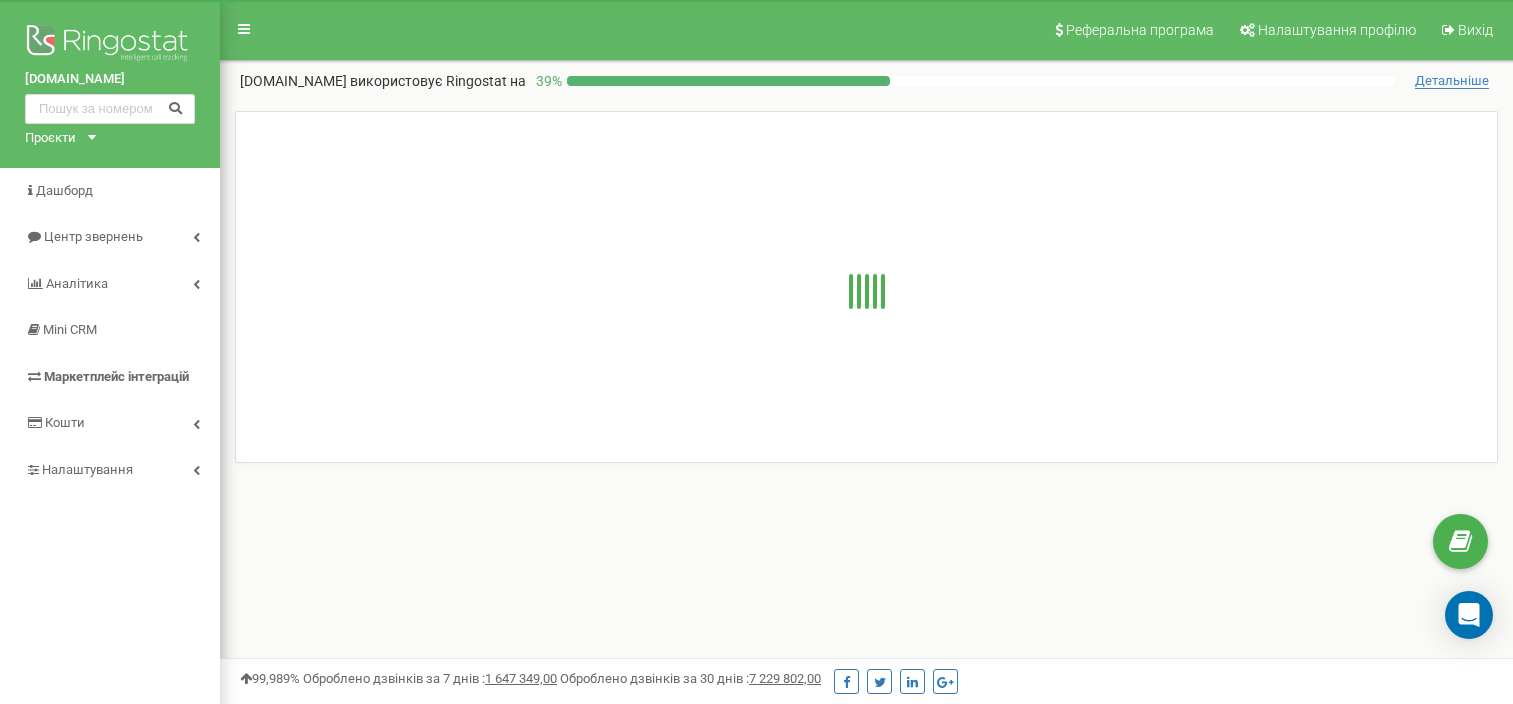scroll, scrollTop: 0, scrollLeft: 0, axis: both 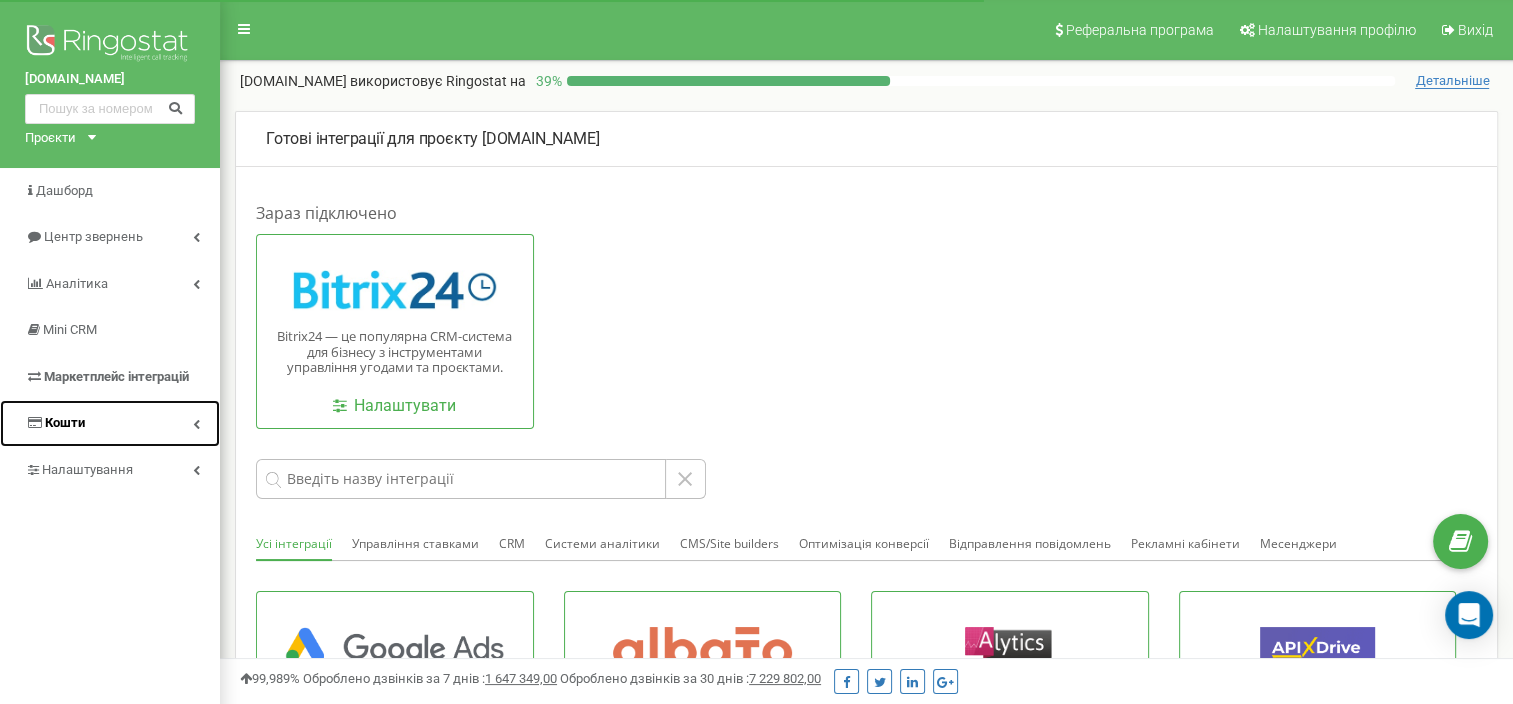 click on "Кошти" at bounding box center [110, 423] 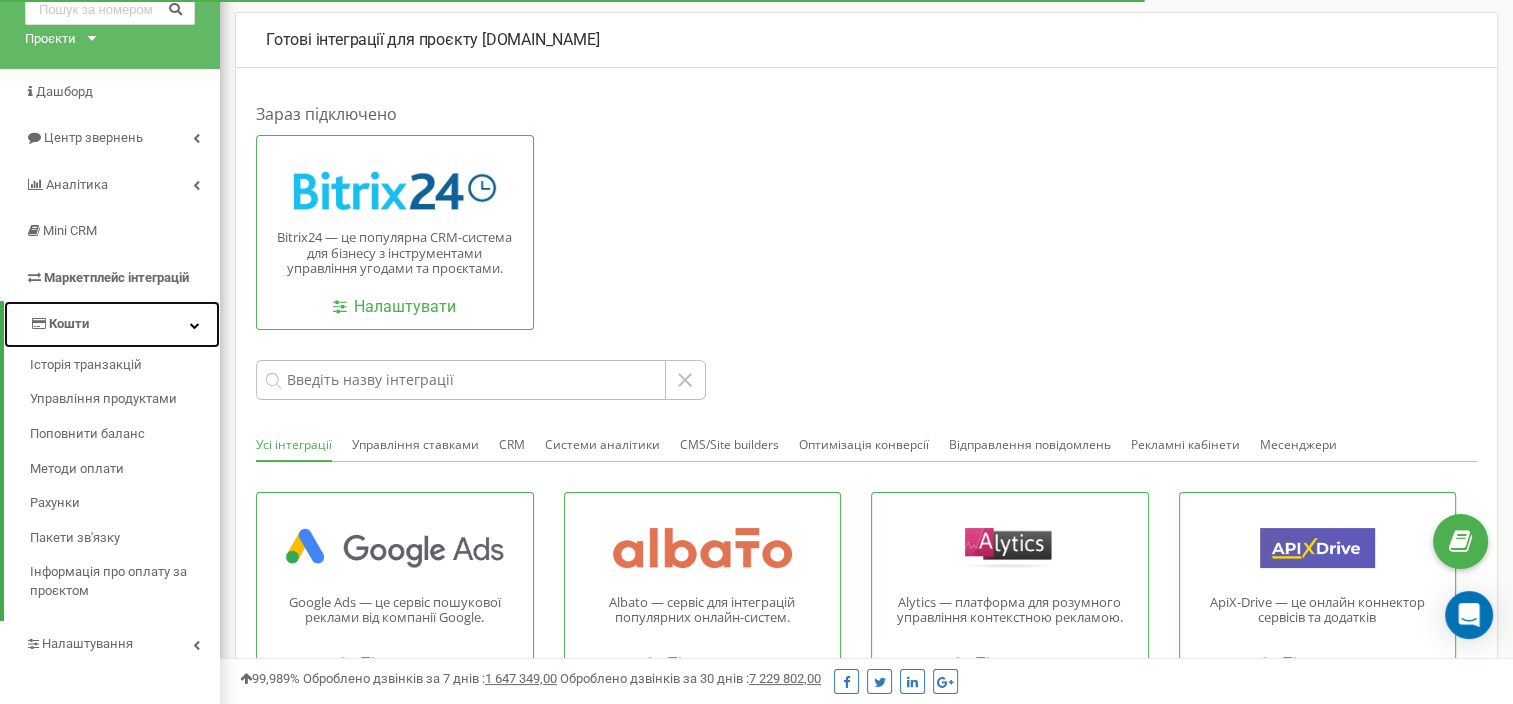 scroll, scrollTop: 100, scrollLeft: 0, axis: vertical 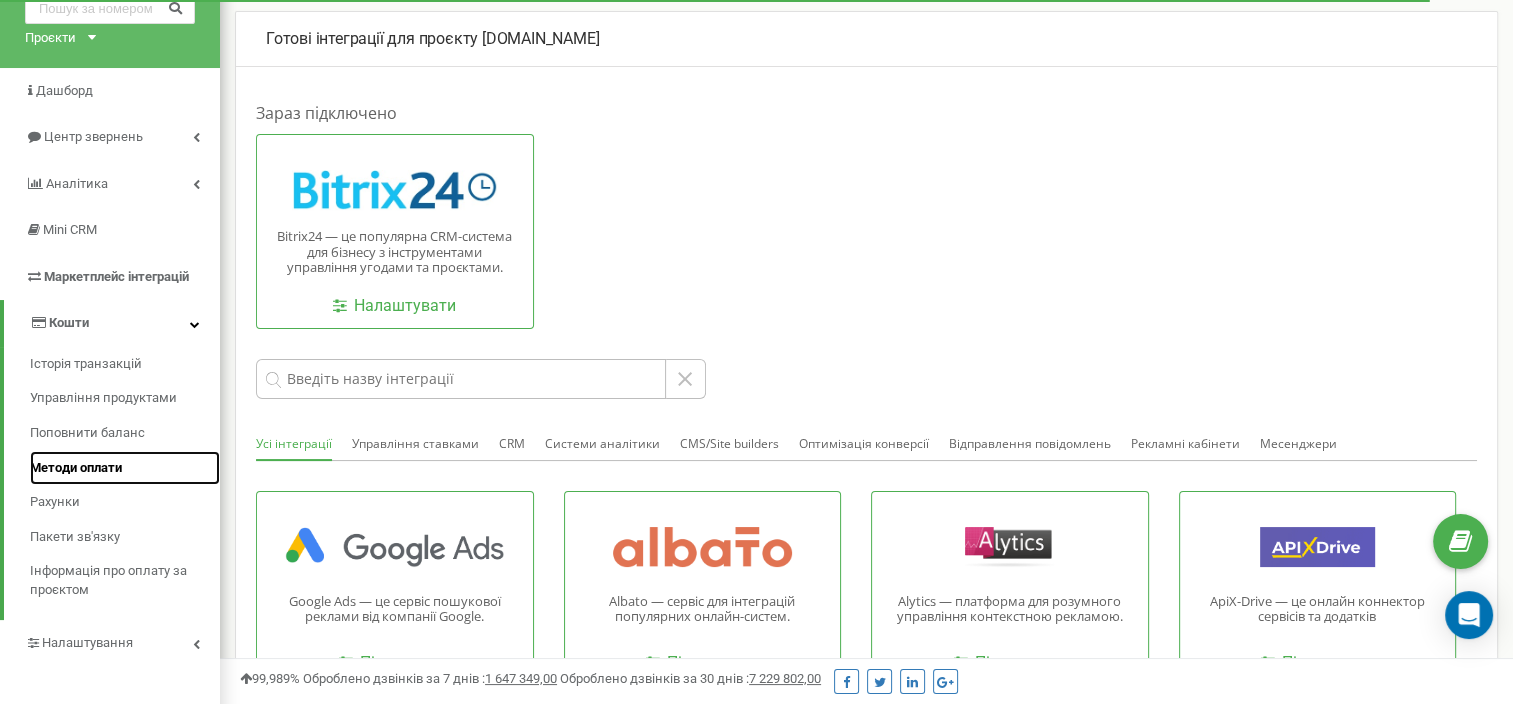 click on "Методи оплати" at bounding box center [76, 468] 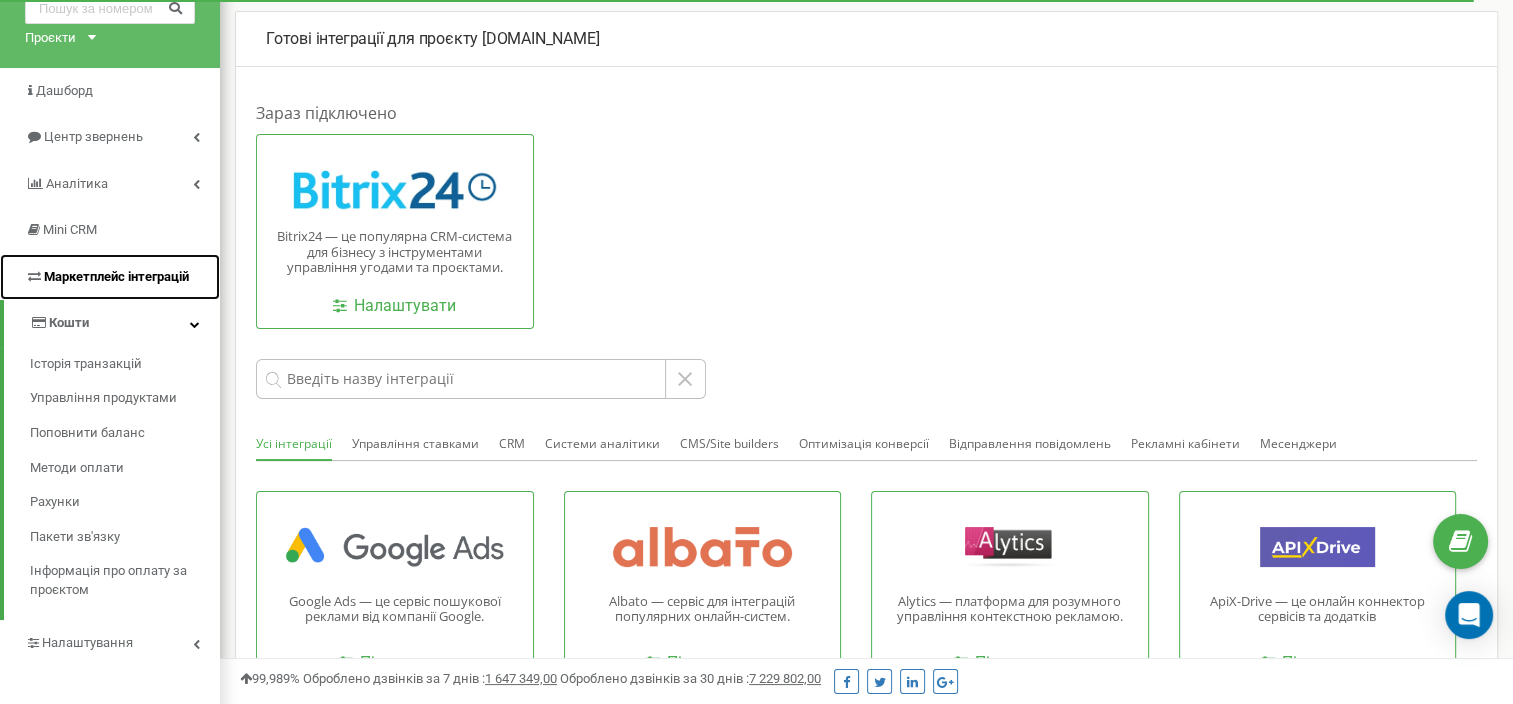 click on "Маркетплейс інтеграцій" at bounding box center (116, 276) 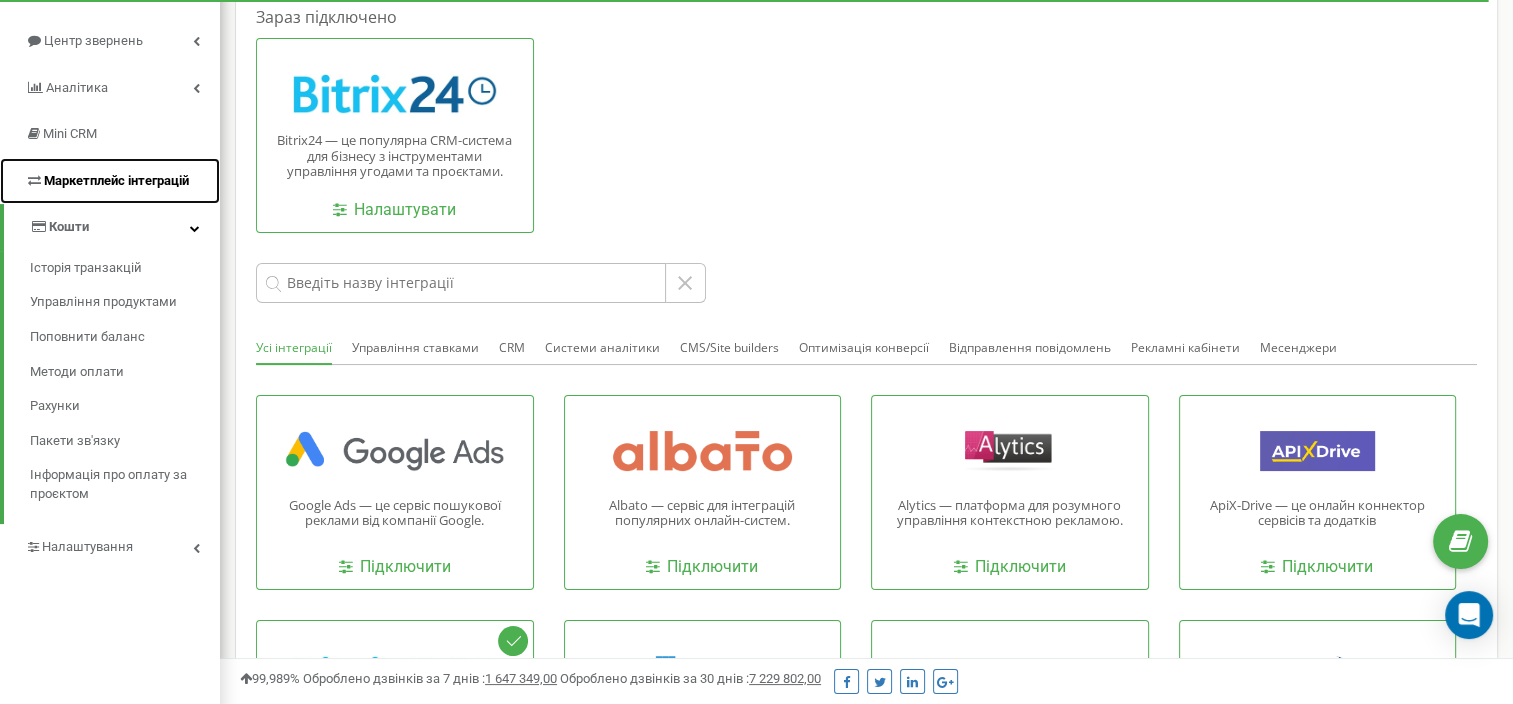 scroll, scrollTop: 300, scrollLeft: 0, axis: vertical 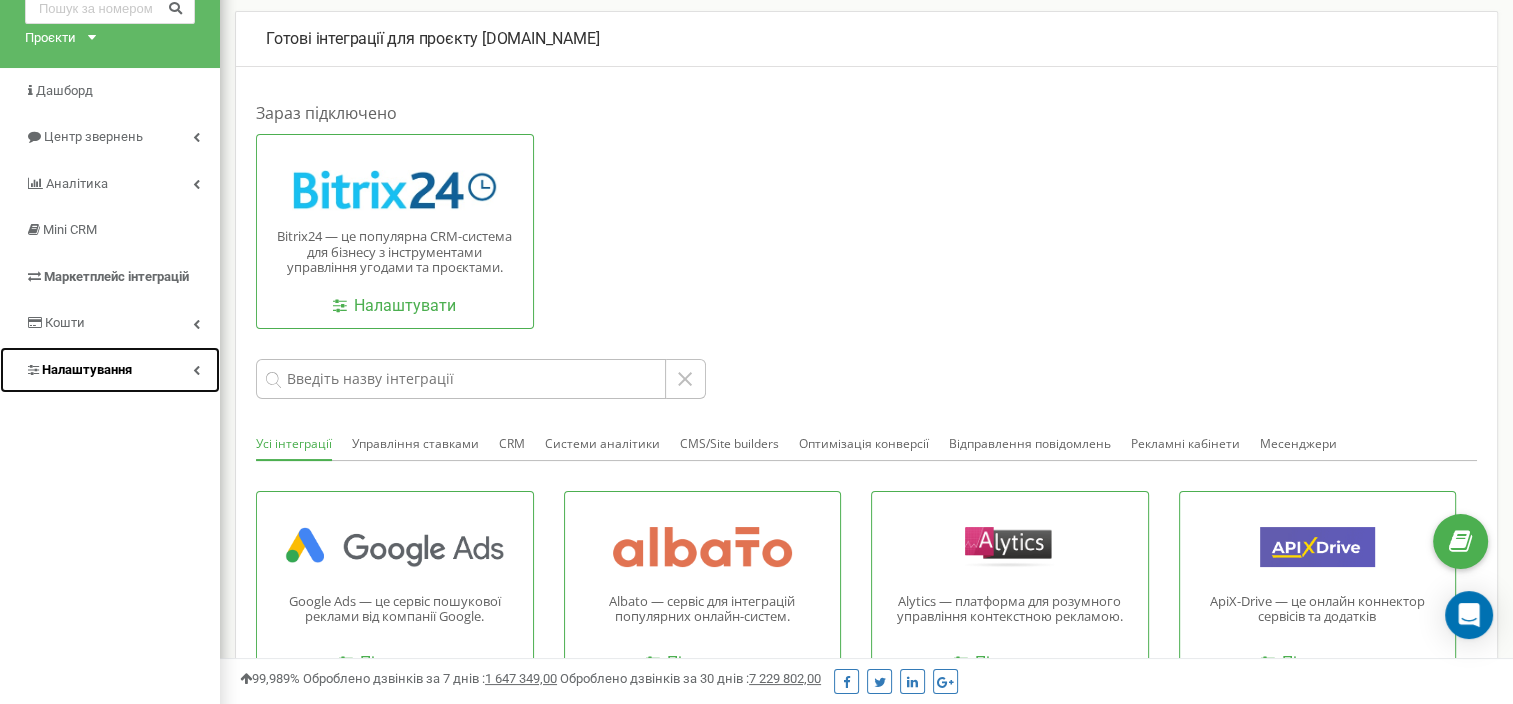 click on "Налаштування" at bounding box center [110, 370] 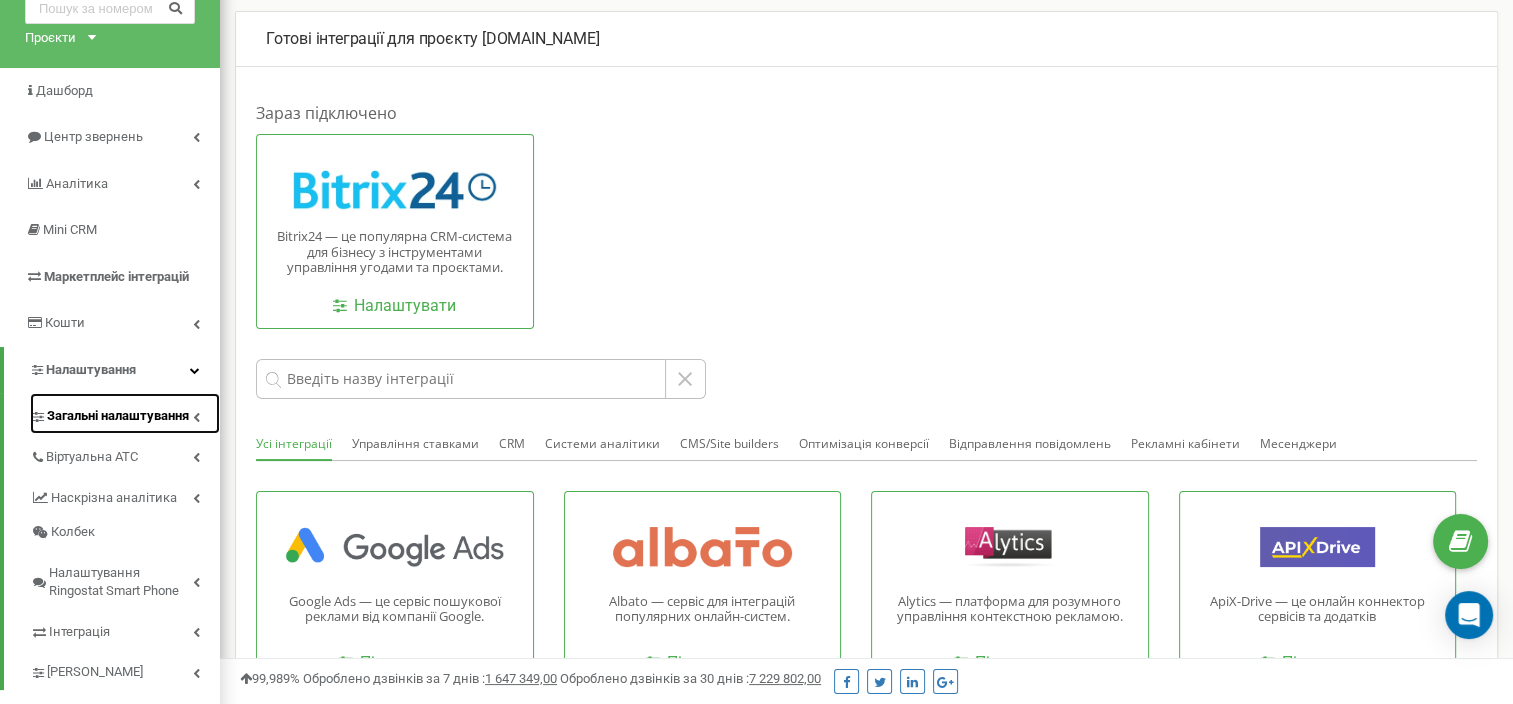 click on "Загальні налаштування" at bounding box center [118, 416] 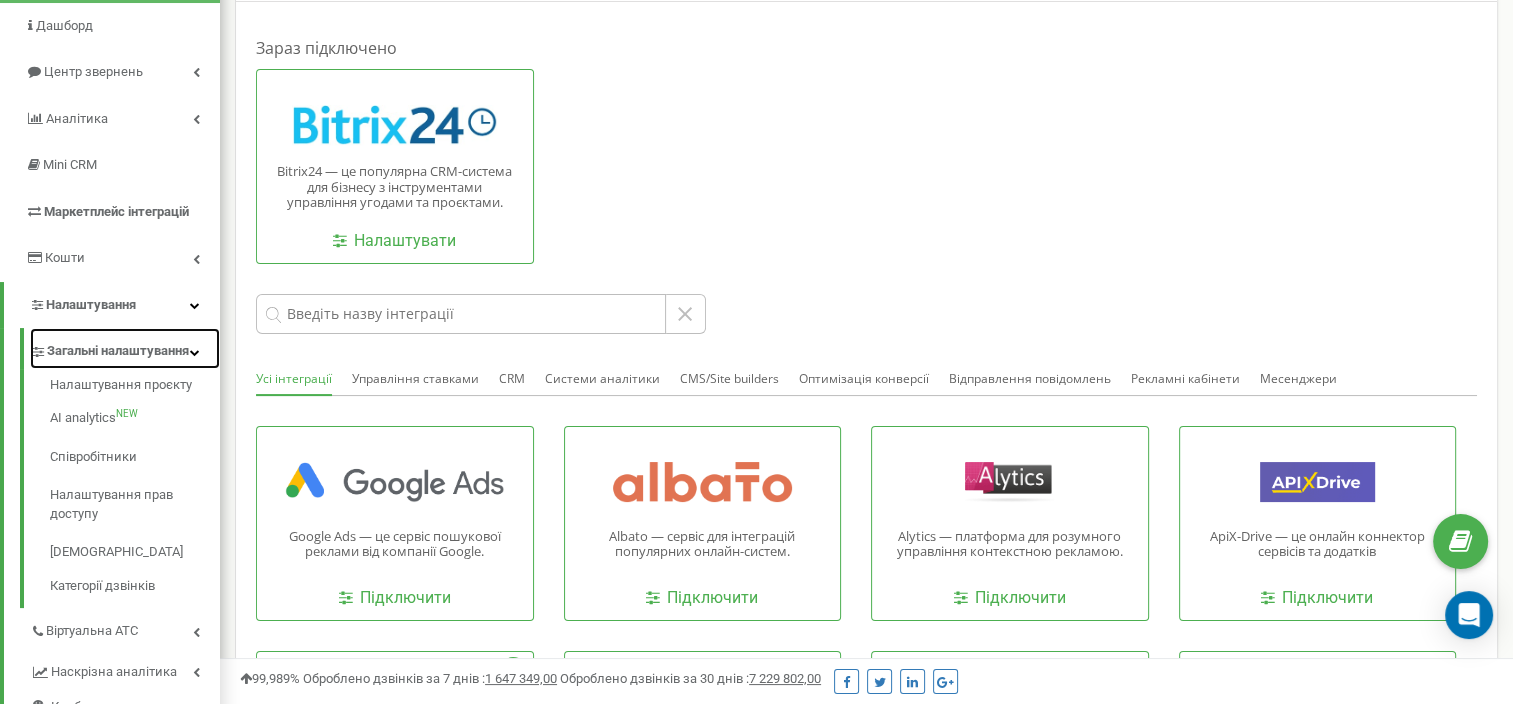 scroll, scrollTop: 200, scrollLeft: 0, axis: vertical 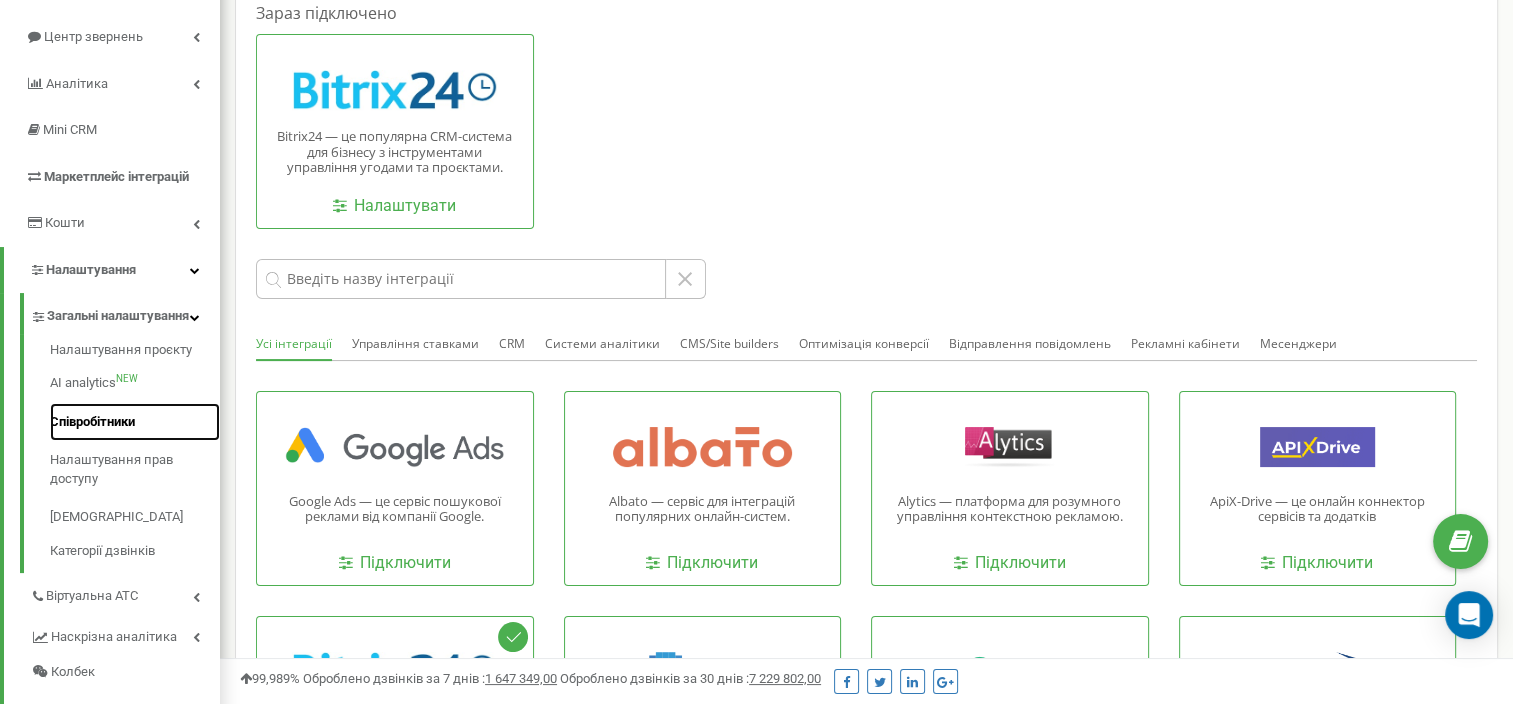 click on "Співробітники" at bounding box center [135, 422] 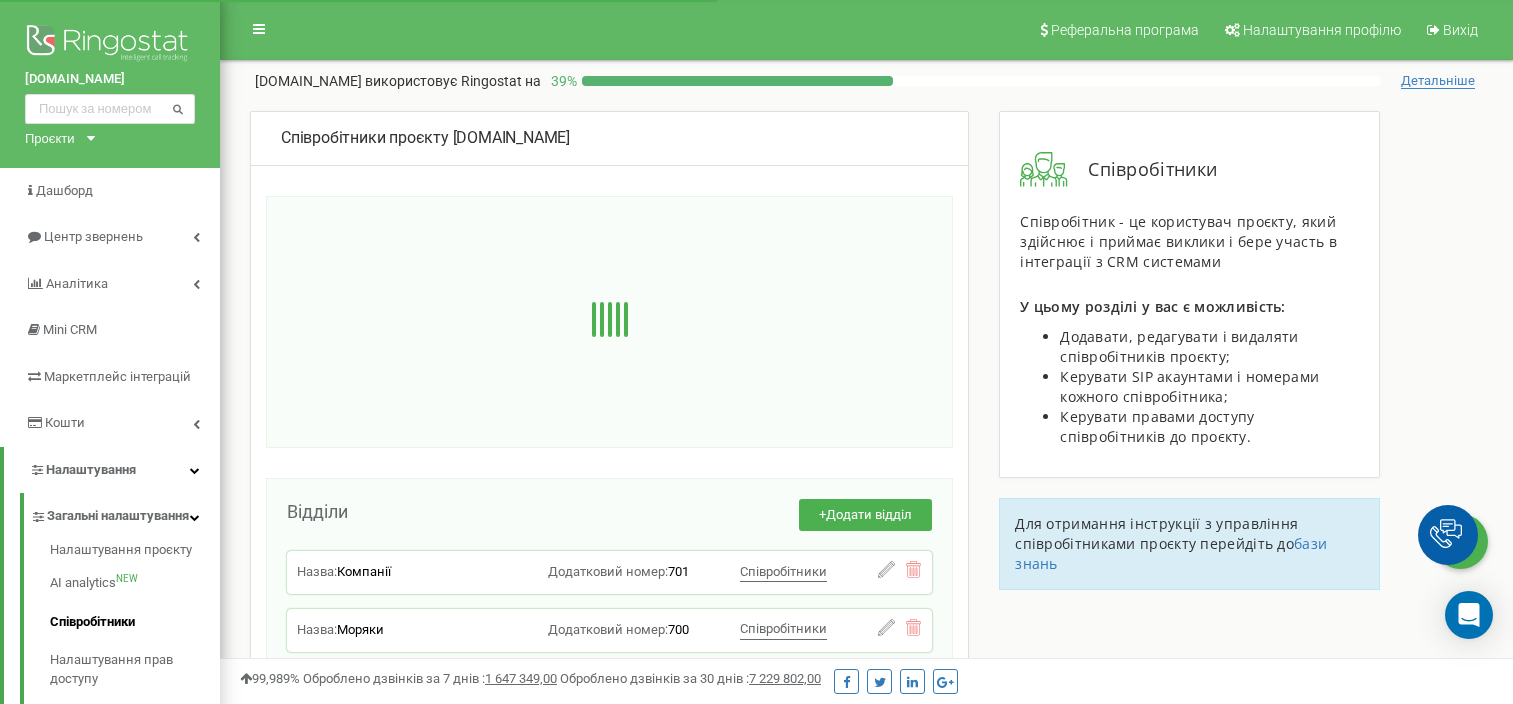 scroll, scrollTop: 100, scrollLeft: 0, axis: vertical 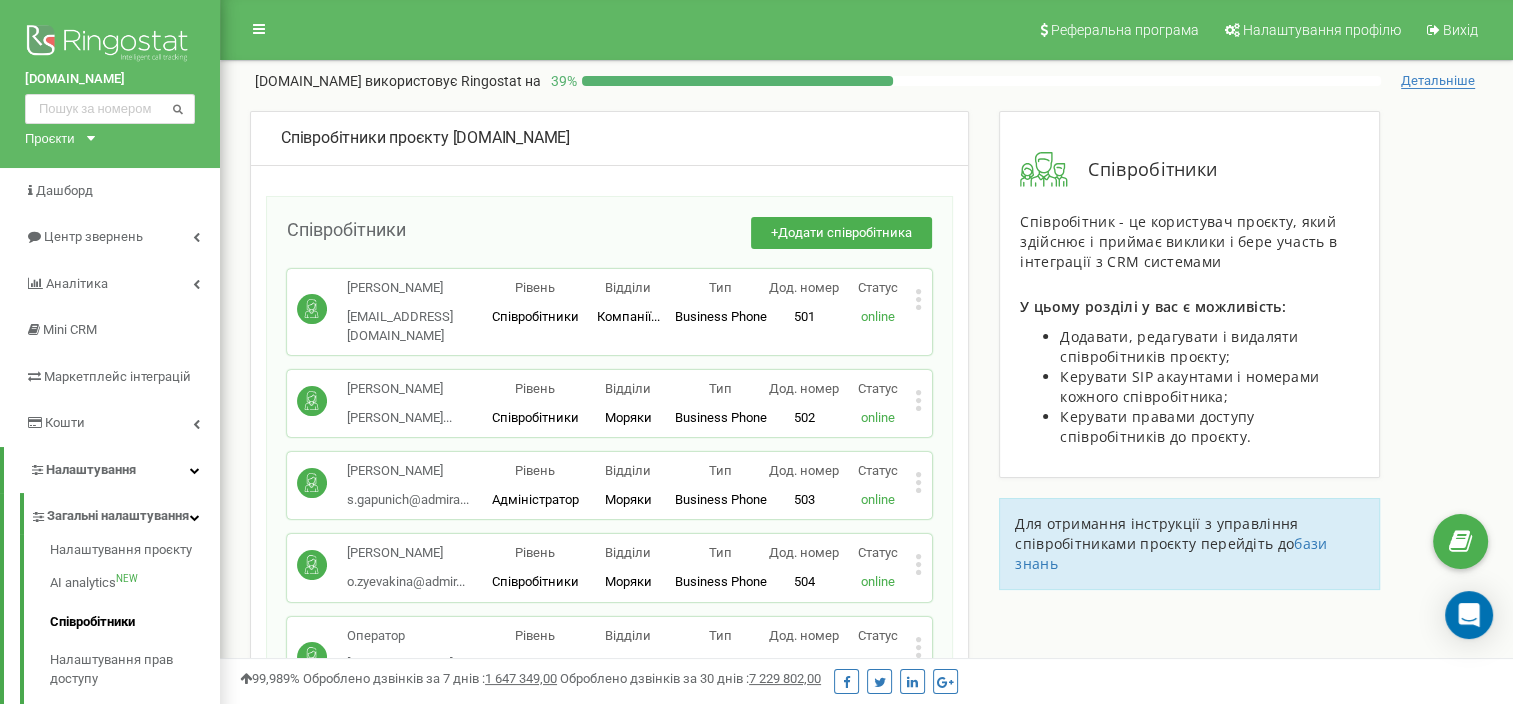 click on "Співробітники проєкту    admiral-crew.com Співробітники +  Додати співробітника Павел Гурин crewing@admiral.ua Рівень Співробітники Відділи Компанії ... Компанії Моряки Тип Business Phone Повноцінне робоче місце співробітника з усіма можливостями, дозволяє використовувати Ringostat Smart Phone і прив'язати зовнішні номери співробітника. Дод. номер 501 Статус online Редагувати   Видалити співробітника Копіювати SIP Копіювати Email Копіювати ID ( 469401 ) Анастасия Ширяева shyryayeva_a@admi... shyryayeva_a@admiral.ua Рівень Співробітники Відділи Моряки Моряки Тип Business Phone Дод. номер 502 Статус online Редагувати   Копіювати ID" at bounding box center [866, 101] 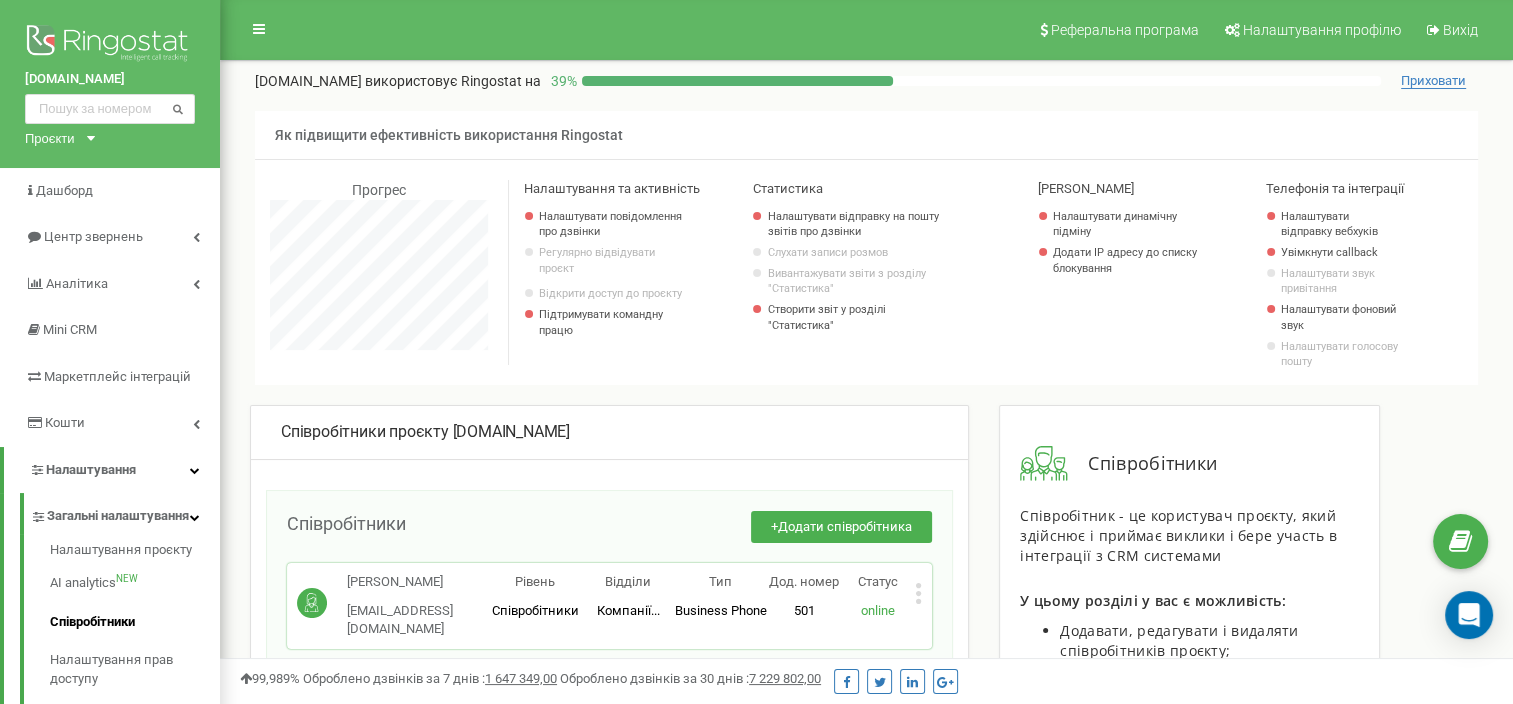 scroll, scrollTop: 998800, scrollLeft: 998707, axis: both 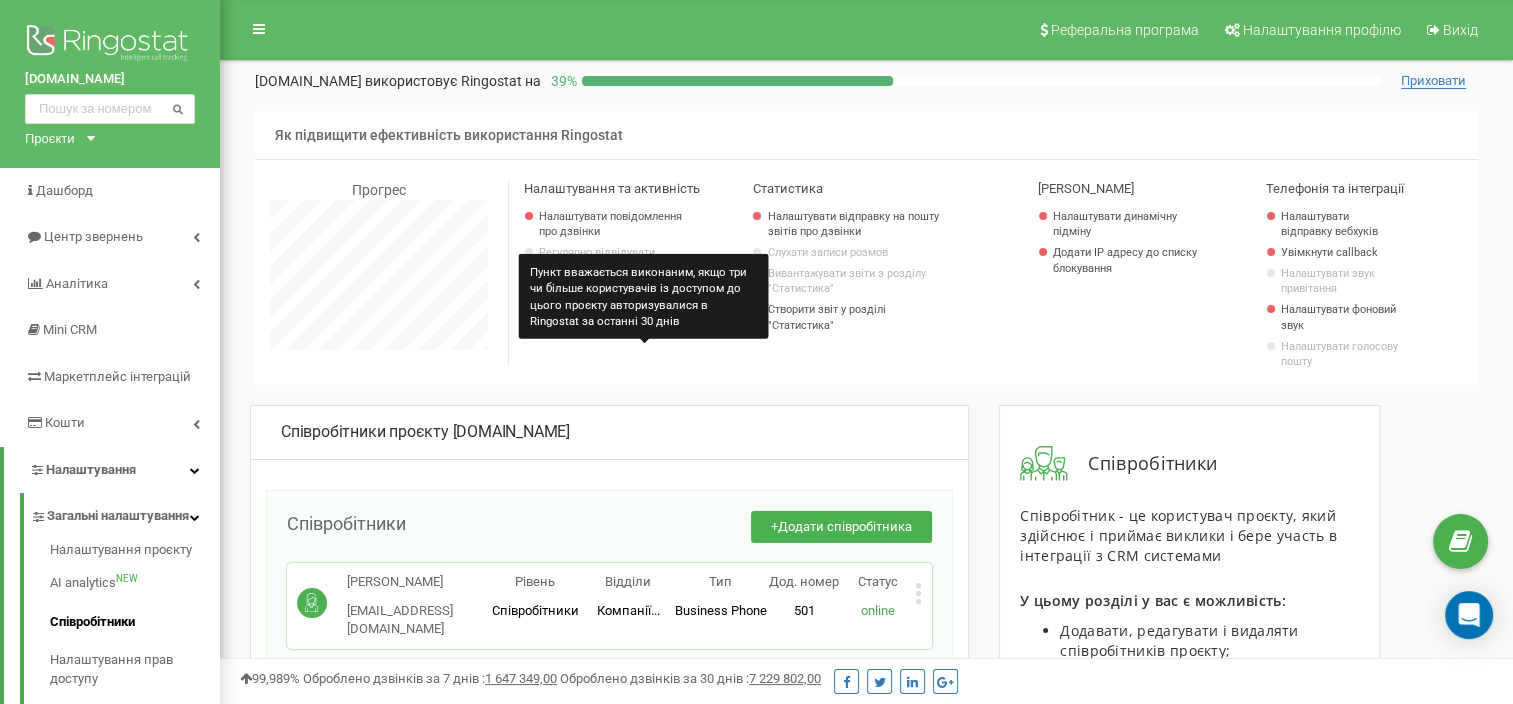 click on "Підтримувати командну працю" at bounding box center [643, 327] 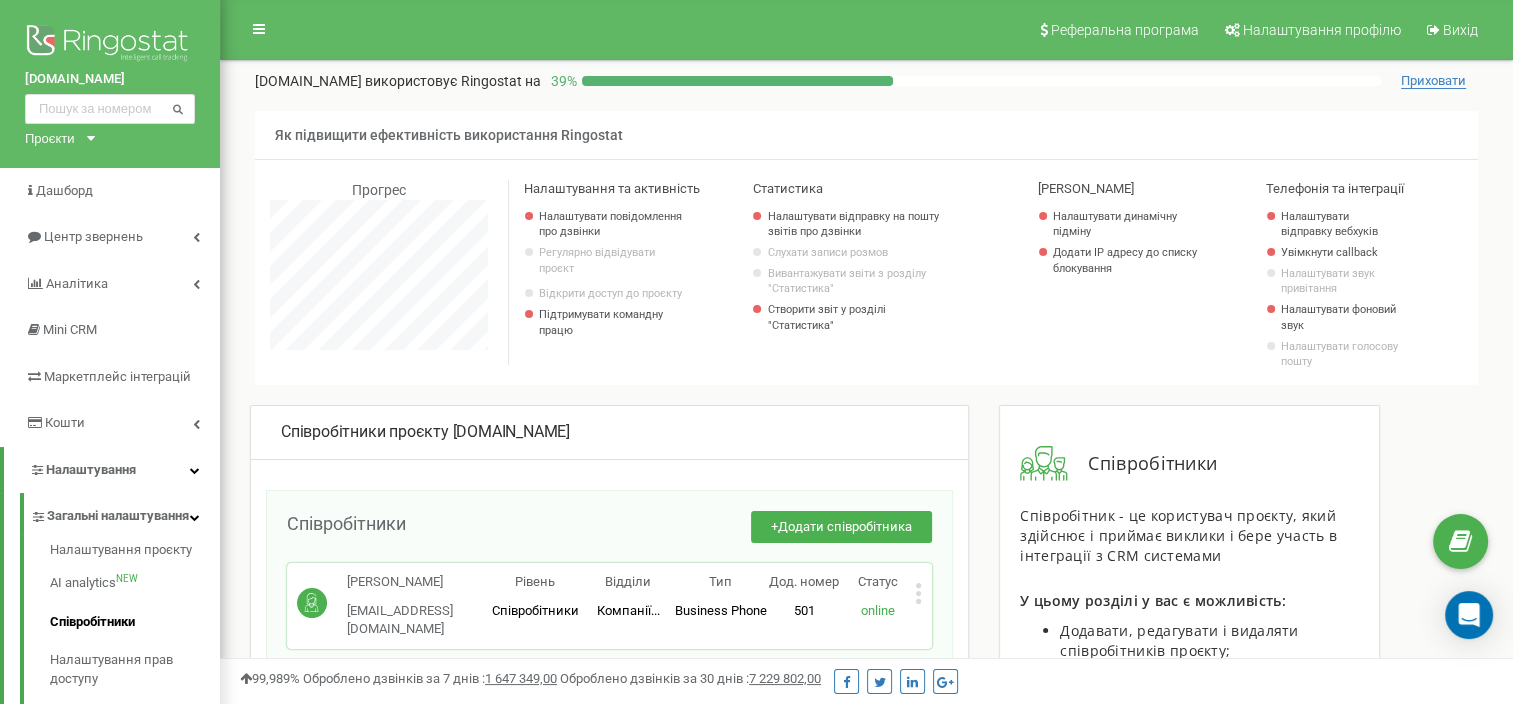 click on "Налаштування та активність Налаштувати повідомлення про дзвінки Регулярно відвідувати проєкт Відкрити доступ до проєкту Підтримувати командну працю" at bounding box center [643, 282] 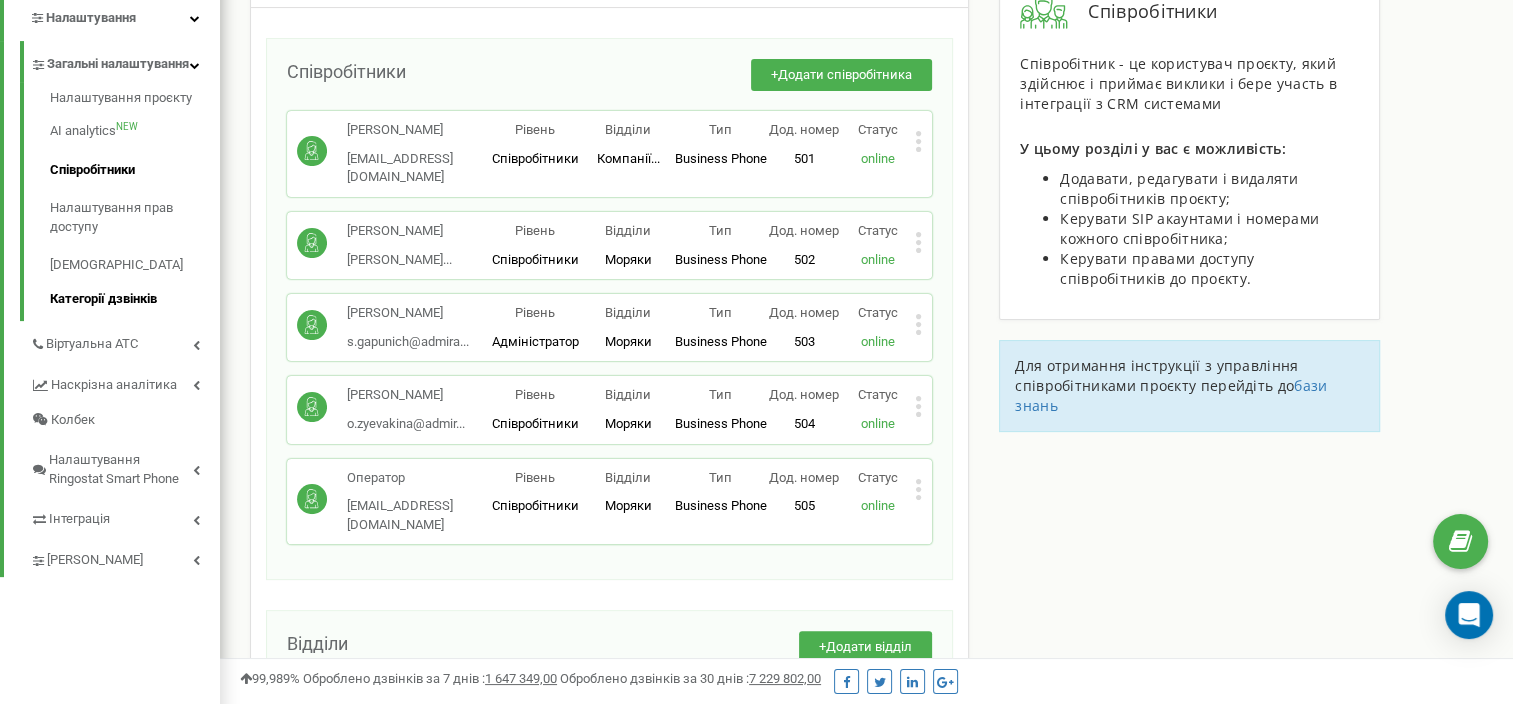 scroll, scrollTop: 500, scrollLeft: 0, axis: vertical 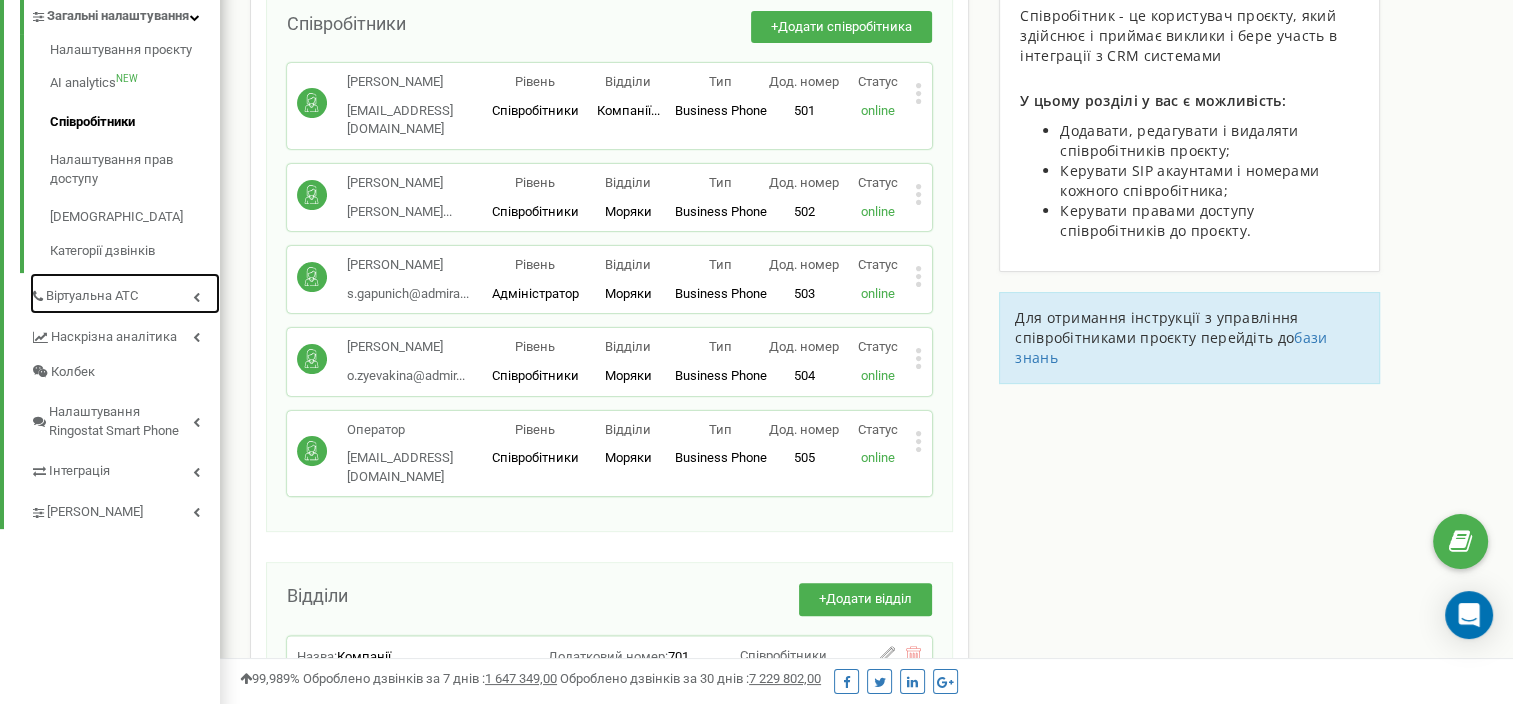 click on "Віртуальна АТС" at bounding box center (125, 293) 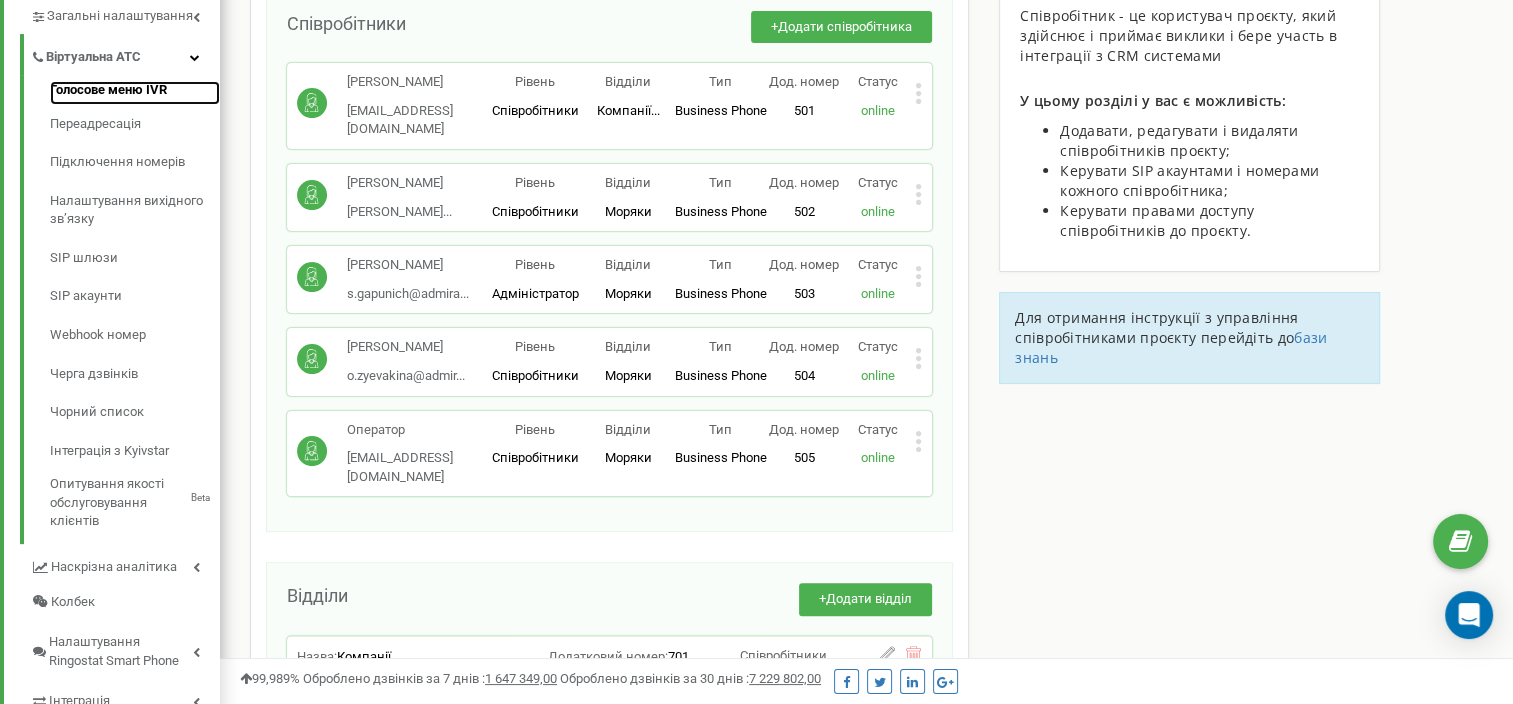 click on "Голосове меню IVR" at bounding box center (135, 93) 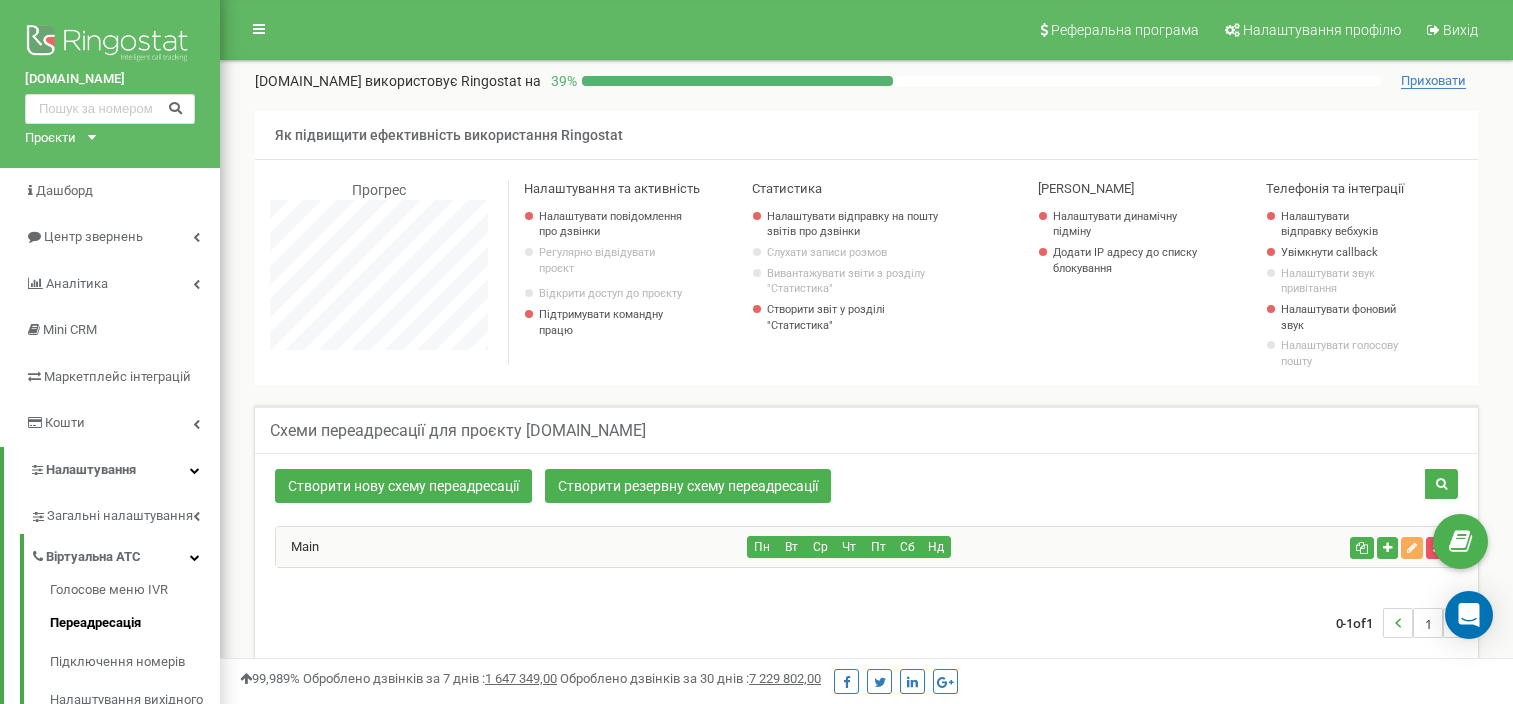 scroll, scrollTop: 95, scrollLeft: 0, axis: vertical 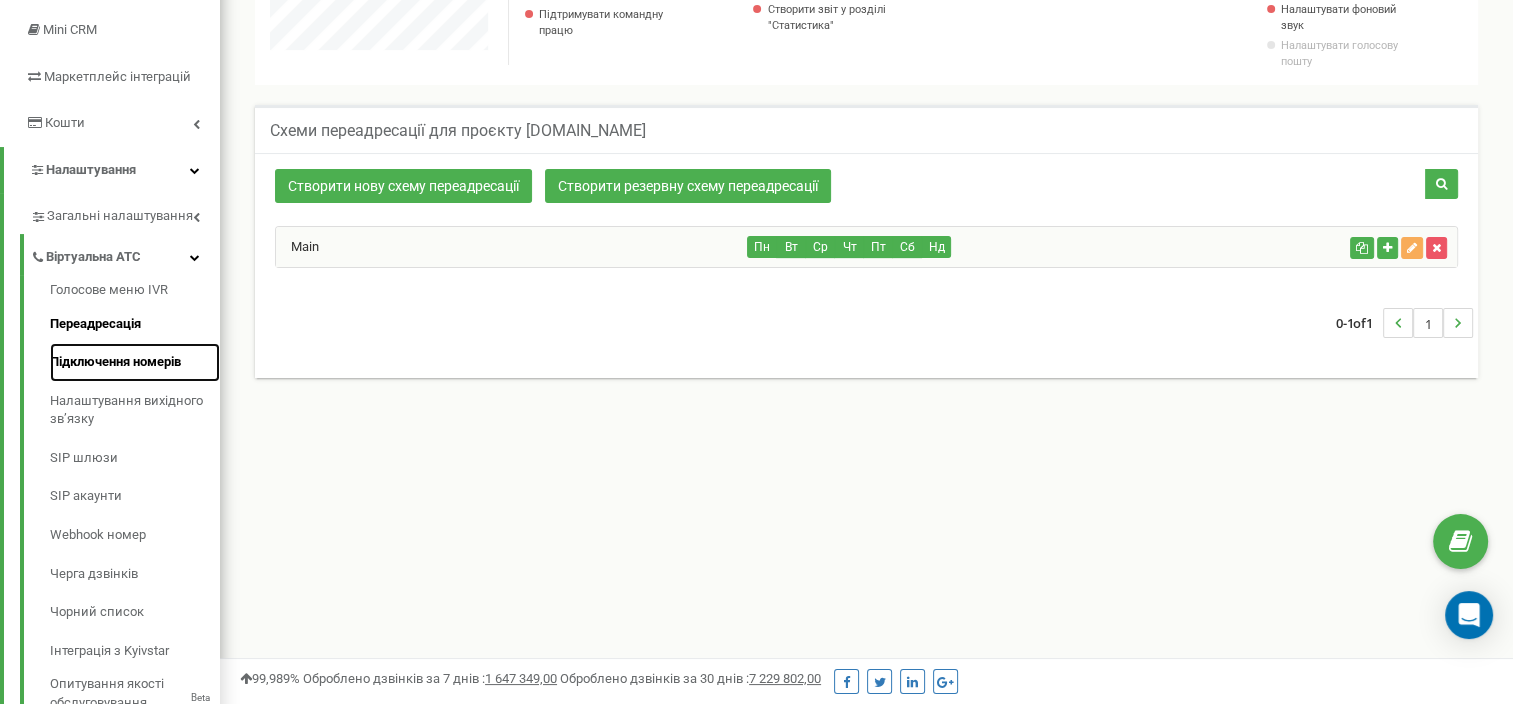 click on "Підключення номерів" at bounding box center (135, 362) 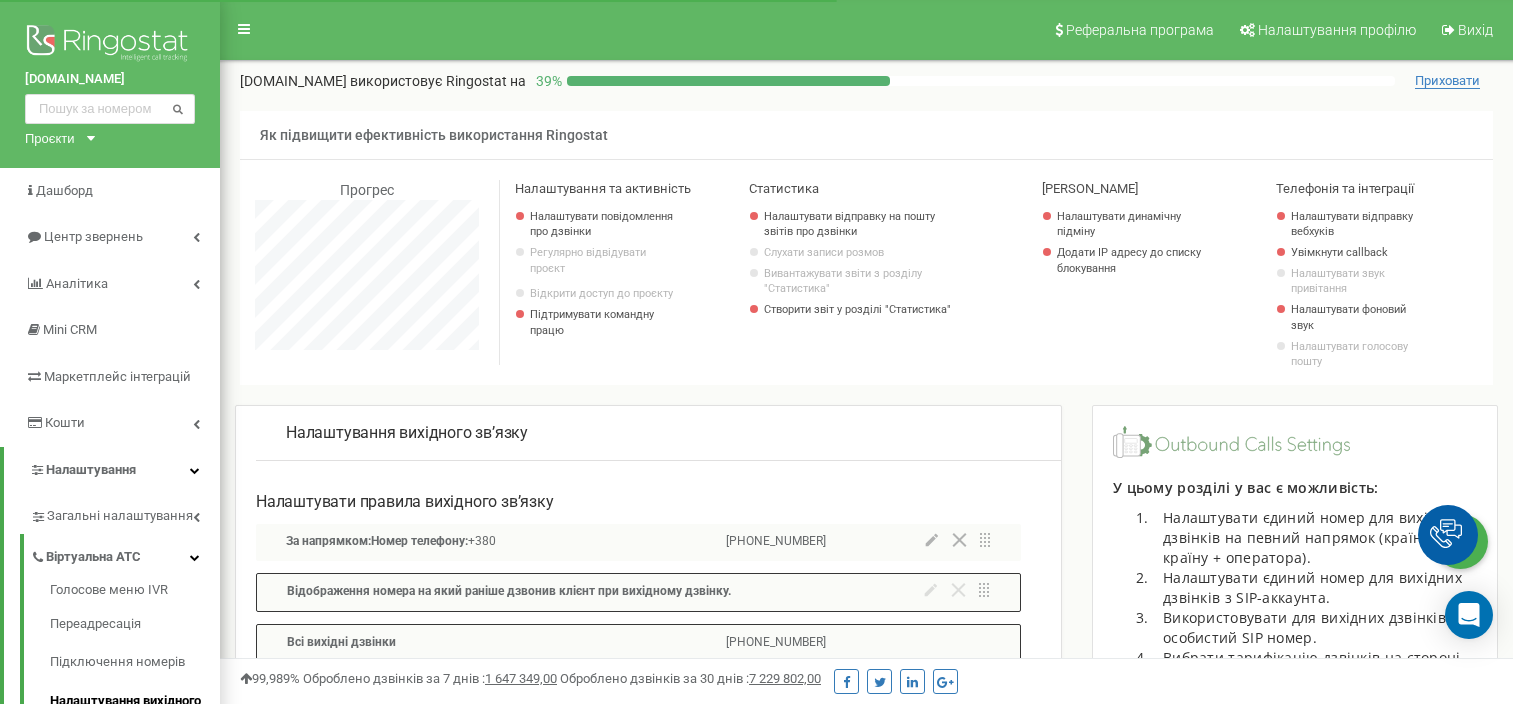 scroll, scrollTop: 224, scrollLeft: 0, axis: vertical 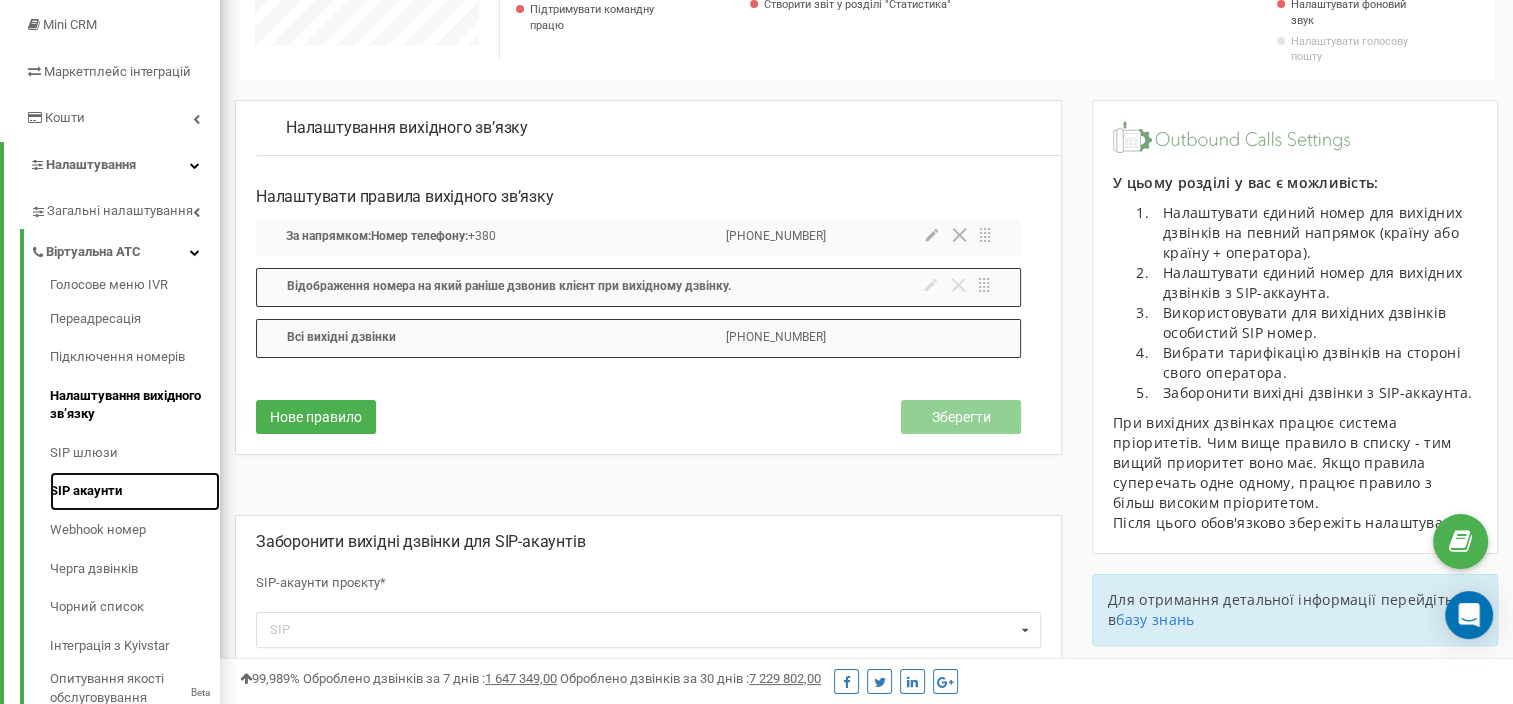 click on "SIP акаунти" at bounding box center [135, 491] 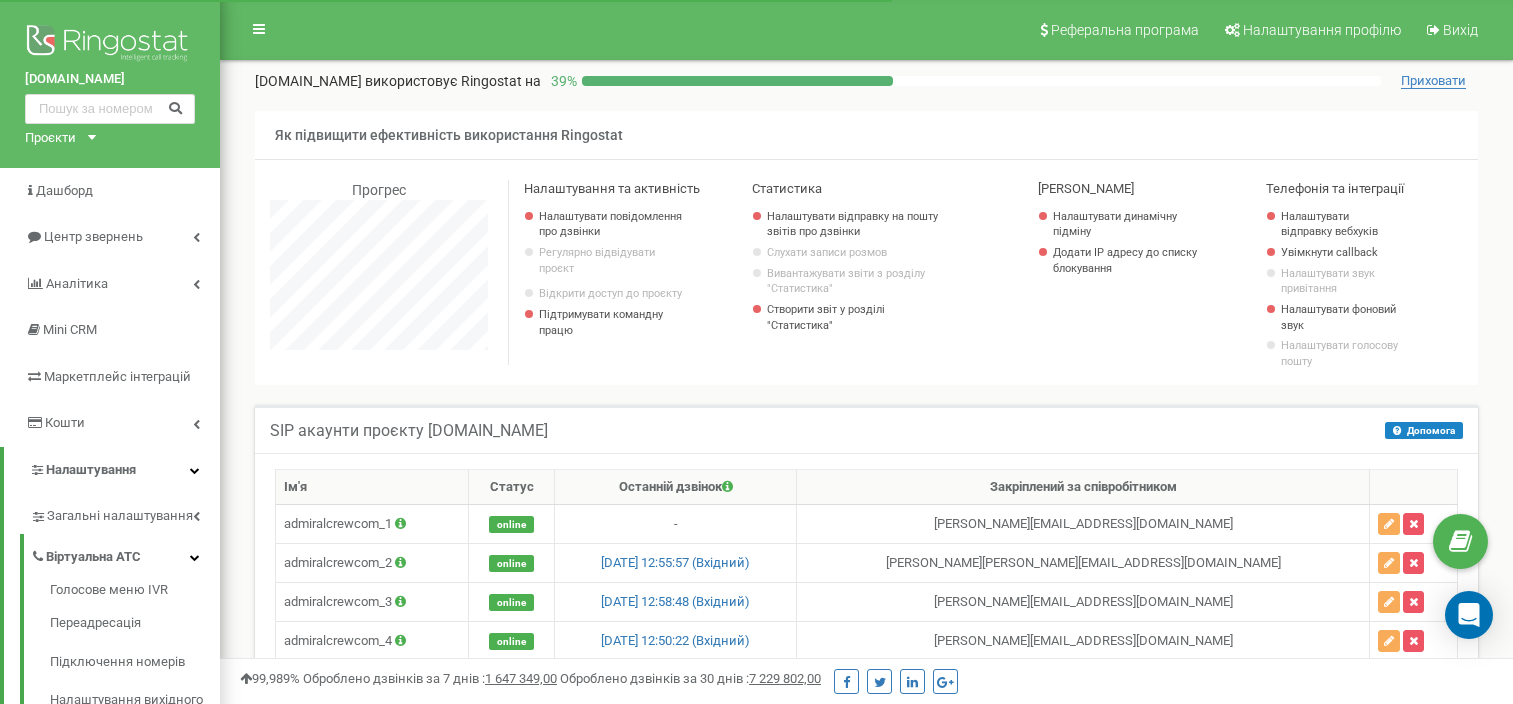 scroll, scrollTop: 605, scrollLeft: 0, axis: vertical 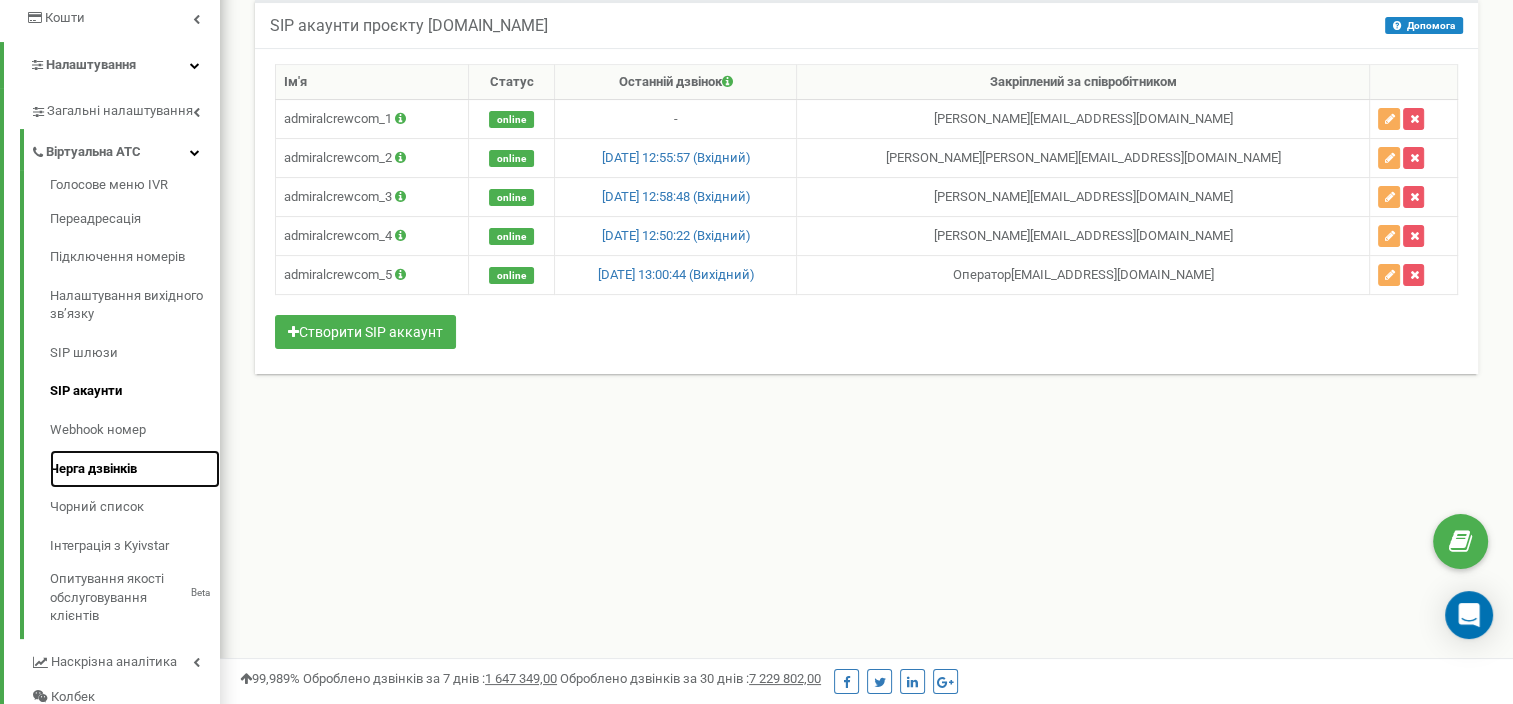 click on "Черга дзвінків" at bounding box center (135, 469) 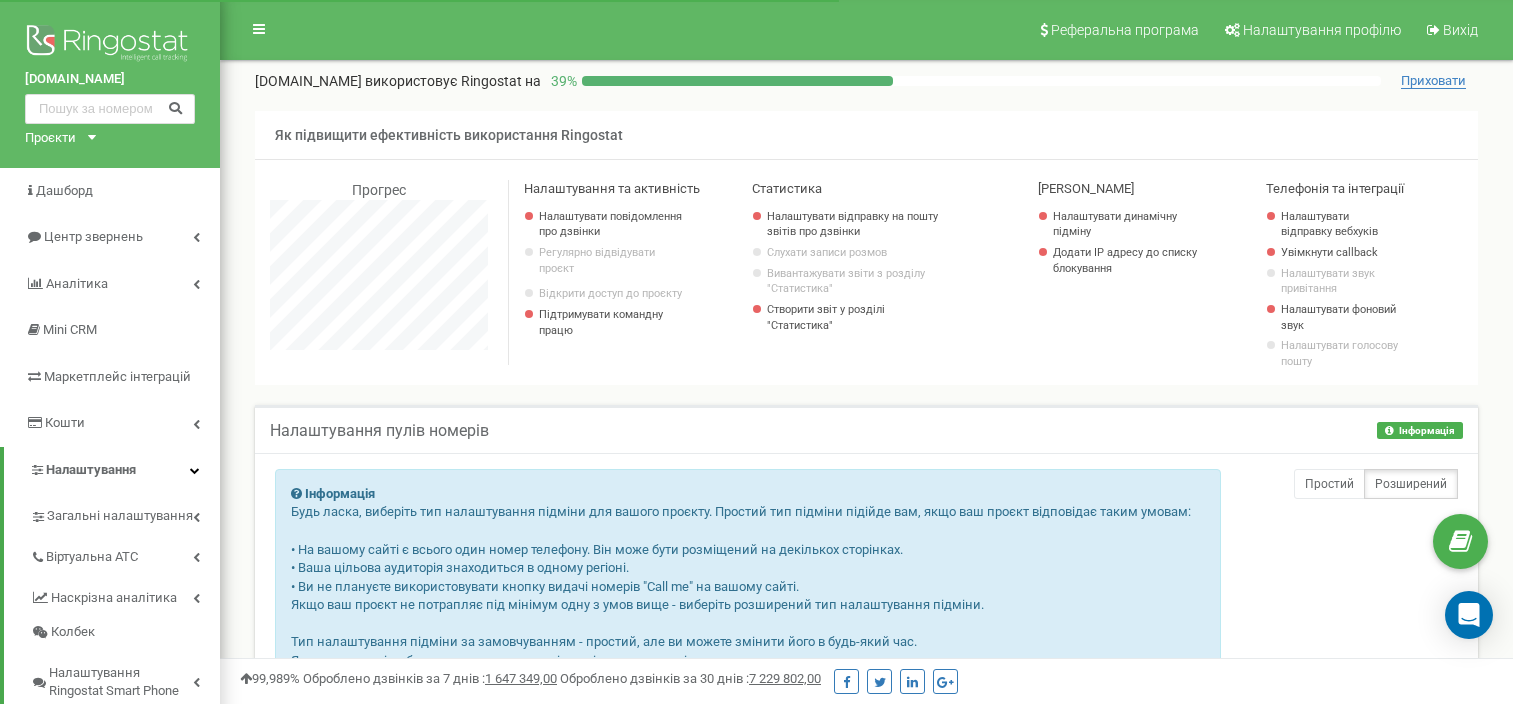 scroll, scrollTop: 496, scrollLeft: 0, axis: vertical 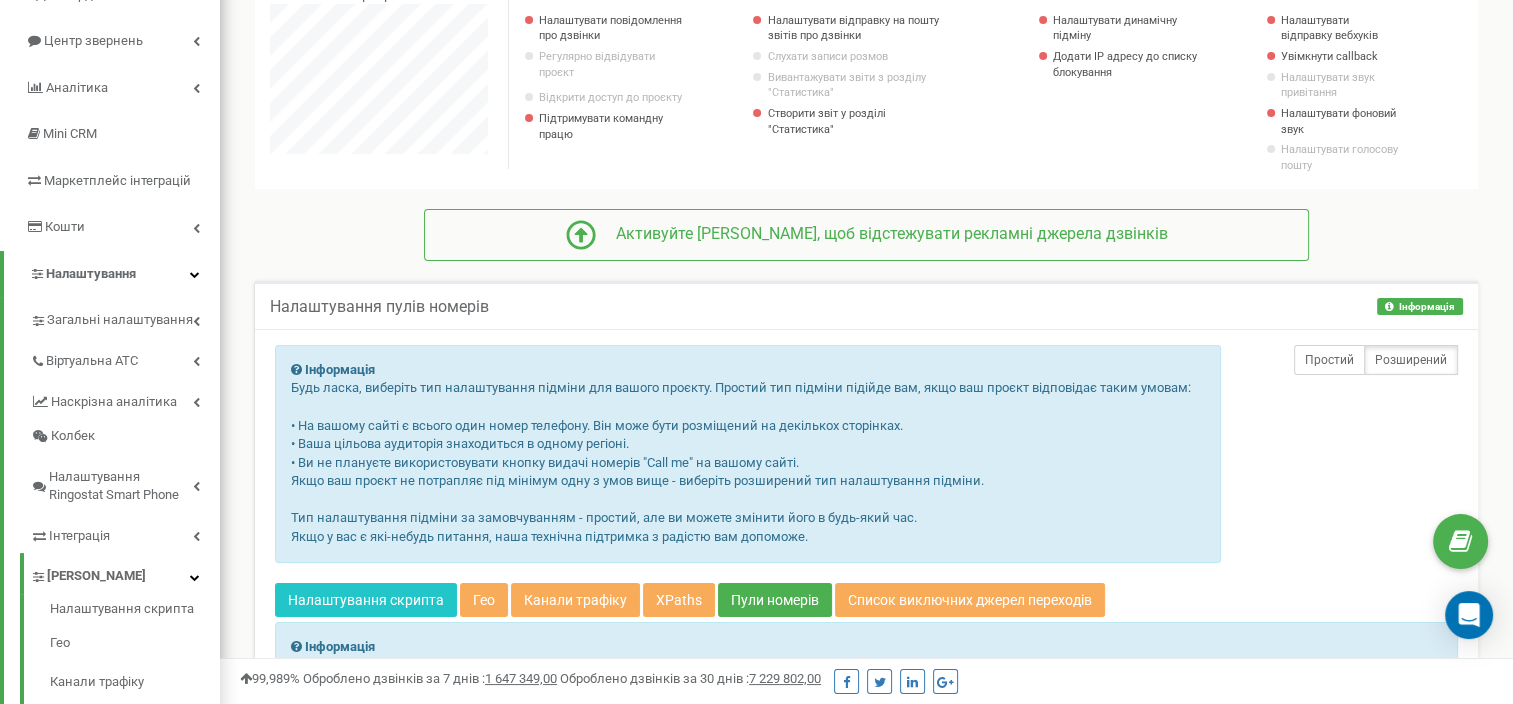 click on "Простий" at bounding box center (1329, 360) 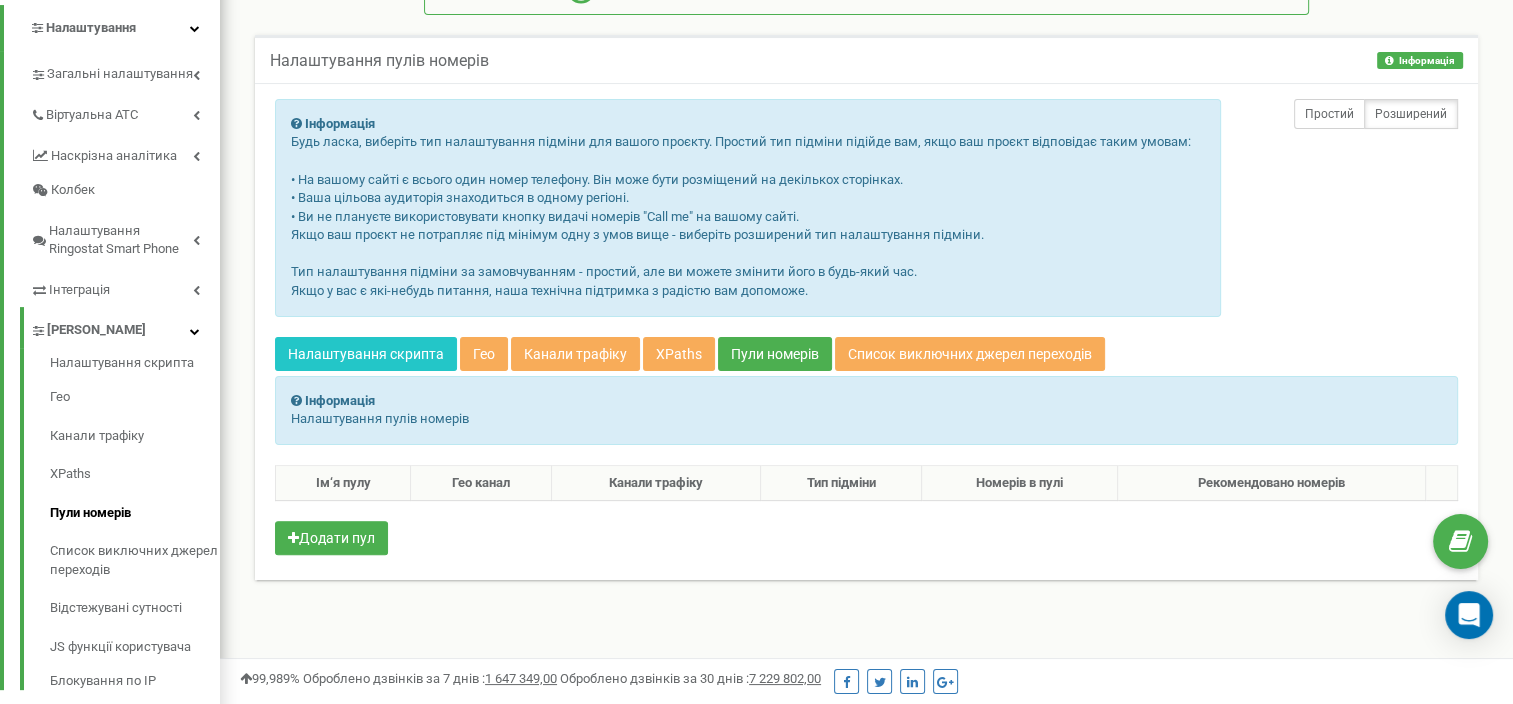 scroll, scrollTop: 396, scrollLeft: 0, axis: vertical 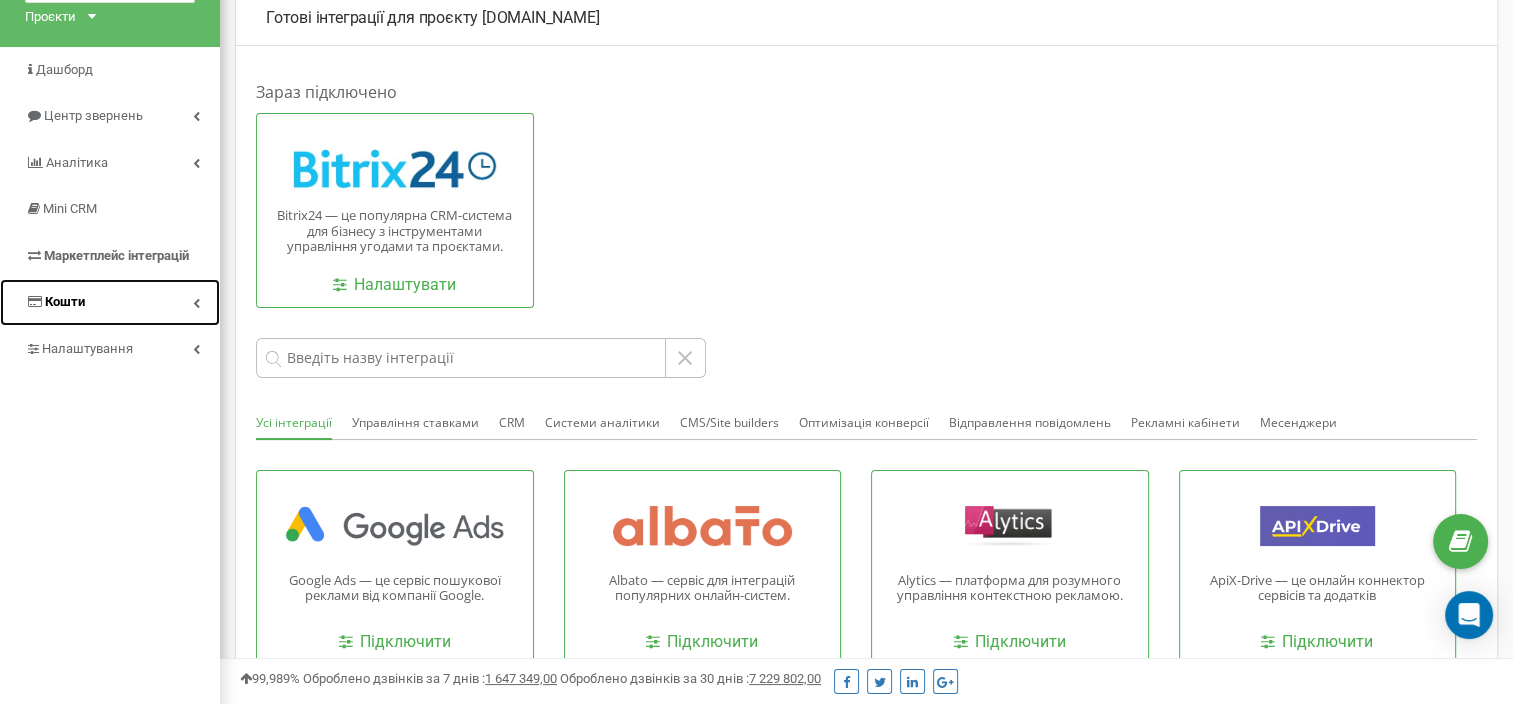 click on "Кошти" at bounding box center (110, 302) 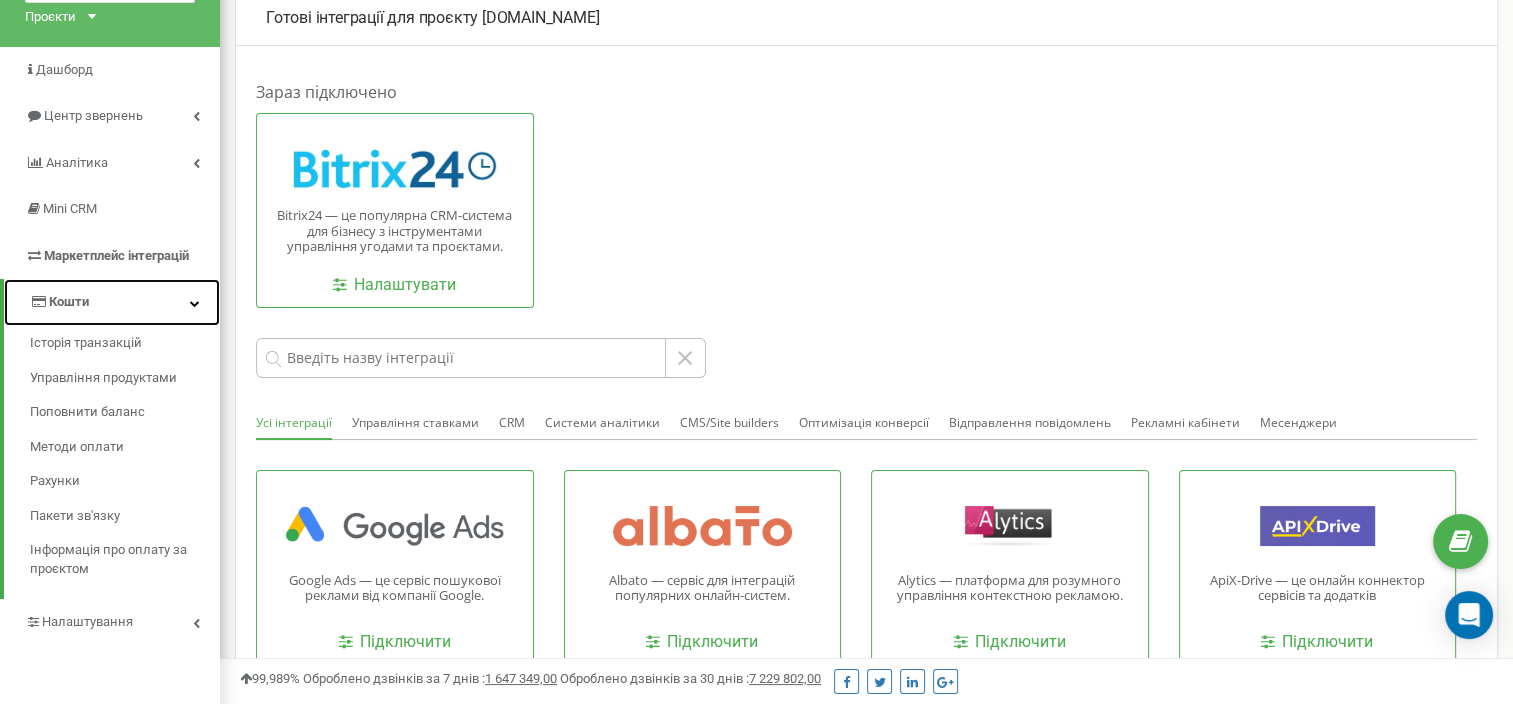 click on "Кошти" at bounding box center [112, 302] 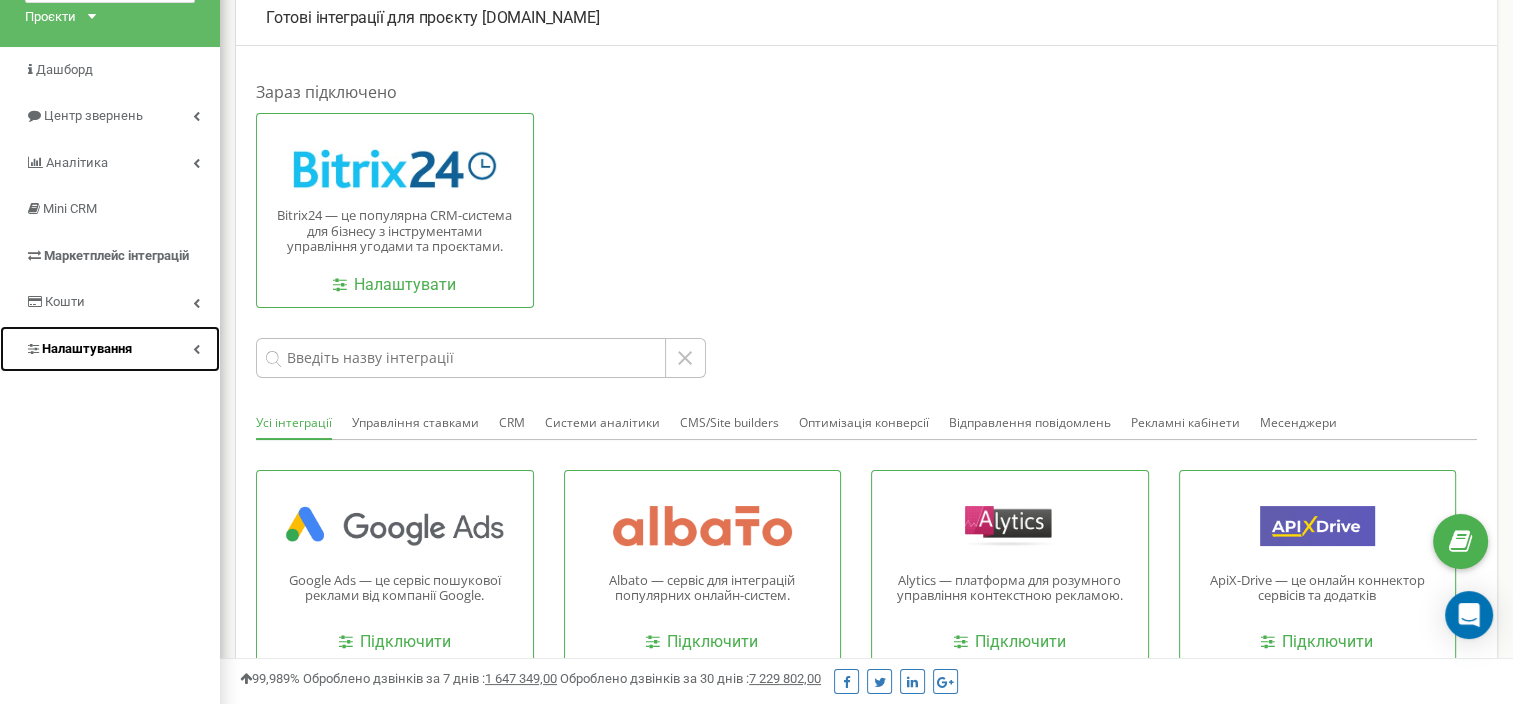 click on "Налаштування" at bounding box center (87, 348) 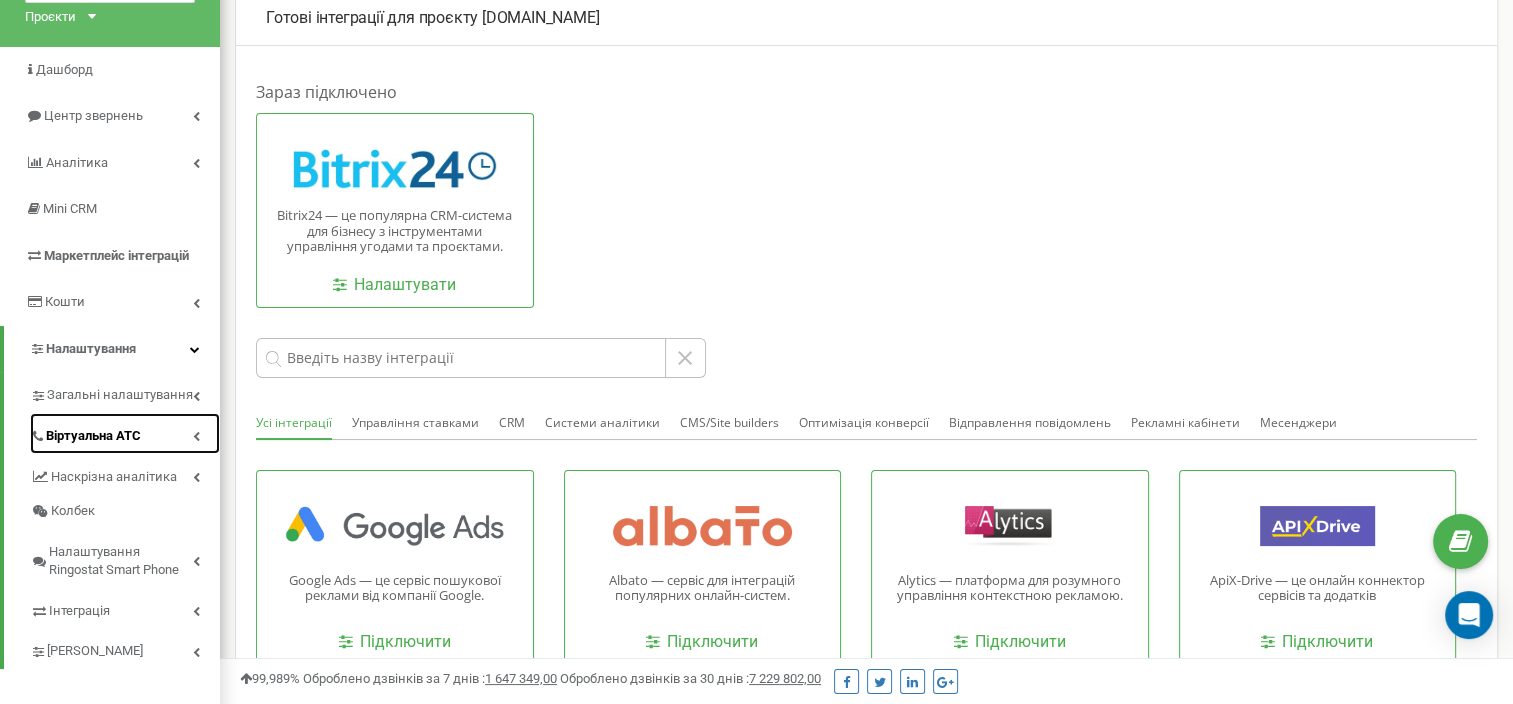 click on "Віртуальна АТС" at bounding box center [125, 433] 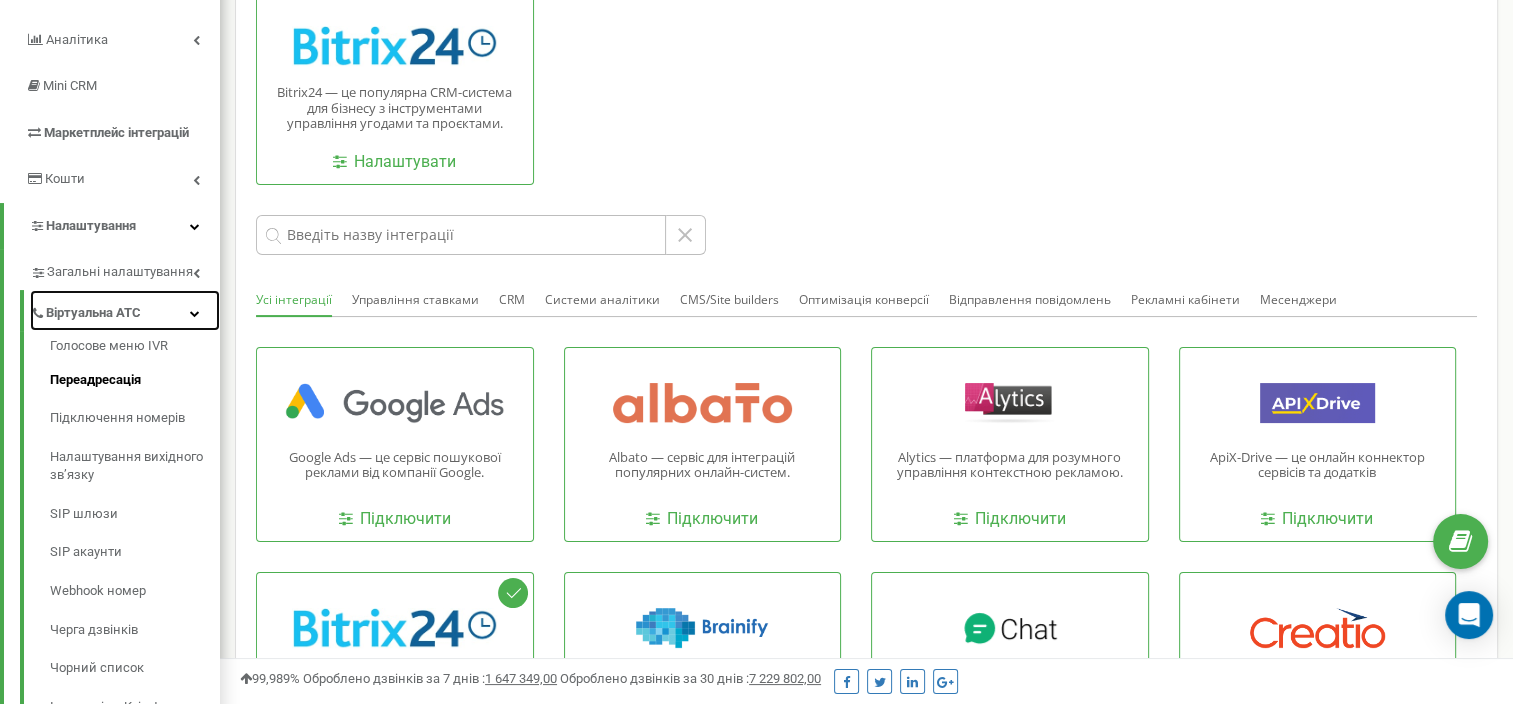scroll, scrollTop: 221, scrollLeft: 0, axis: vertical 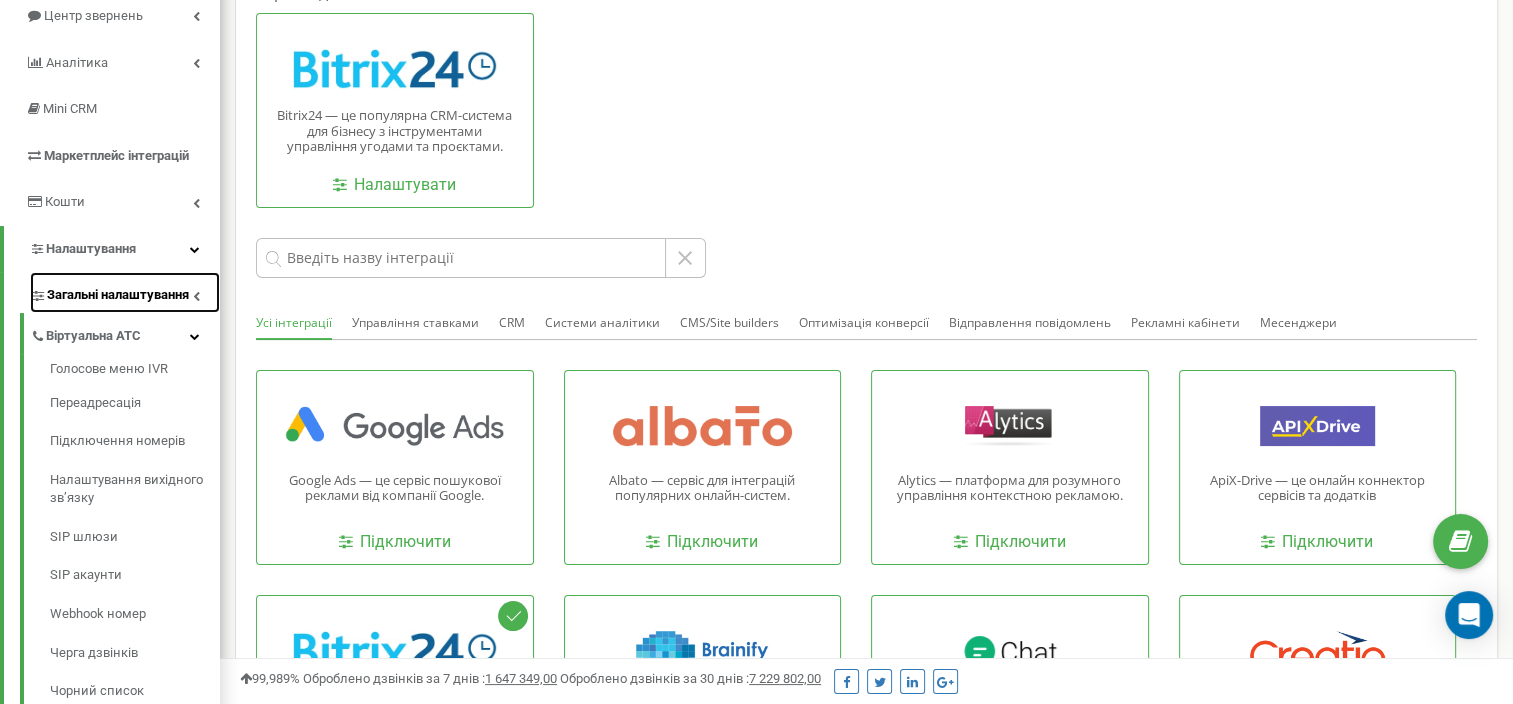 click on "Загальні налаштування" at bounding box center [118, 295] 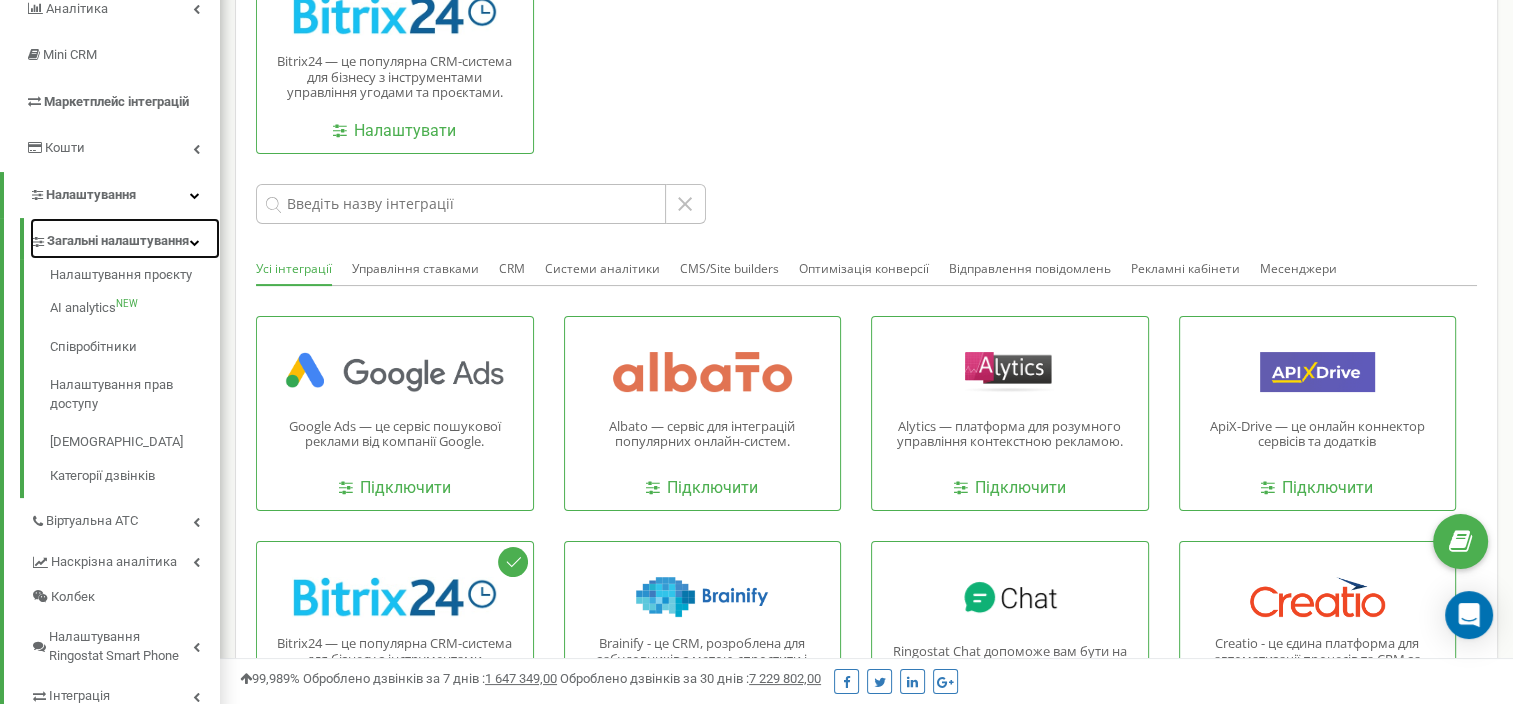 scroll, scrollTop: 321, scrollLeft: 0, axis: vertical 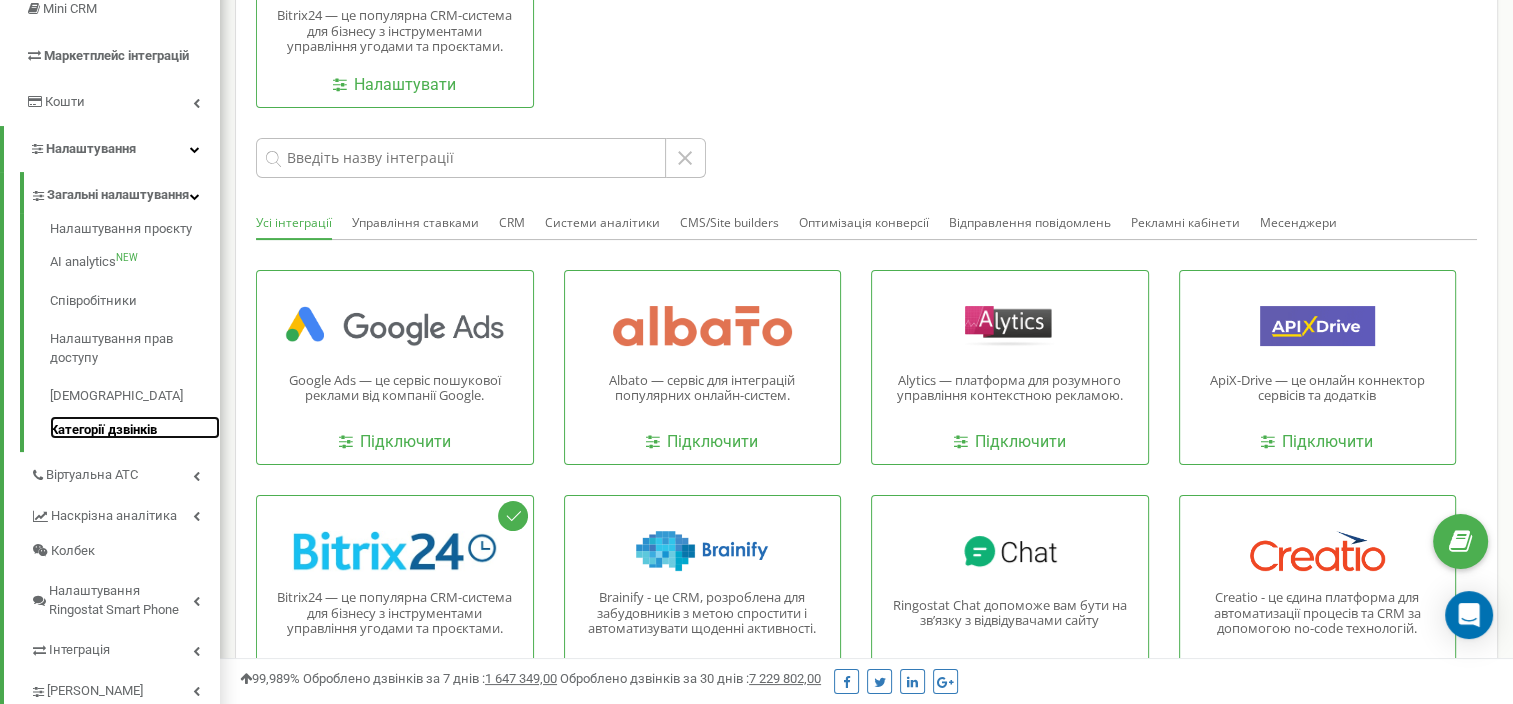click on "Категорії дзвінків" at bounding box center [135, 428] 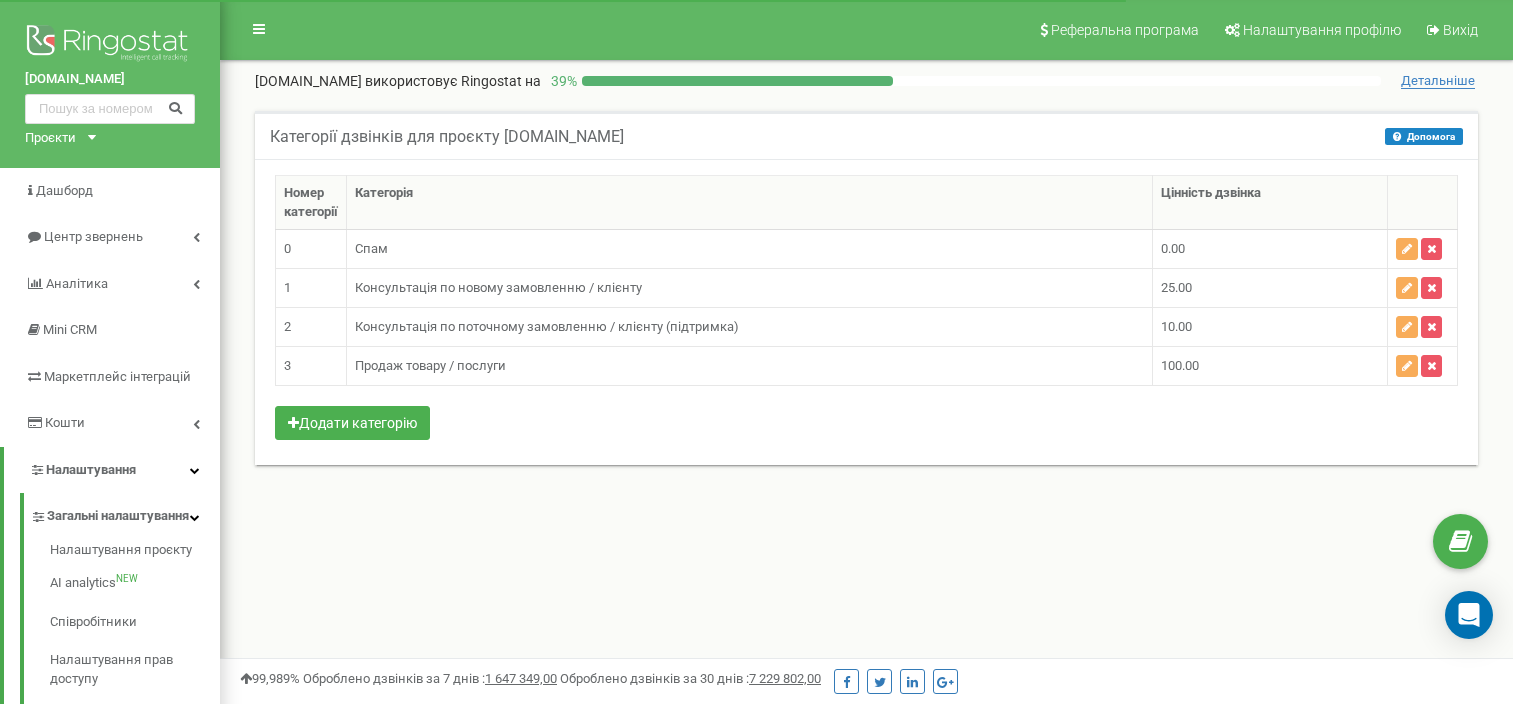 scroll, scrollTop: 0, scrollLeft: 0, axis: both 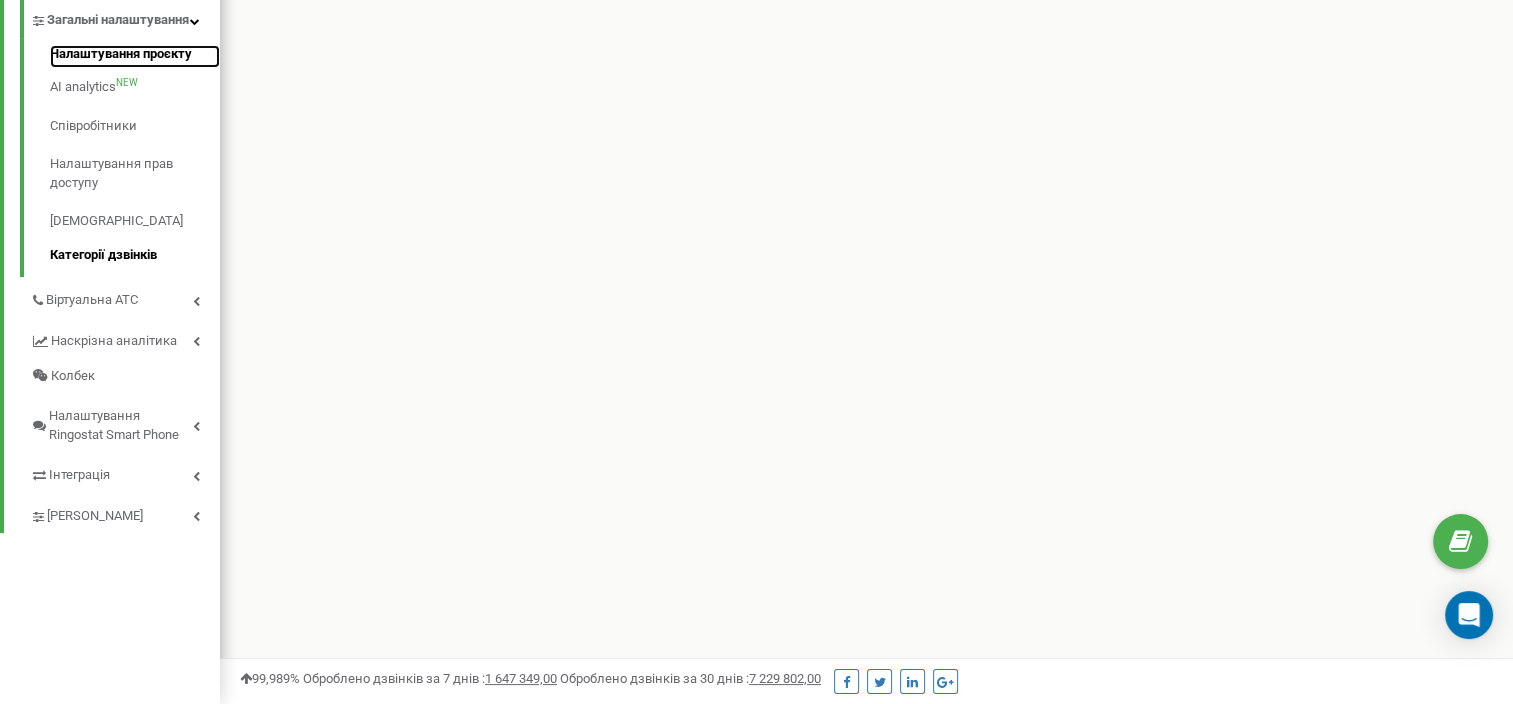 click on "Налаштування проєкту" at bounding box center (135, 57) 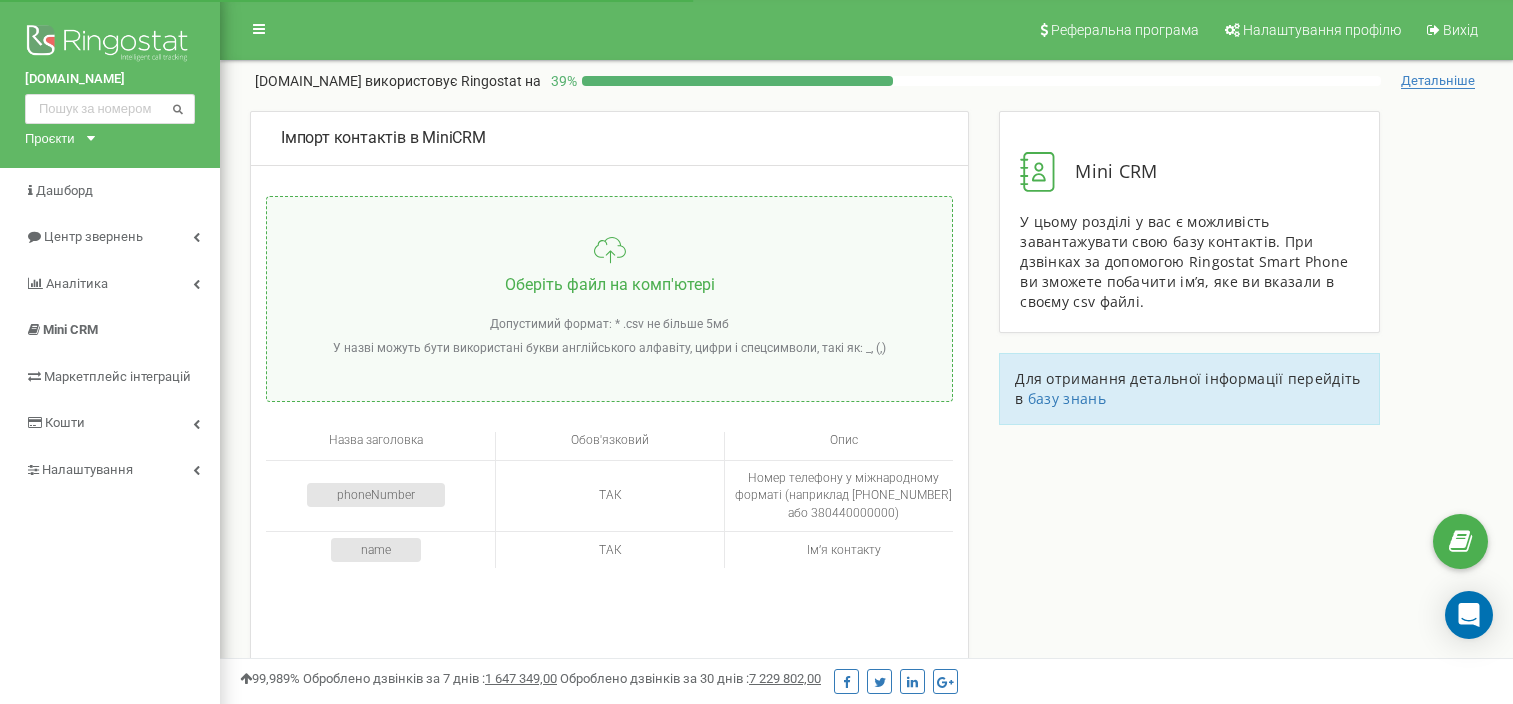 scroll, scrollTop: 0, scrollLeft: 0, axis: both 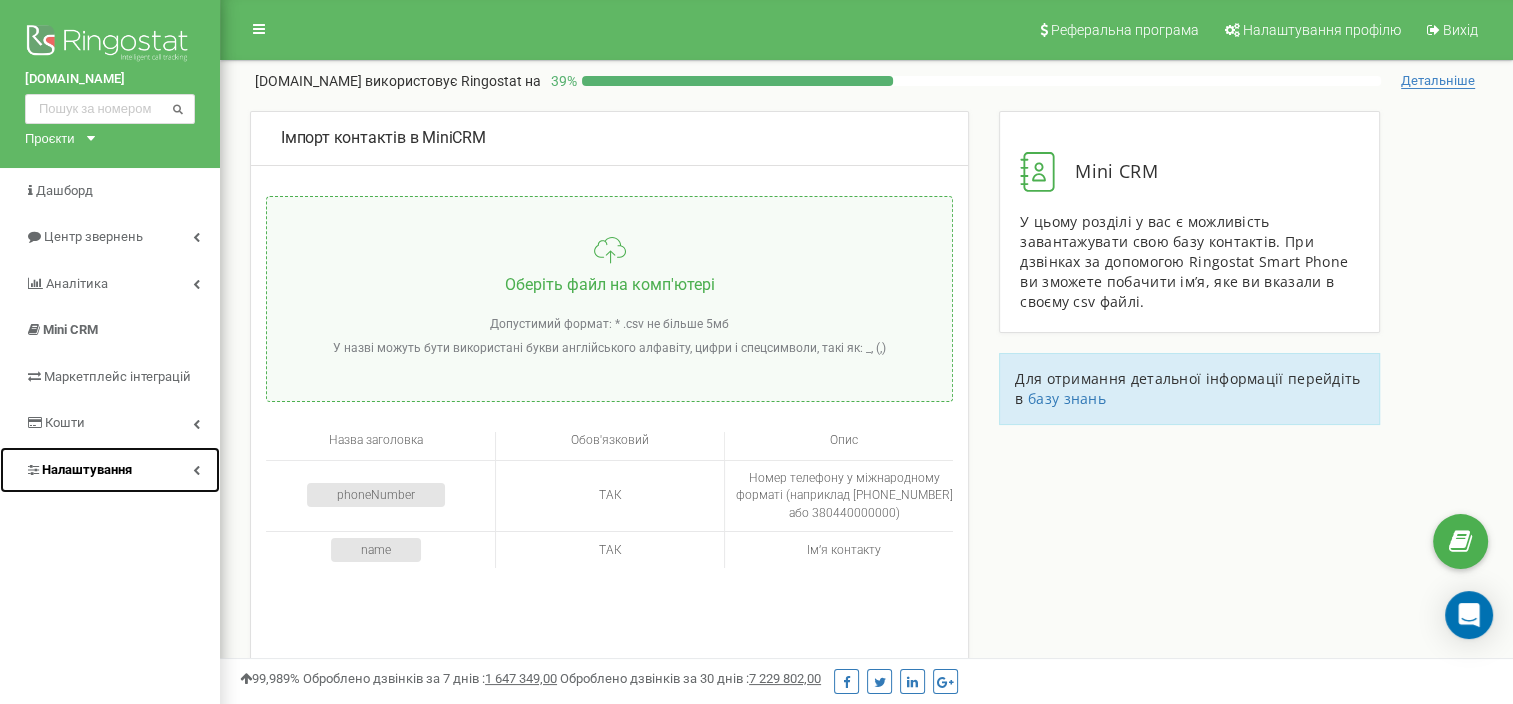 click on "Налаштування" at bounding box center (110, 470) 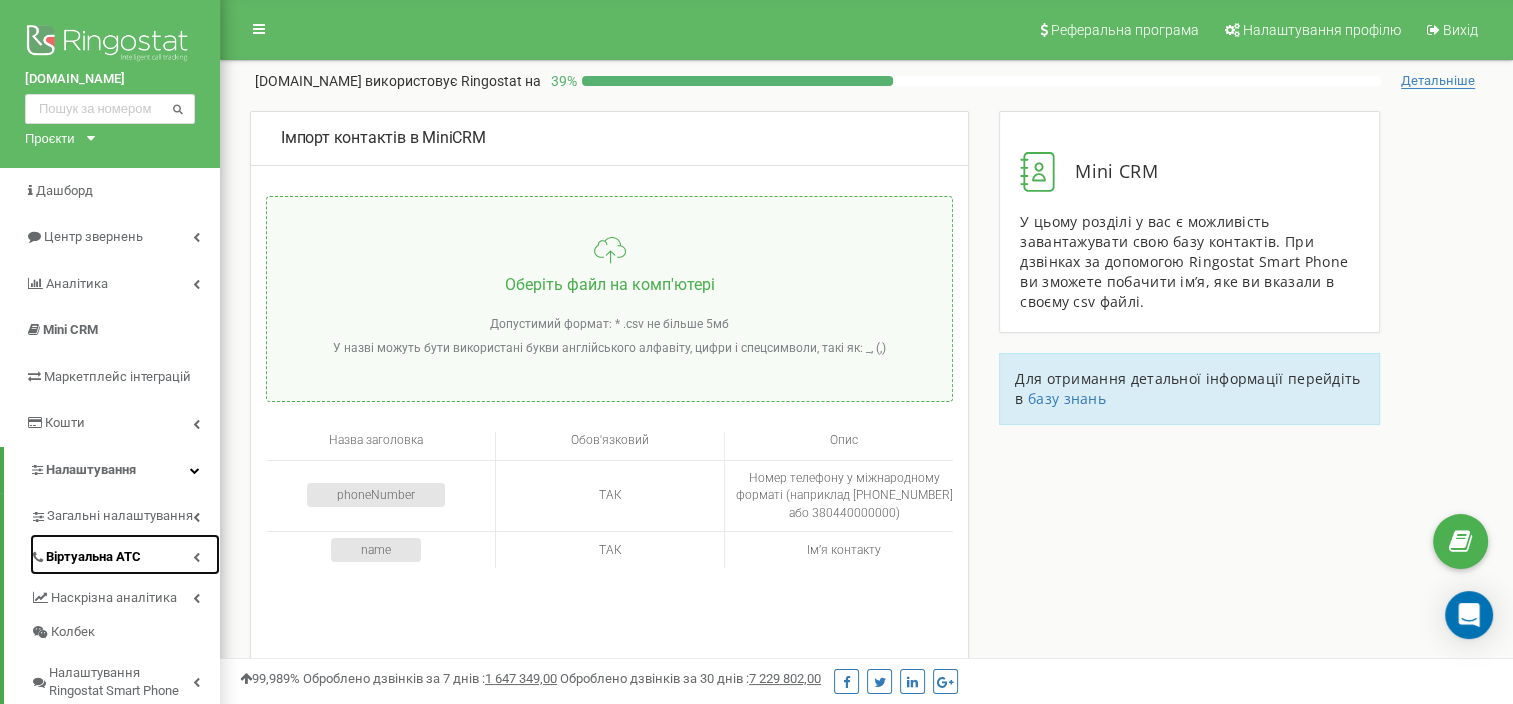 click on "Віртуальна АТС" at bounding box center (93, 557) 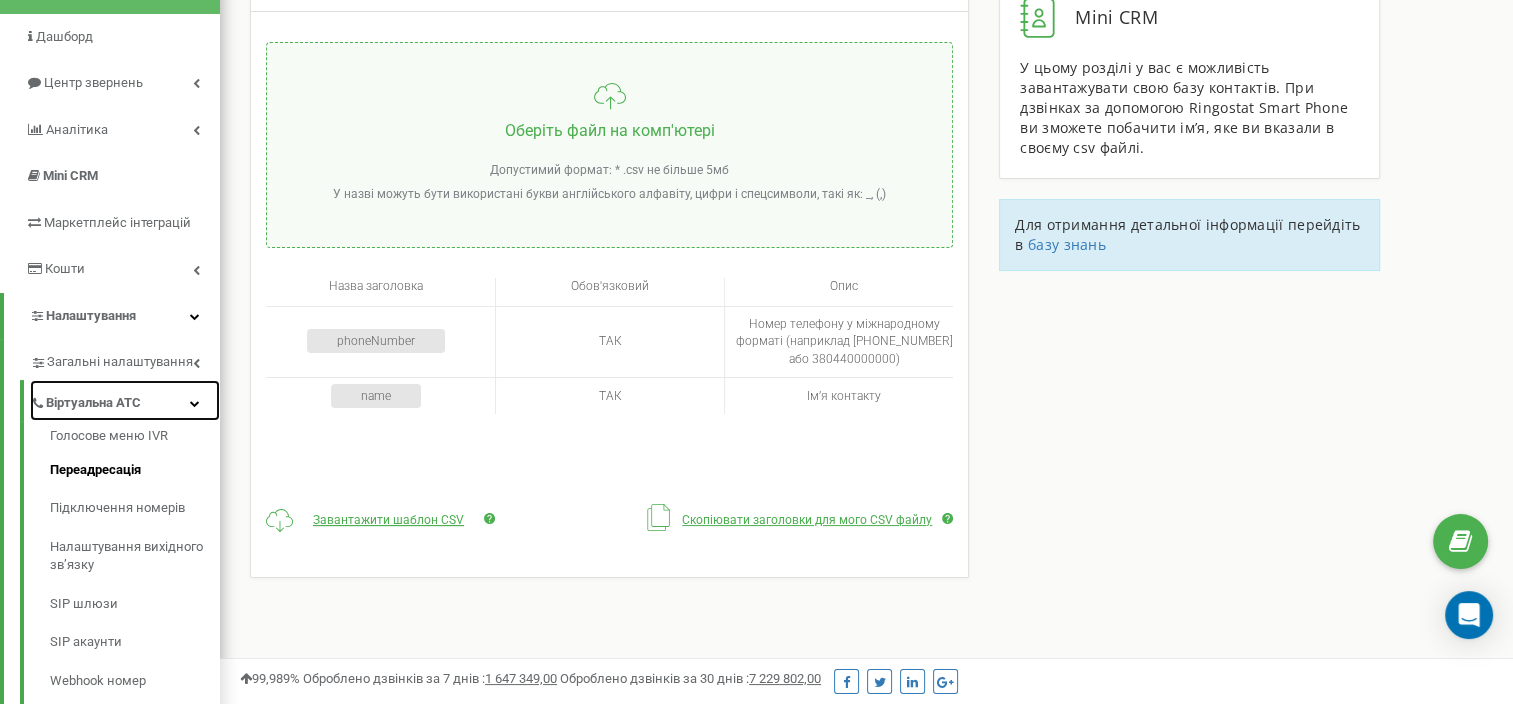 scroll, scrollTop: 200, scrollLeft: 0, axis: vertical 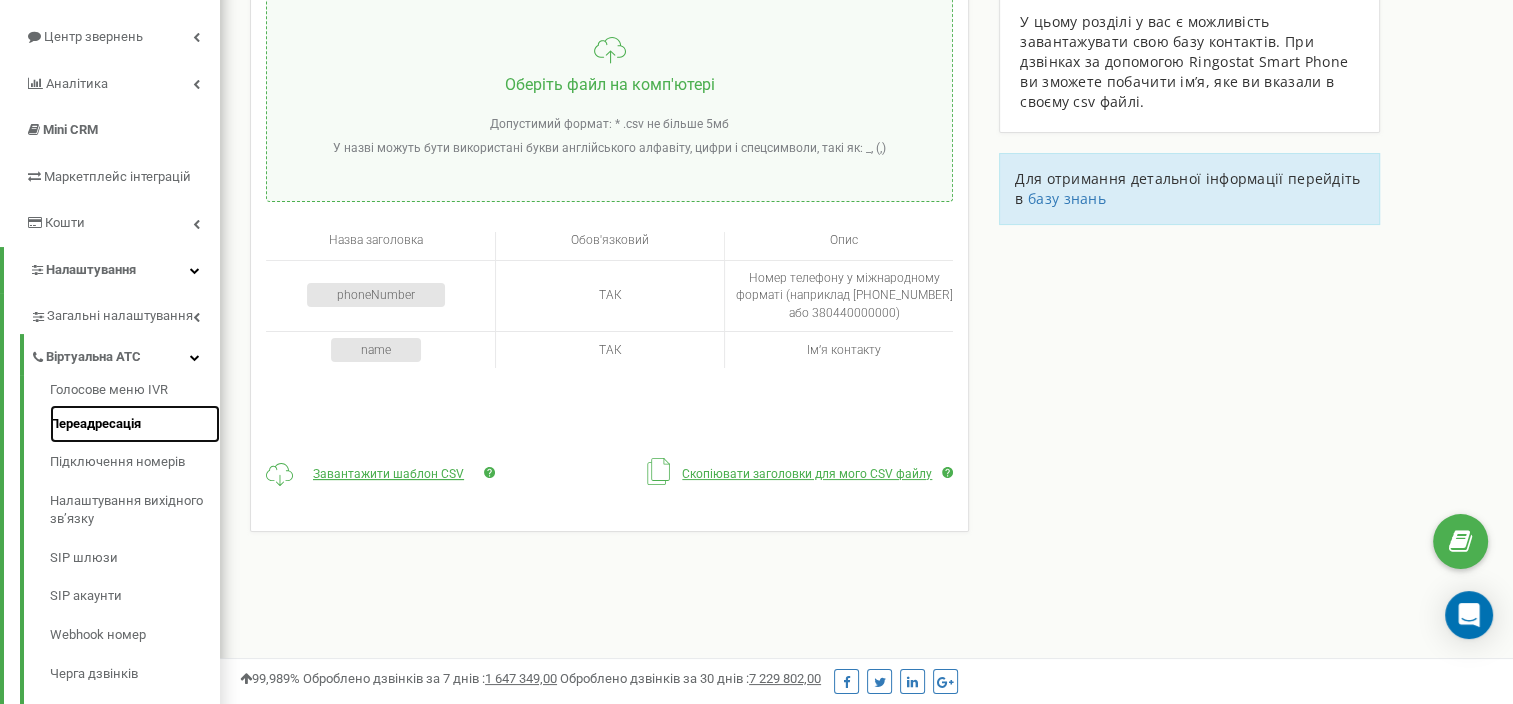 click on "Переадресація" at bounding box center (135, 424) 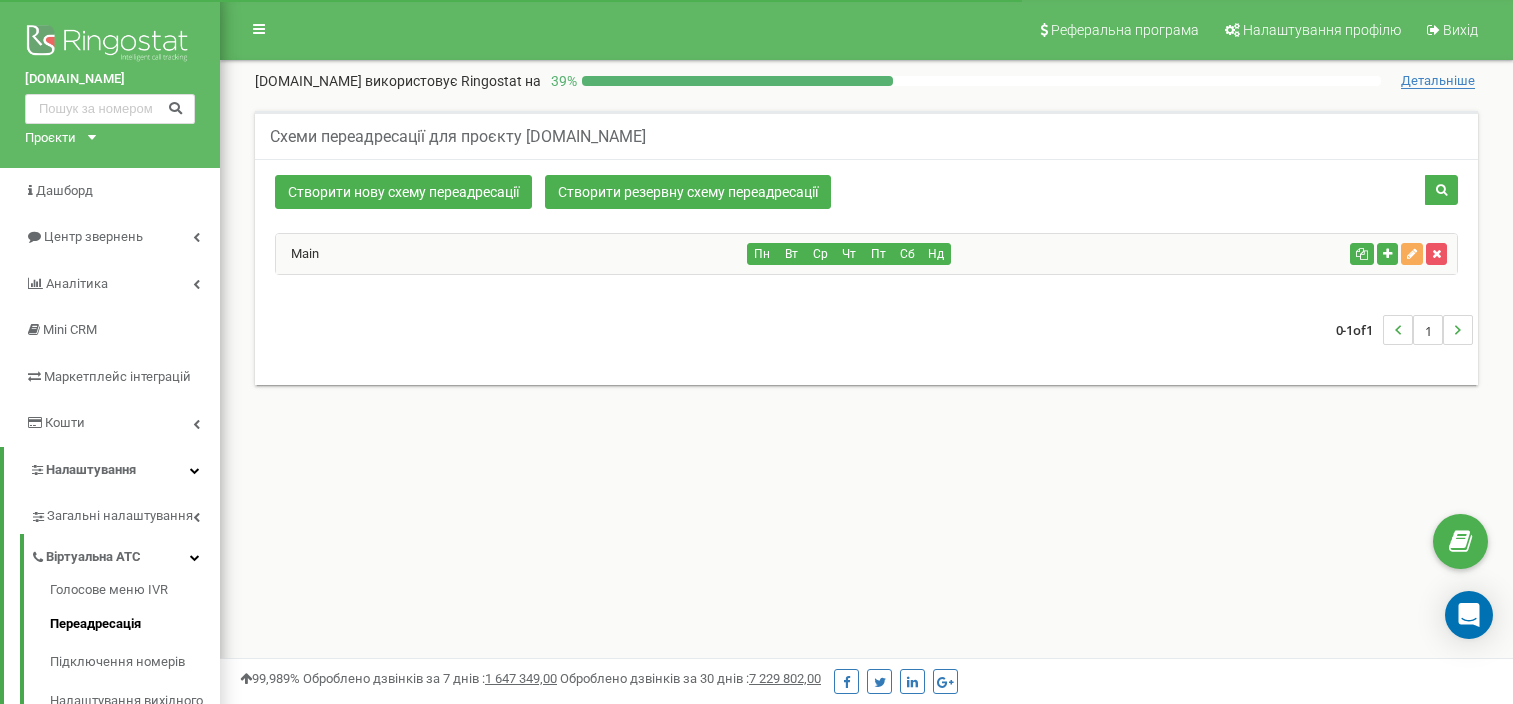 scroll, scrollTop: 0, scrollLeft: 0, axis: both 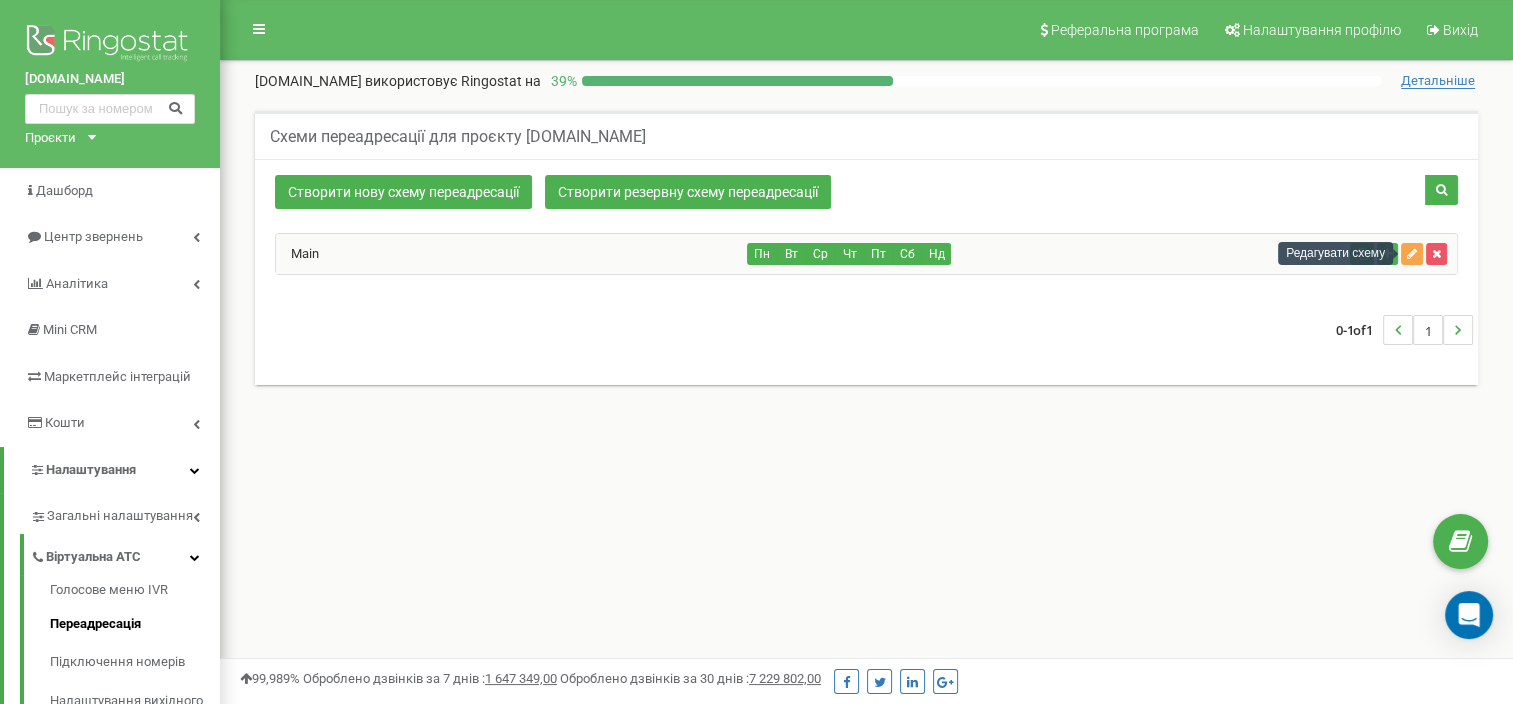 click at bounding box center (1412, 254) 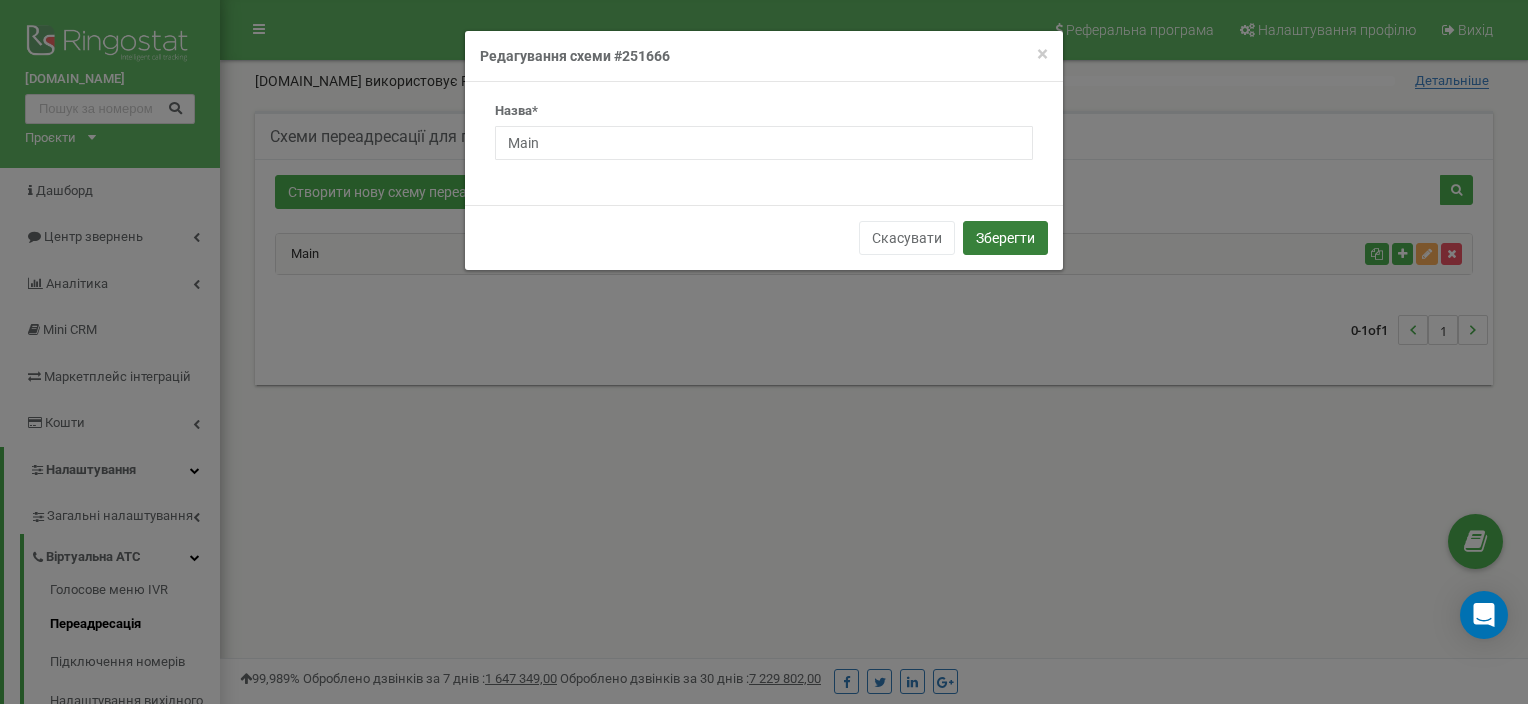 click on "Зберегти" at bounding box center [1005, 238] 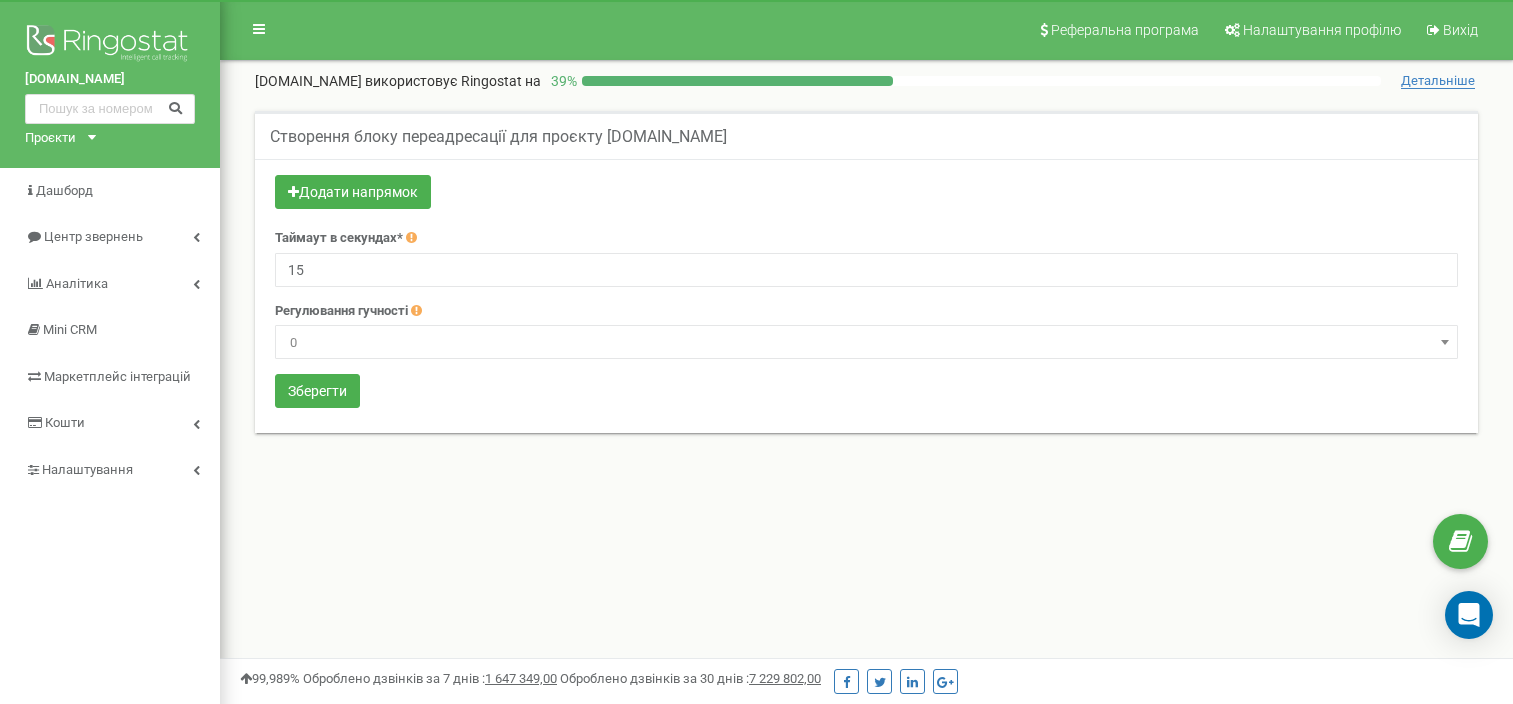 scroll, scrollTop: 0, scrollLeft: 0, axis: both 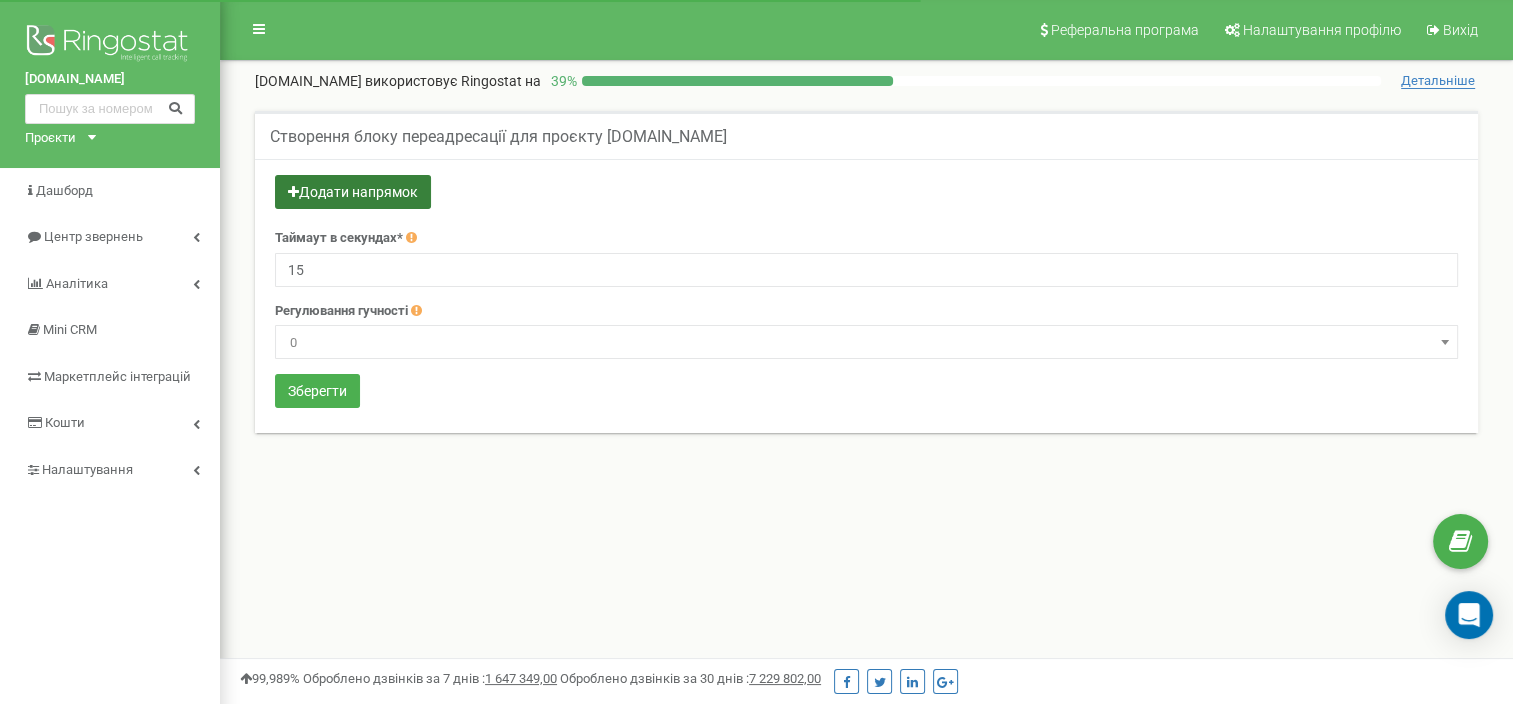 click on "Додати напрямок" at bounding box center (353, 192) 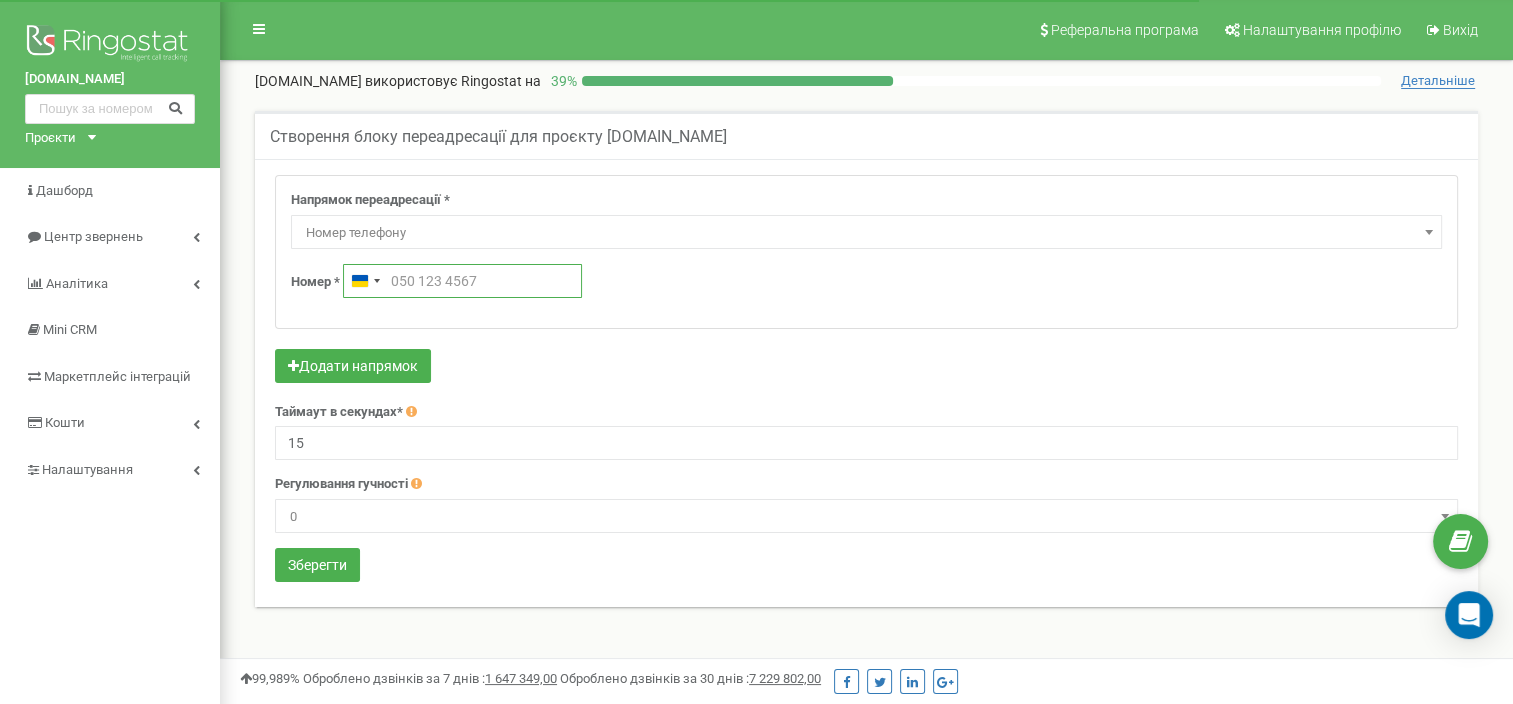 click at bounding box center (462, 281) 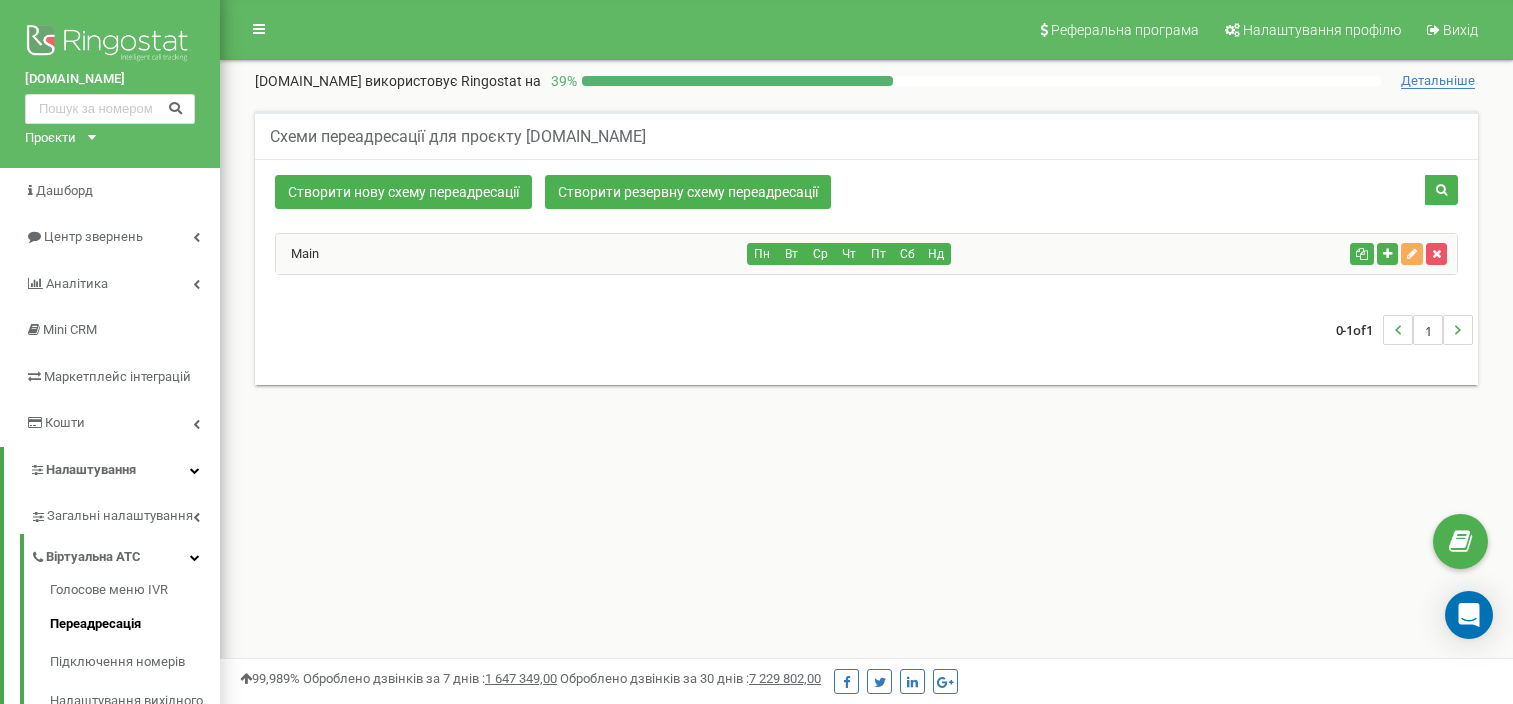 scroll, scrollTop: 100, scrollLeft: 0, axis: vertical 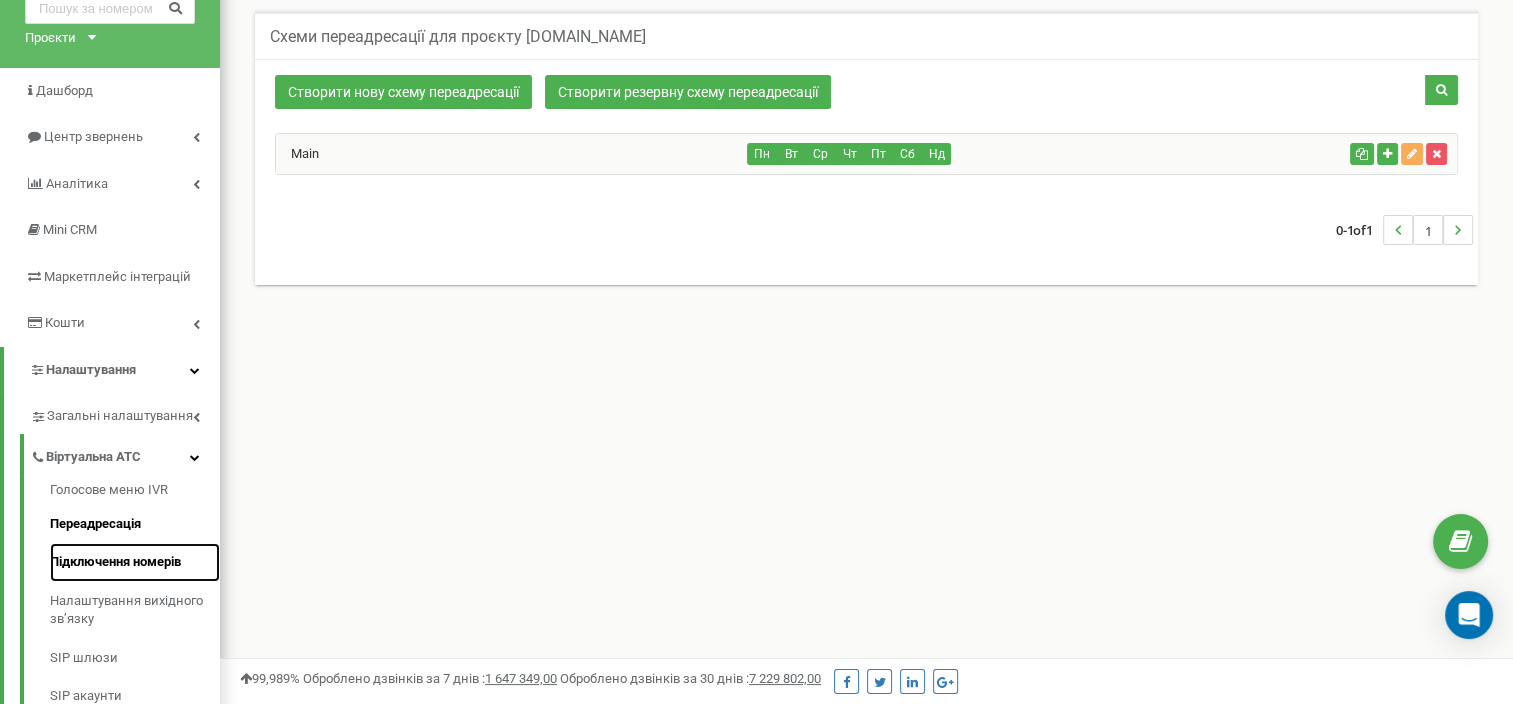 click on "Підключення номерів" at bounding box center (135, 562) 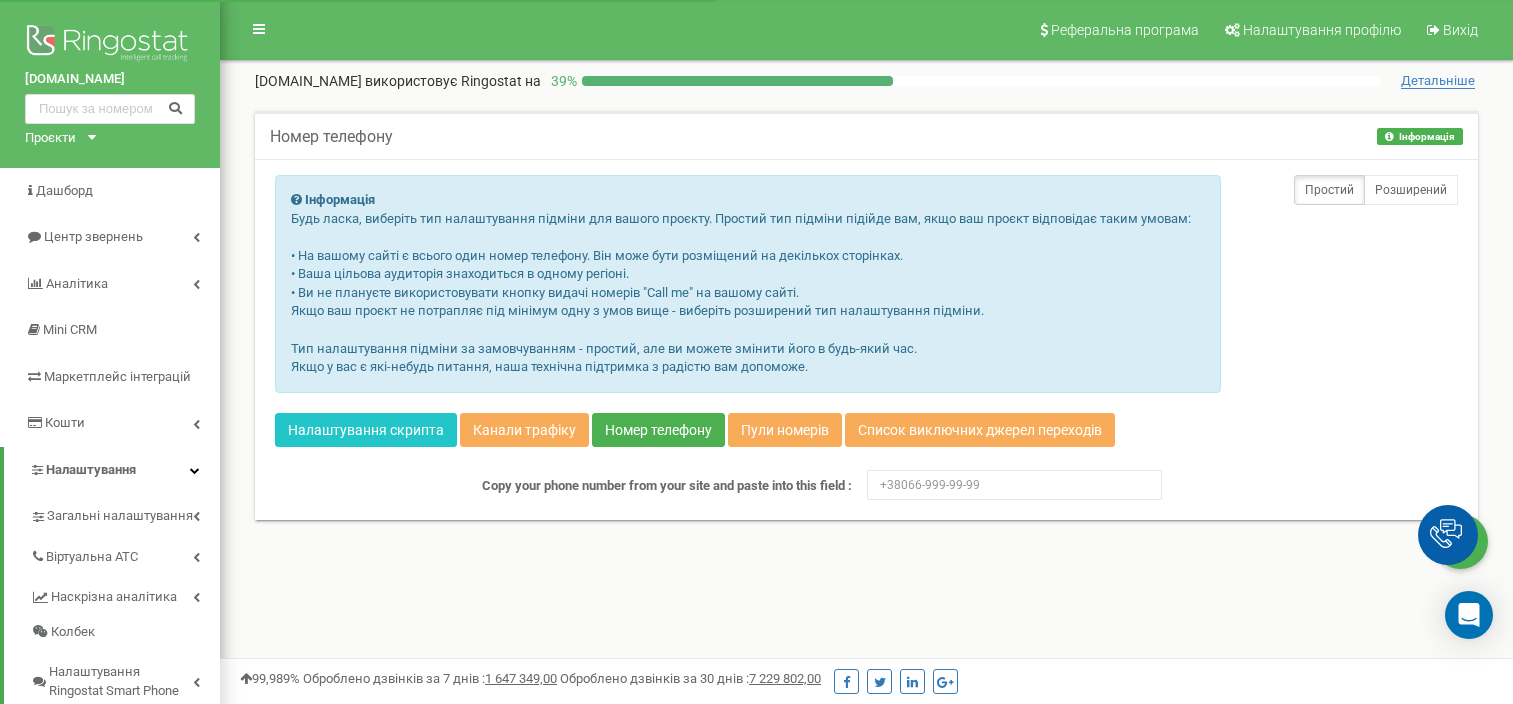 scroll, scrollTop: 25, scrollLeft: 0, axis: vertical 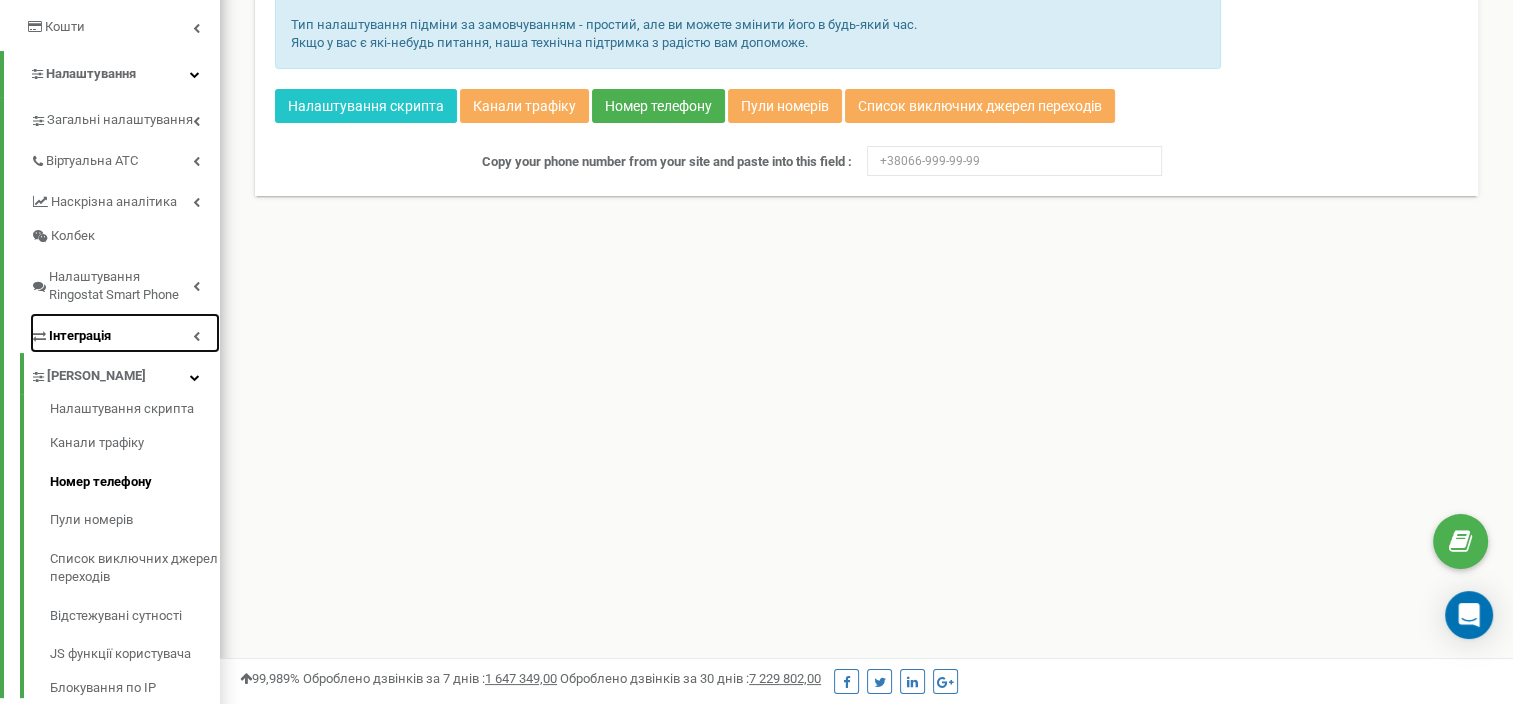 click on "Інтеграція" at bounding box center [125, 333] 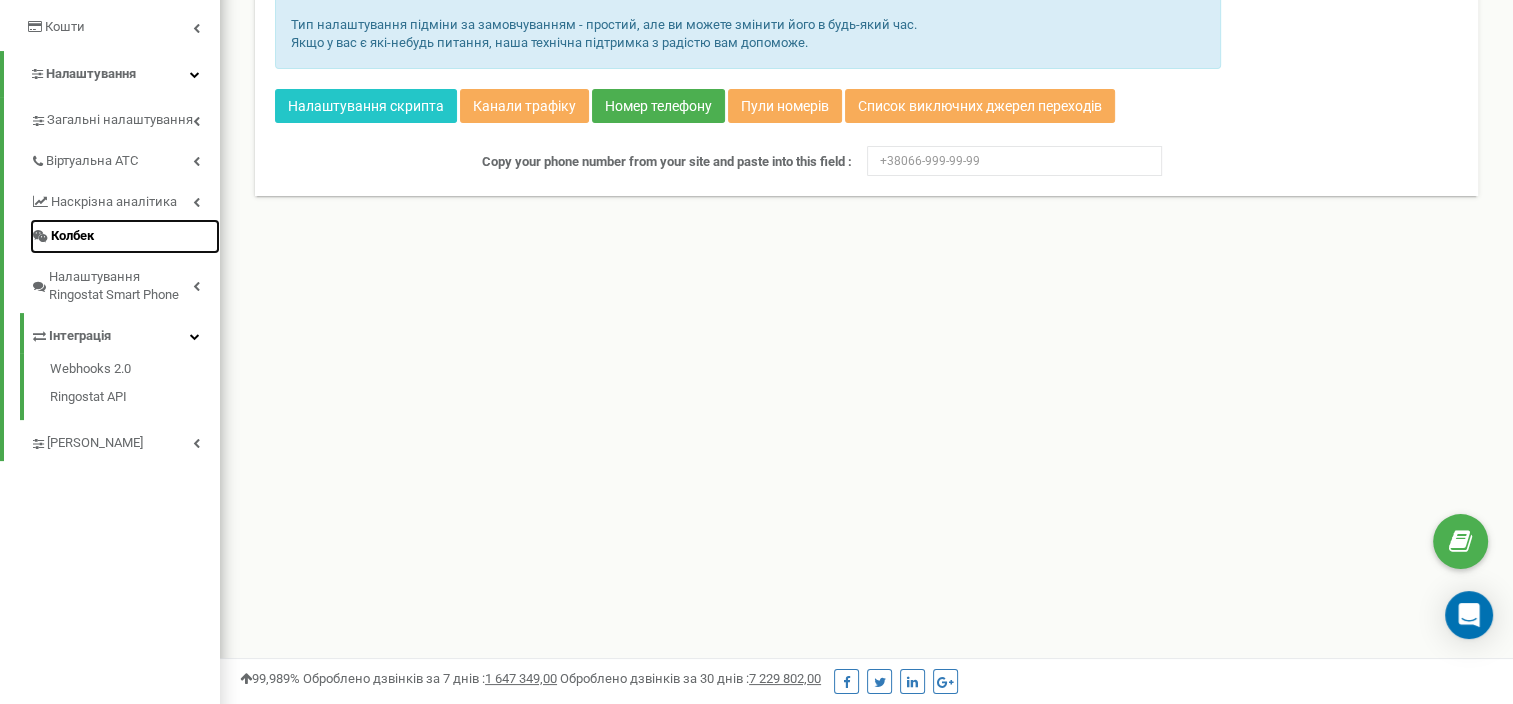 click on "Колбек" at bounding box center (72, 236) 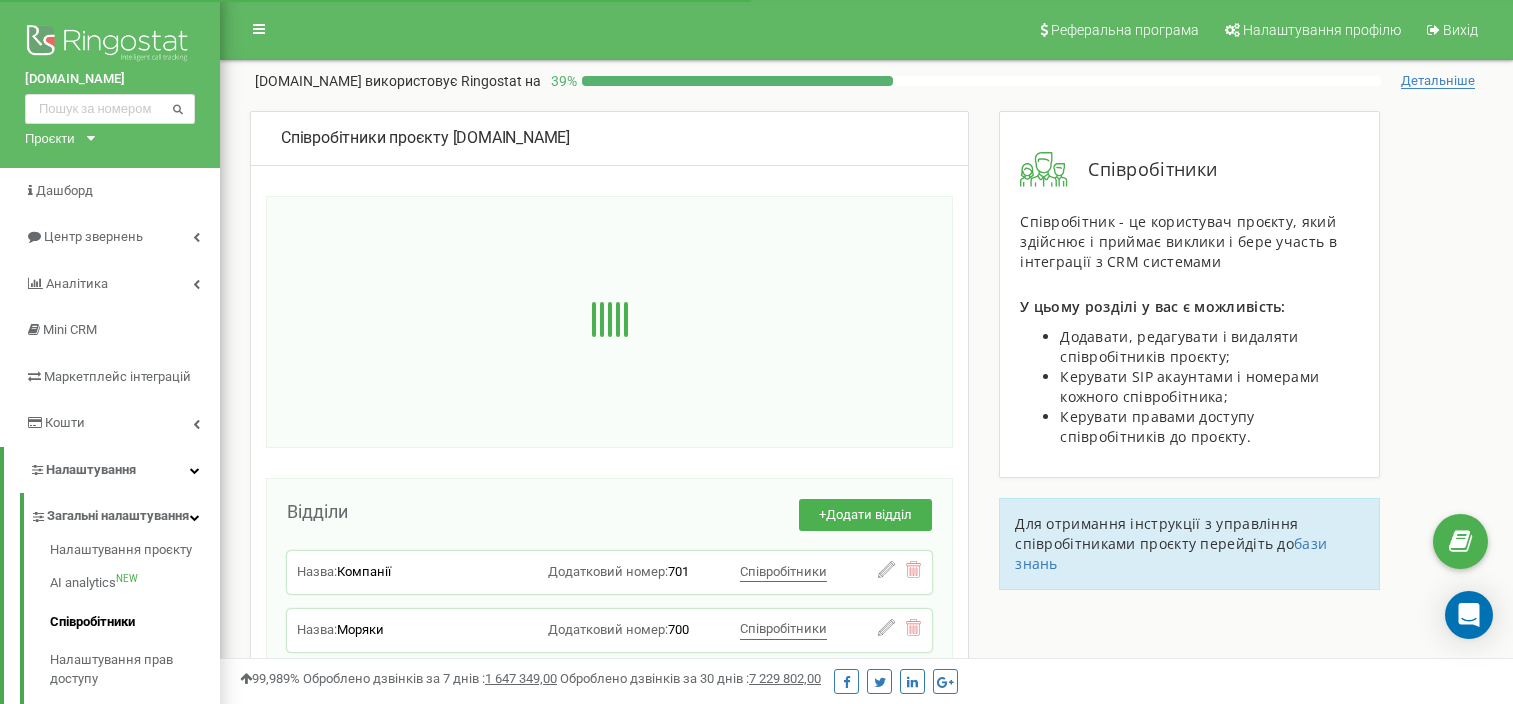 scroll, scrollTop: 0, scrollLeft: 0, axis: both 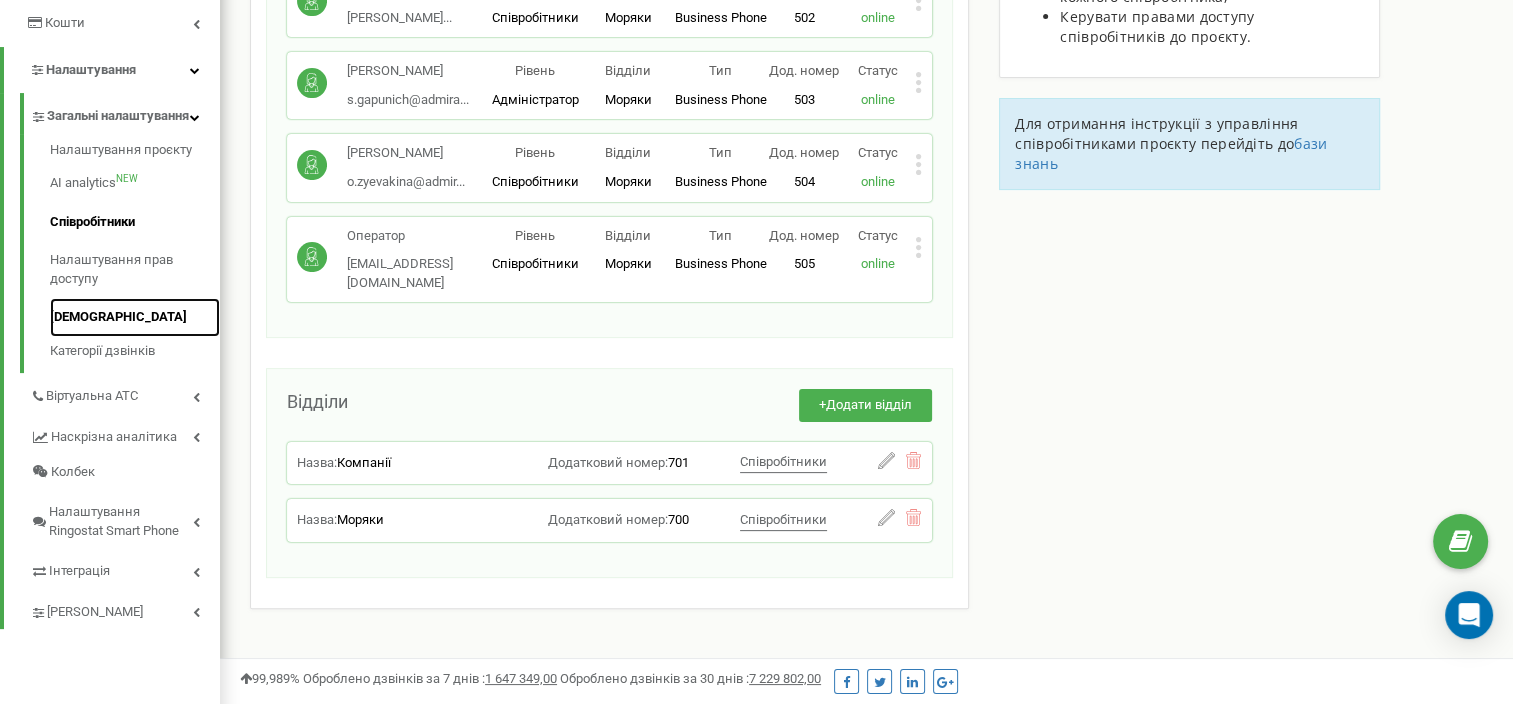 click on "[DEMOGRAPHIC_DATA]" at bounding box center (135, 317) 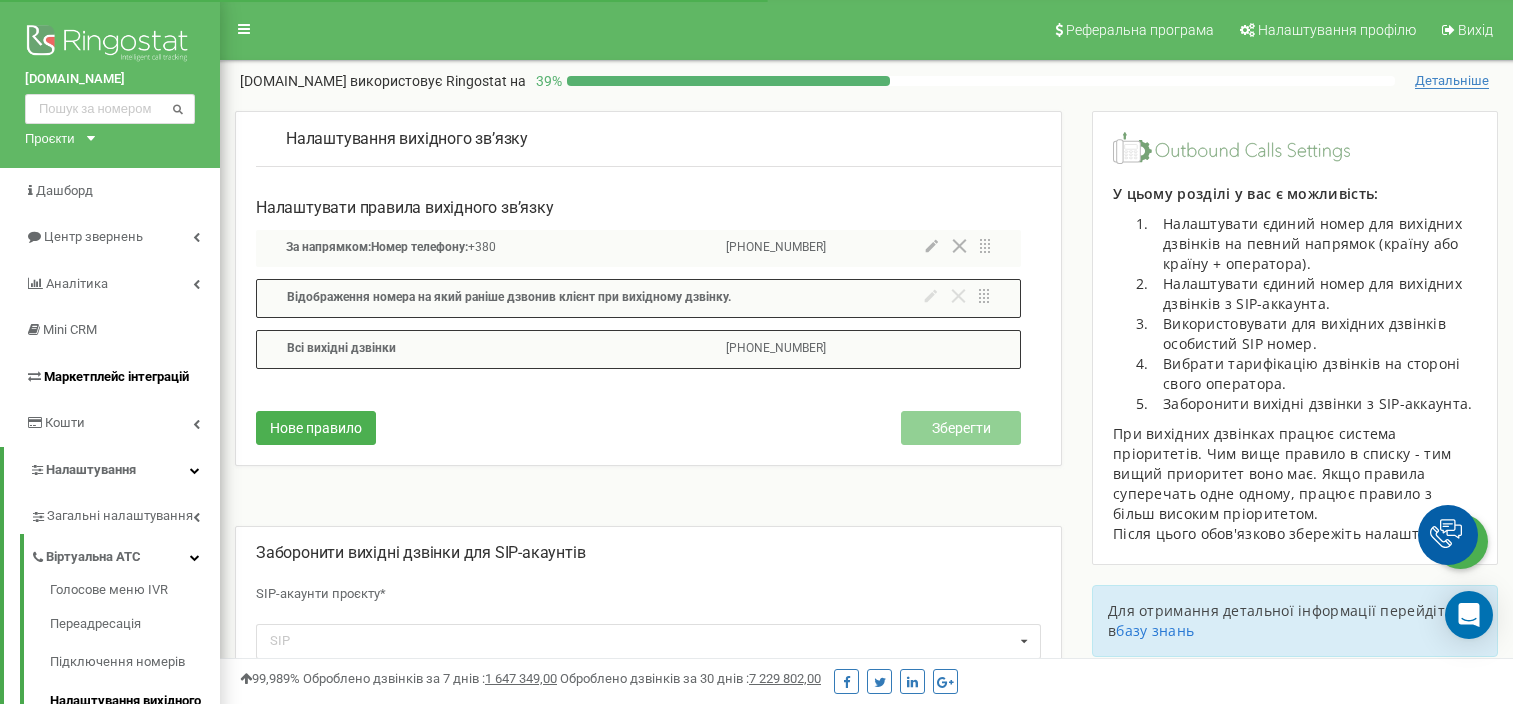 scroll, scrollTop: 0, scrollLeft: 0, axis: both 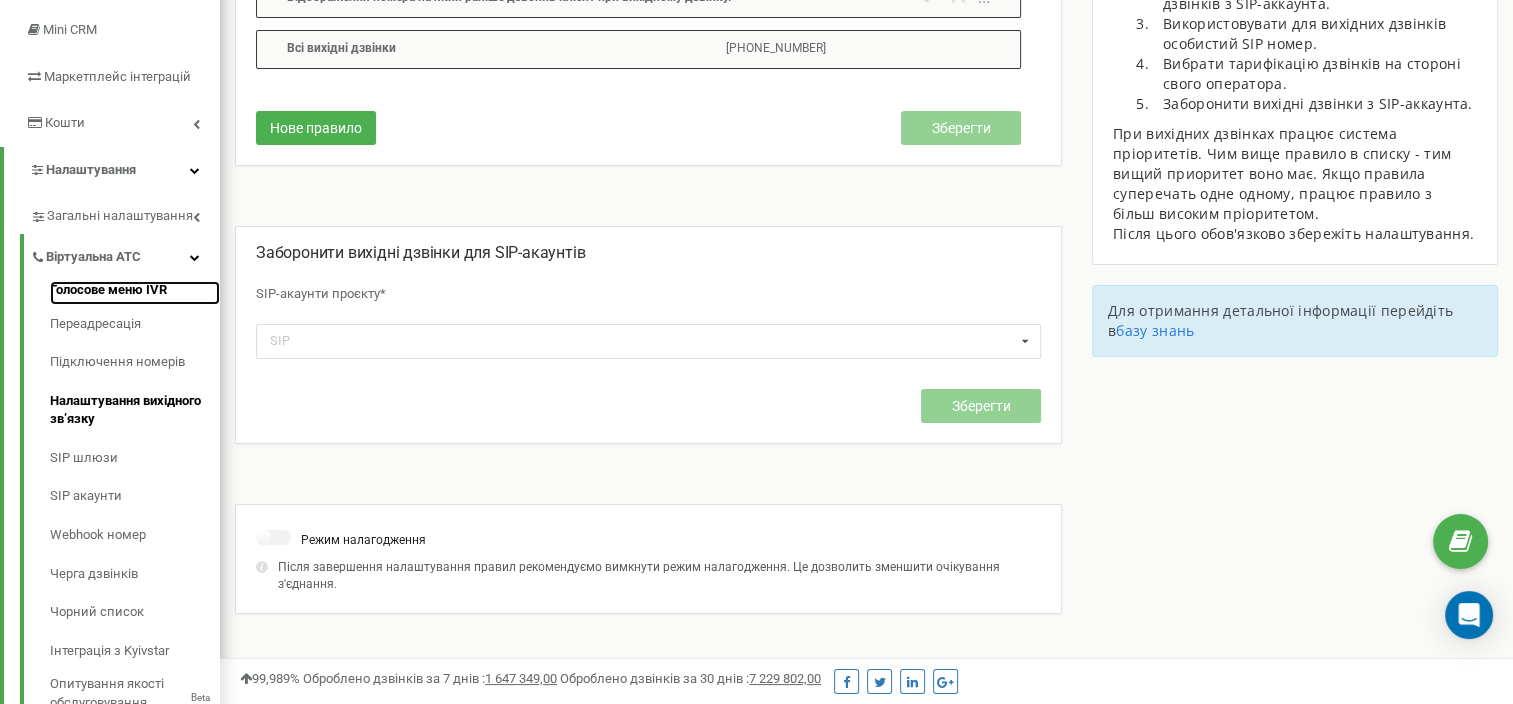 click on "Голосове меню IVR" at bounding box center [135, 293] 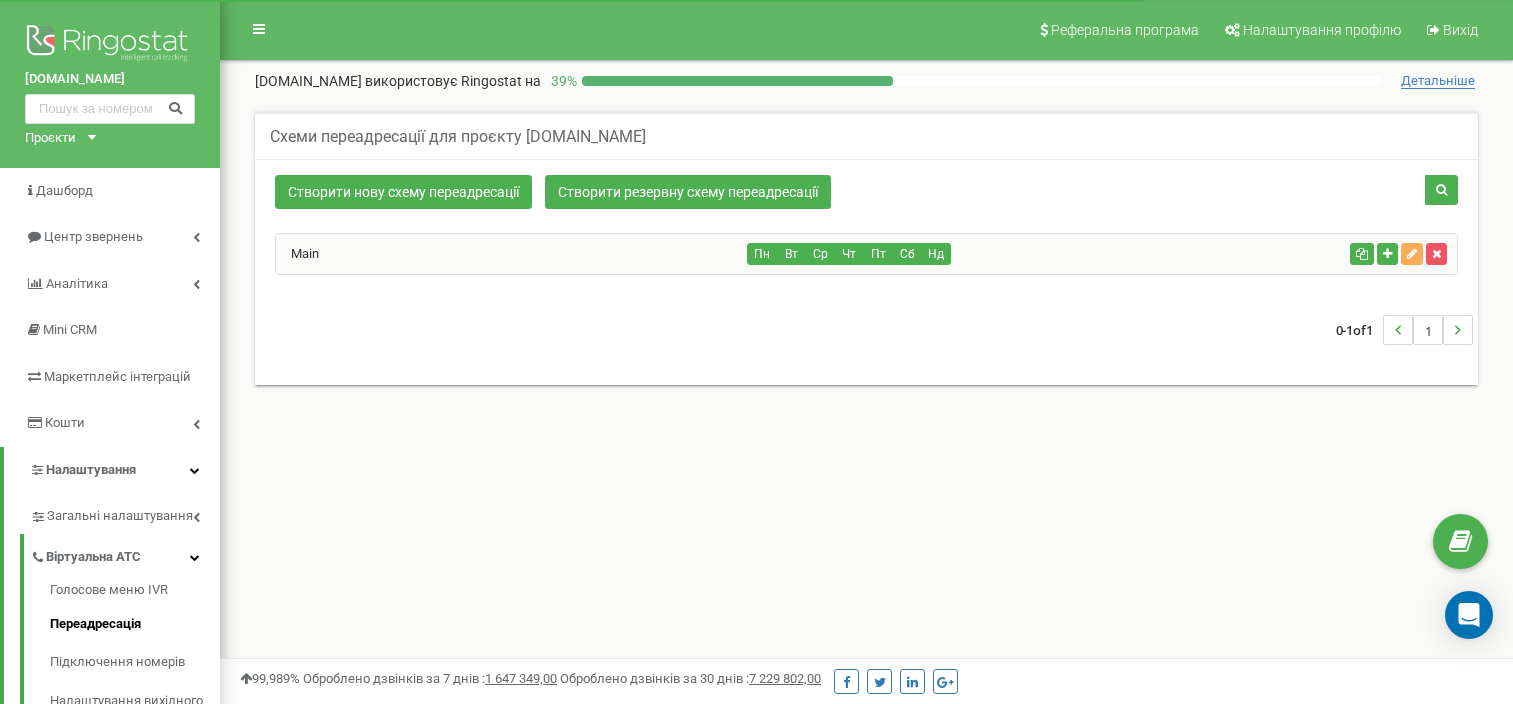 scroll, scrollTop: 0, scrollLeft: 0, axis: both 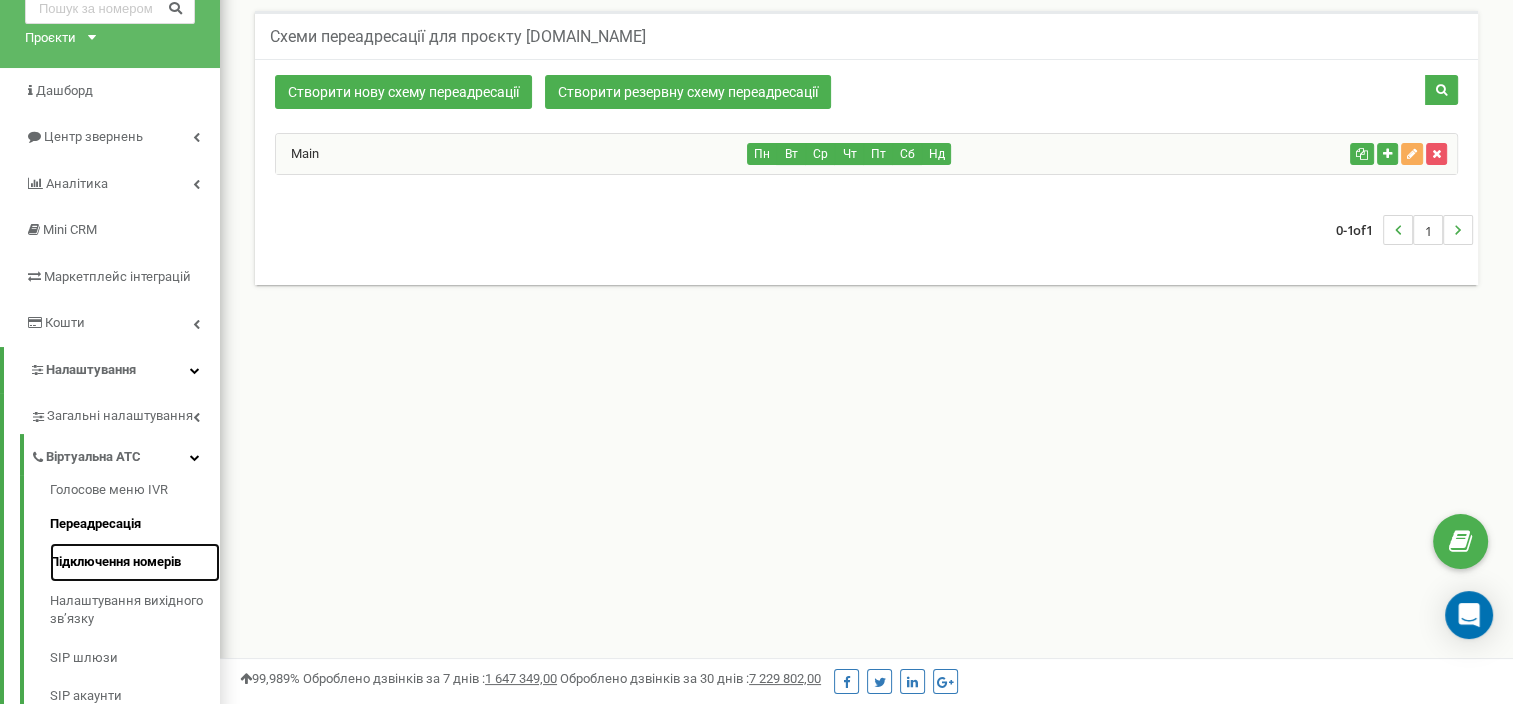 click on "Підключення номерів" at bounding box center (135, 562) 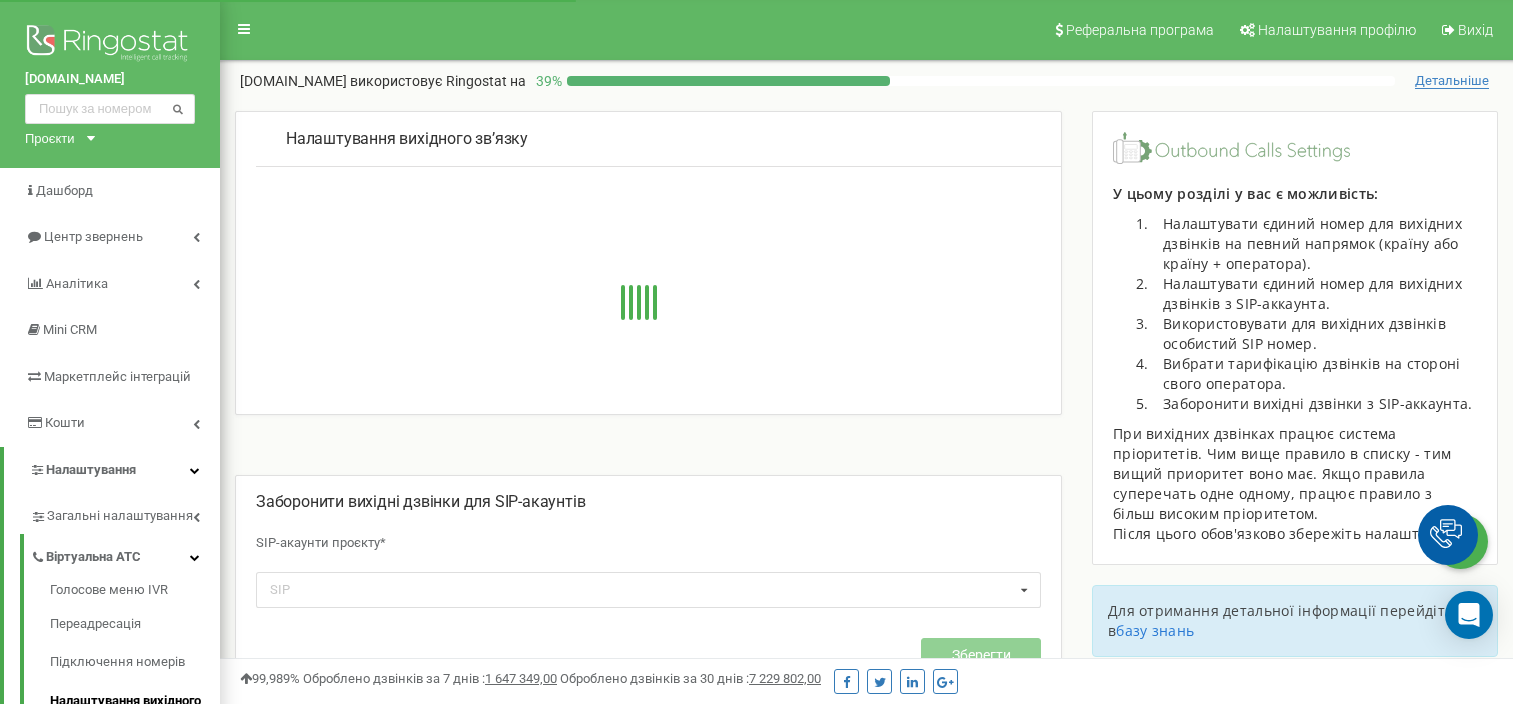 scroll, scrollTop: 0, scrollLeft: 0, axis: both 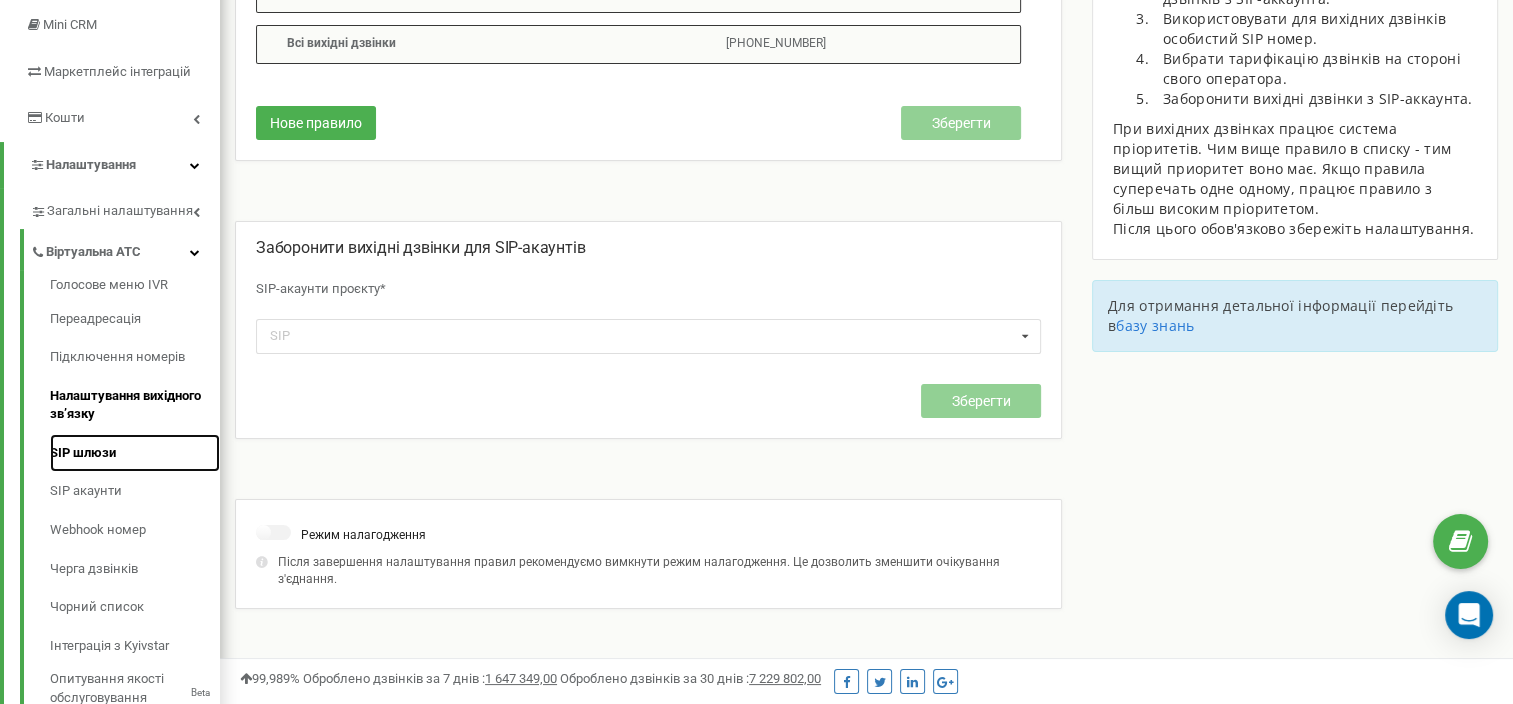 click on "SIP шлюзи" at bounding box center (135, 453) 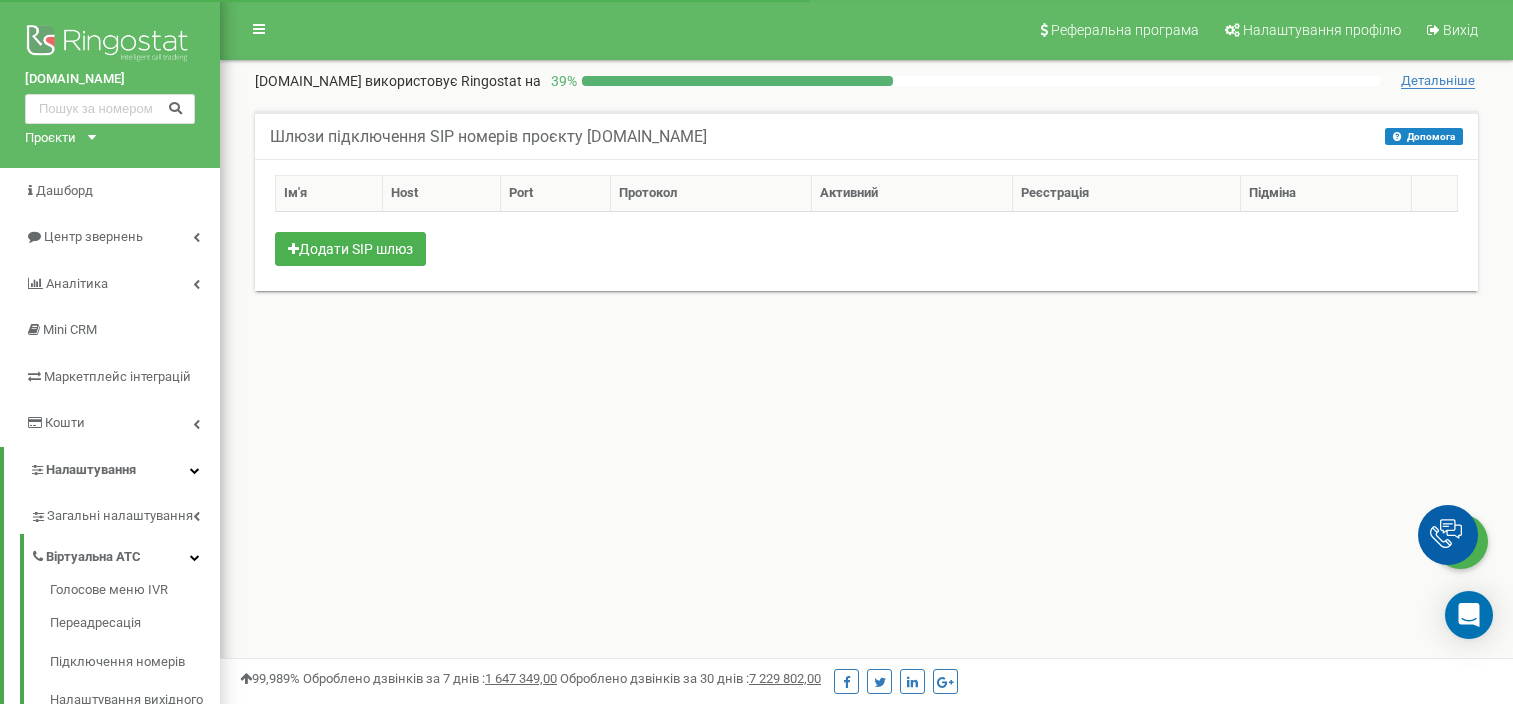 scroll, scrollTop: 77, scrollLeft: 0, axis: vertical 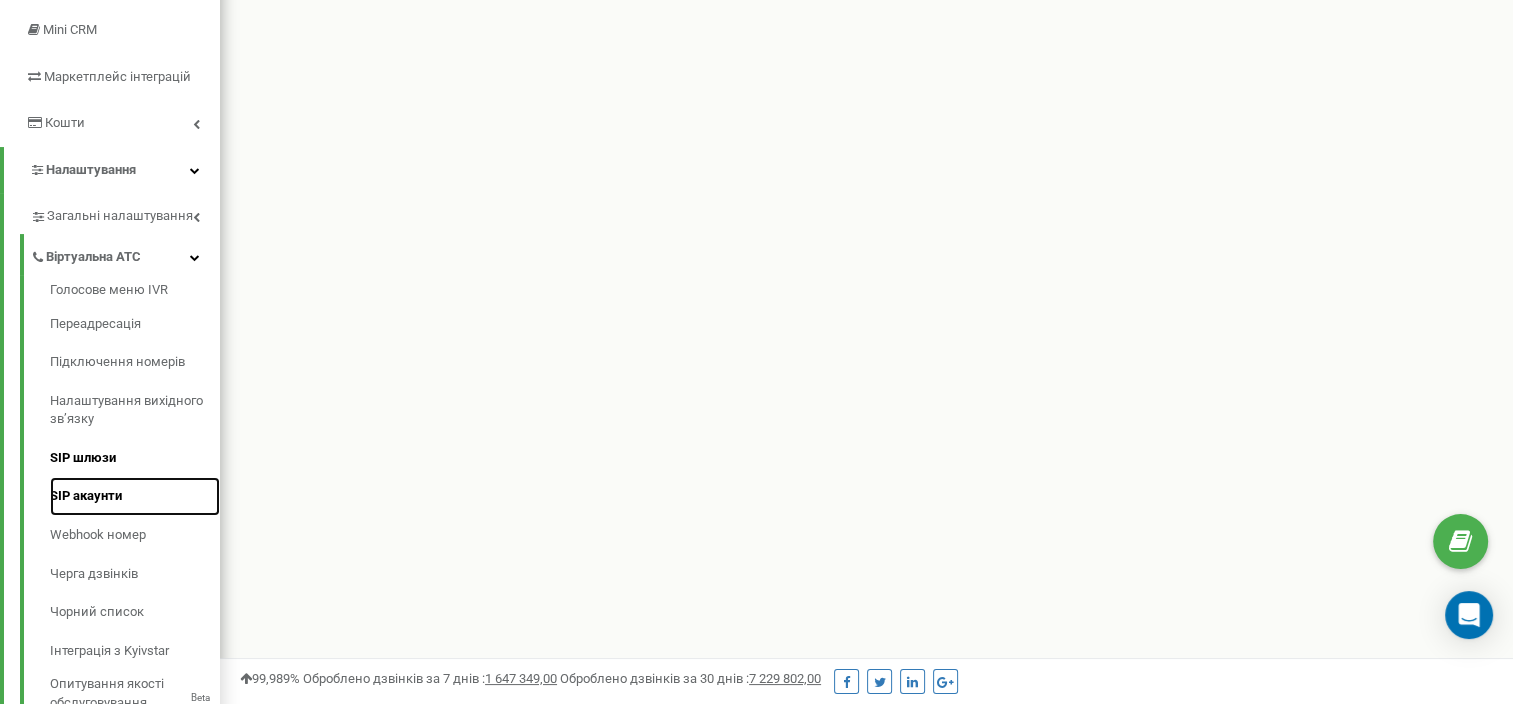 click on "SIP акаунти" at bounding box center [135, 496] 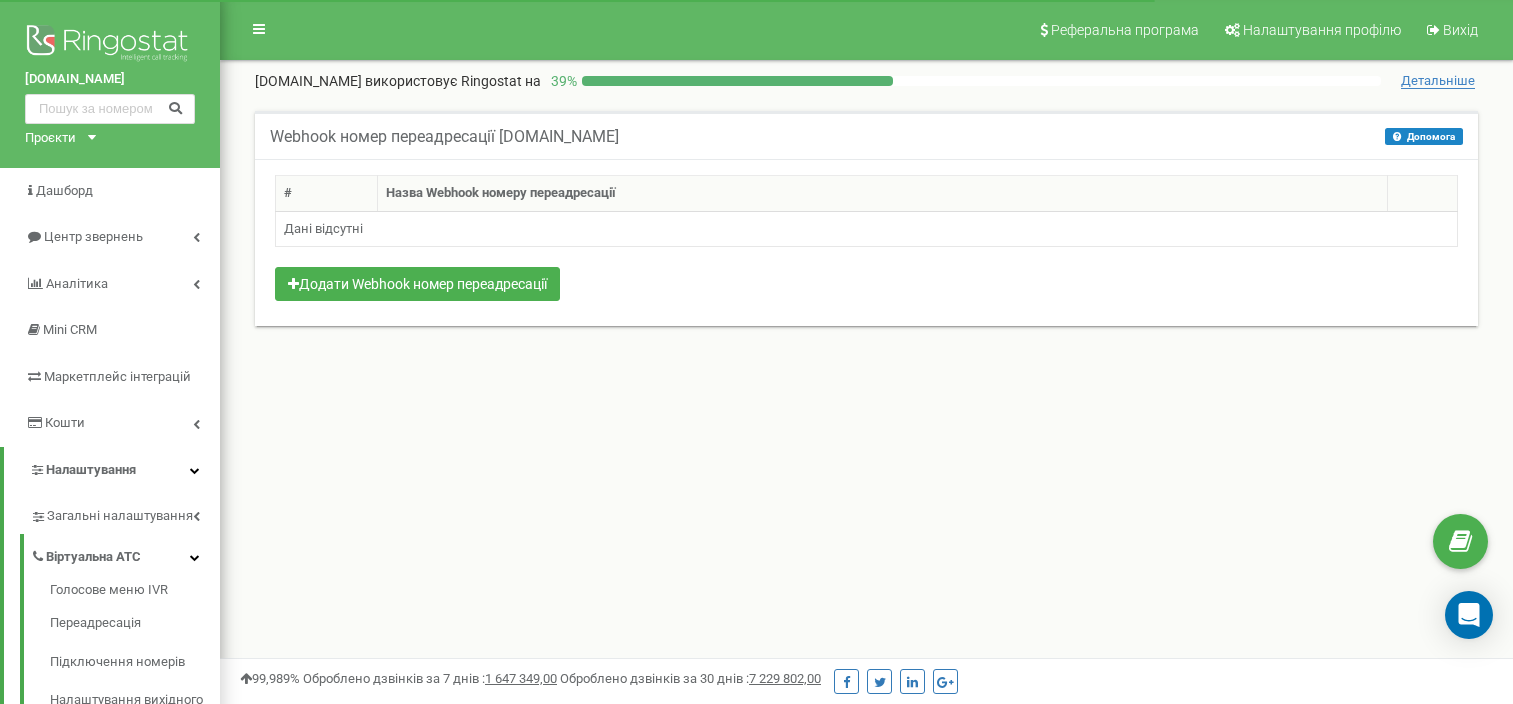 scroll, scrollTop: 0, scrollLeft: 0, axis: both 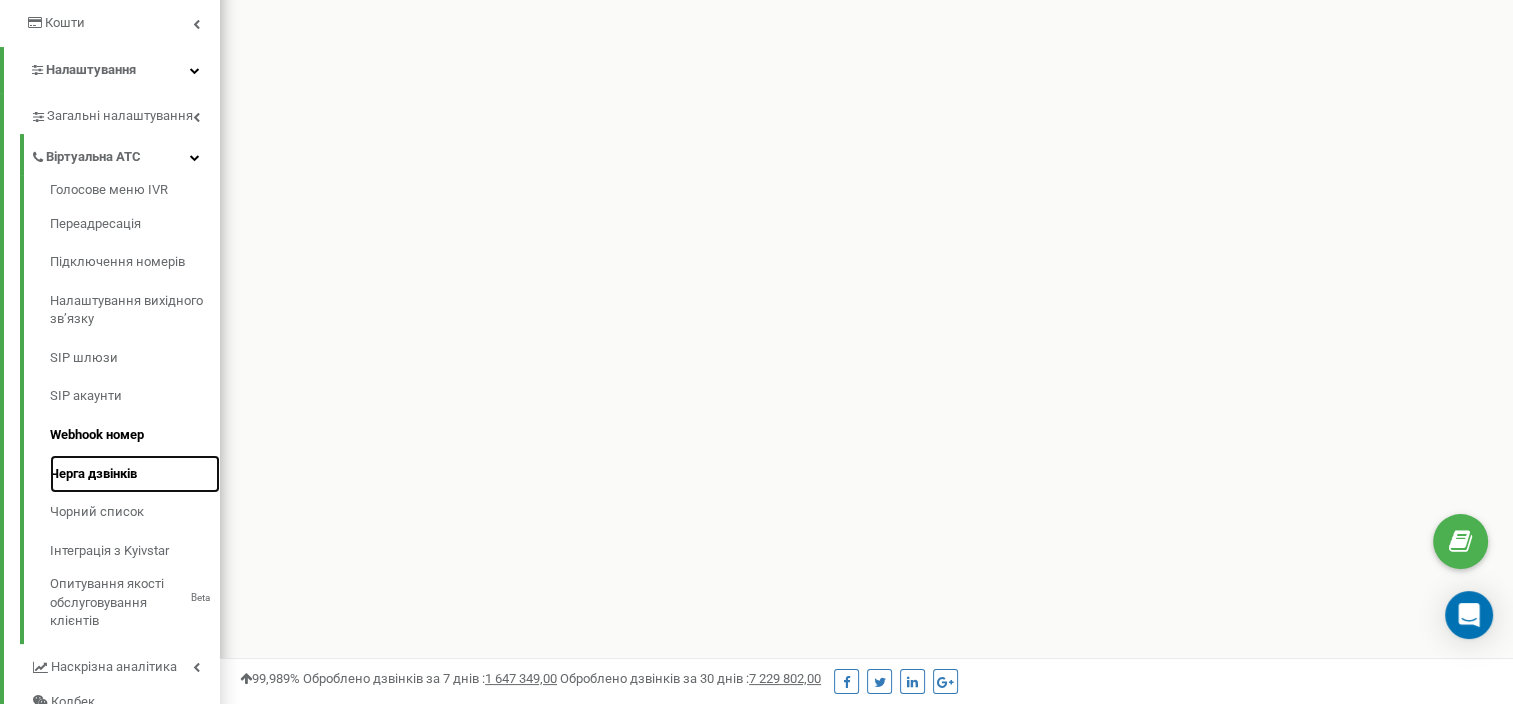 click on "Черга дзвінків" at bounding box center [135, 474] 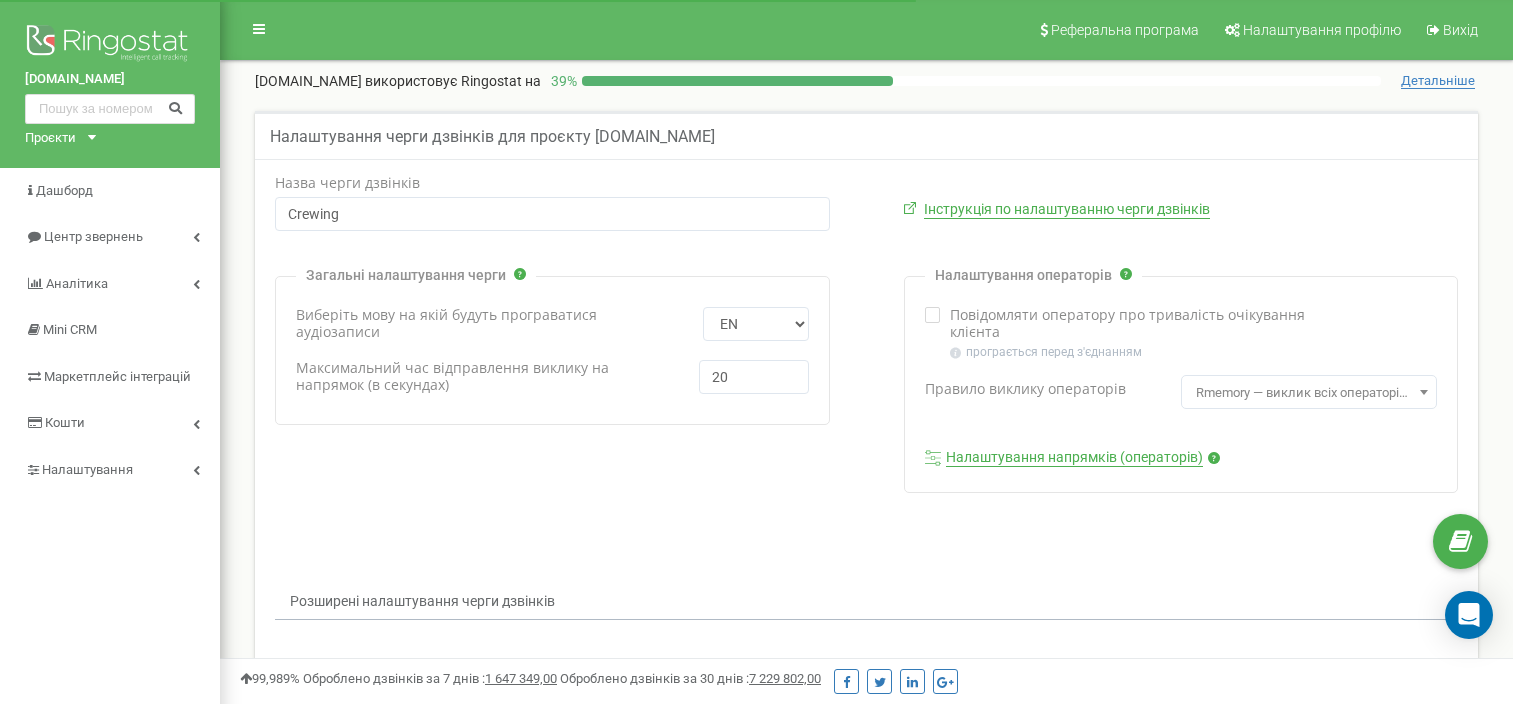 scroll, scrollTop: 0, scrollLeft: 0, axis: both 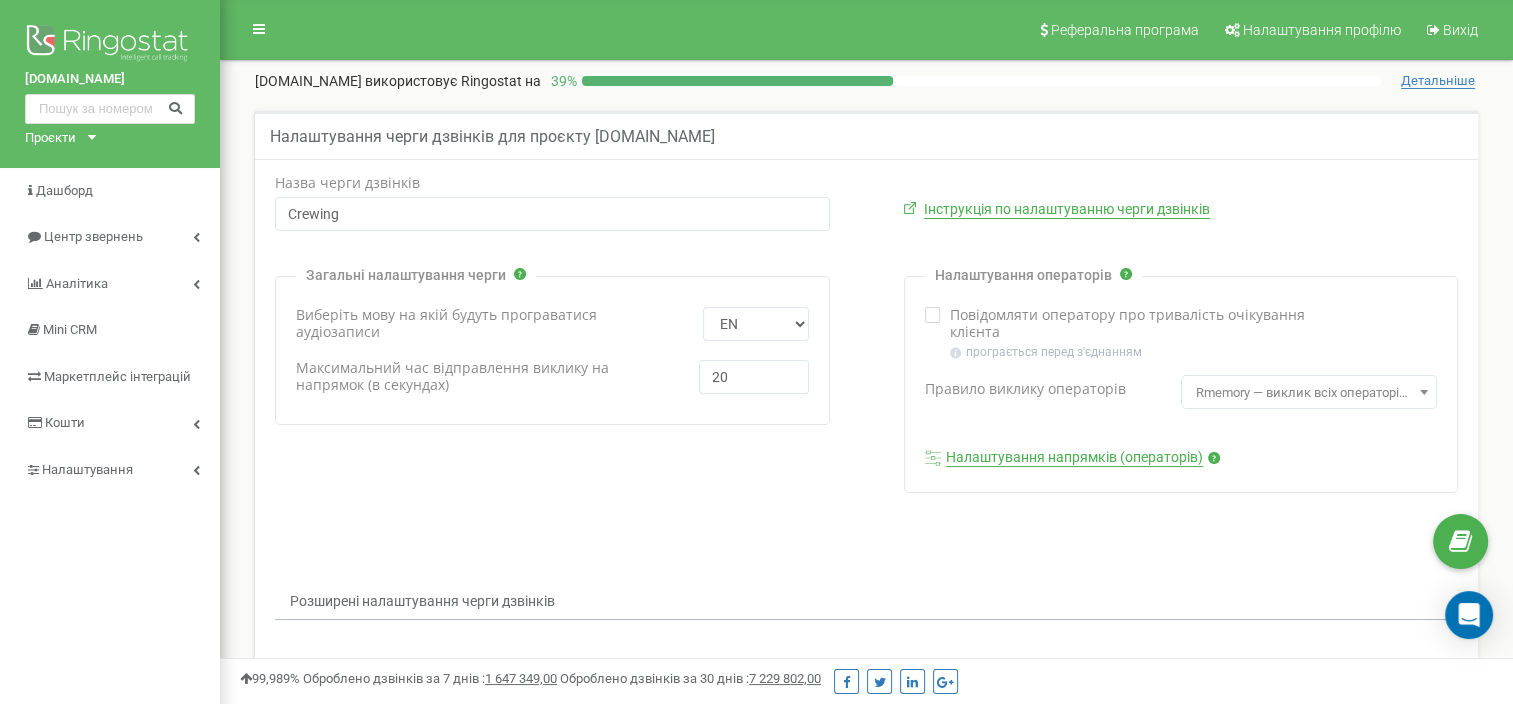 click at bounding box center (933, 315) 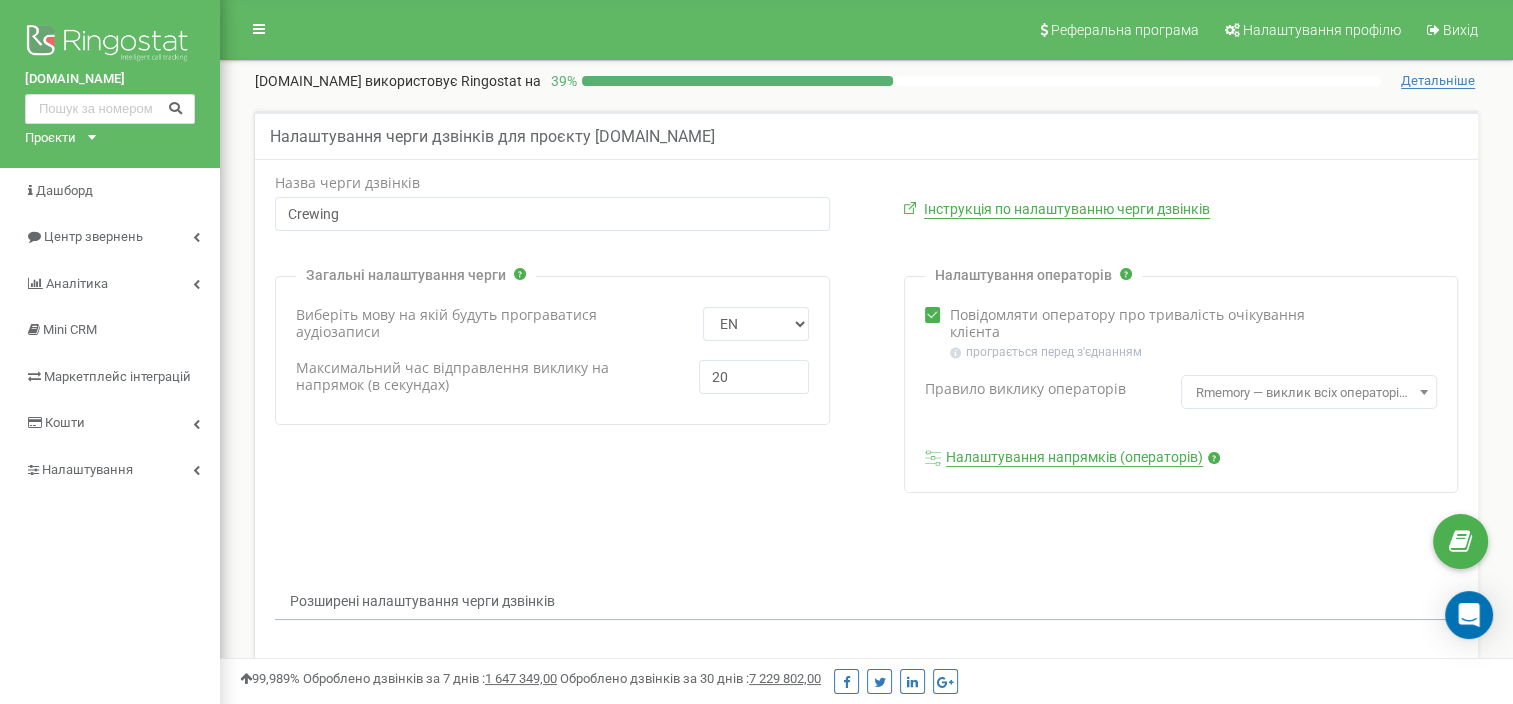 click on "Rmemory — виклик всіх операторів по колу. Дзвінок надходить після оператора, що відповів останнім" at bounding box center (1309, 393) 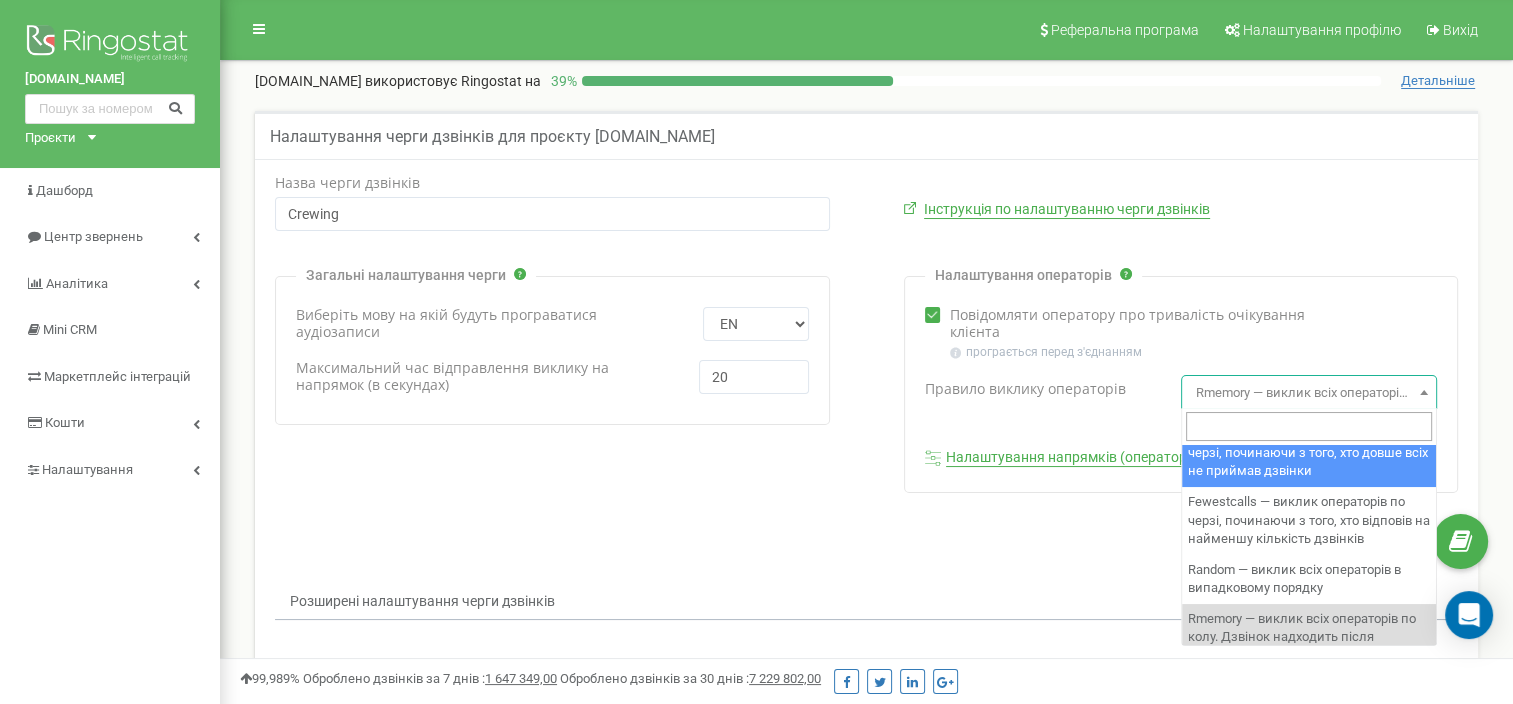 scroll, scrollTop: 82, scrollLeft: 0, axis: vertical 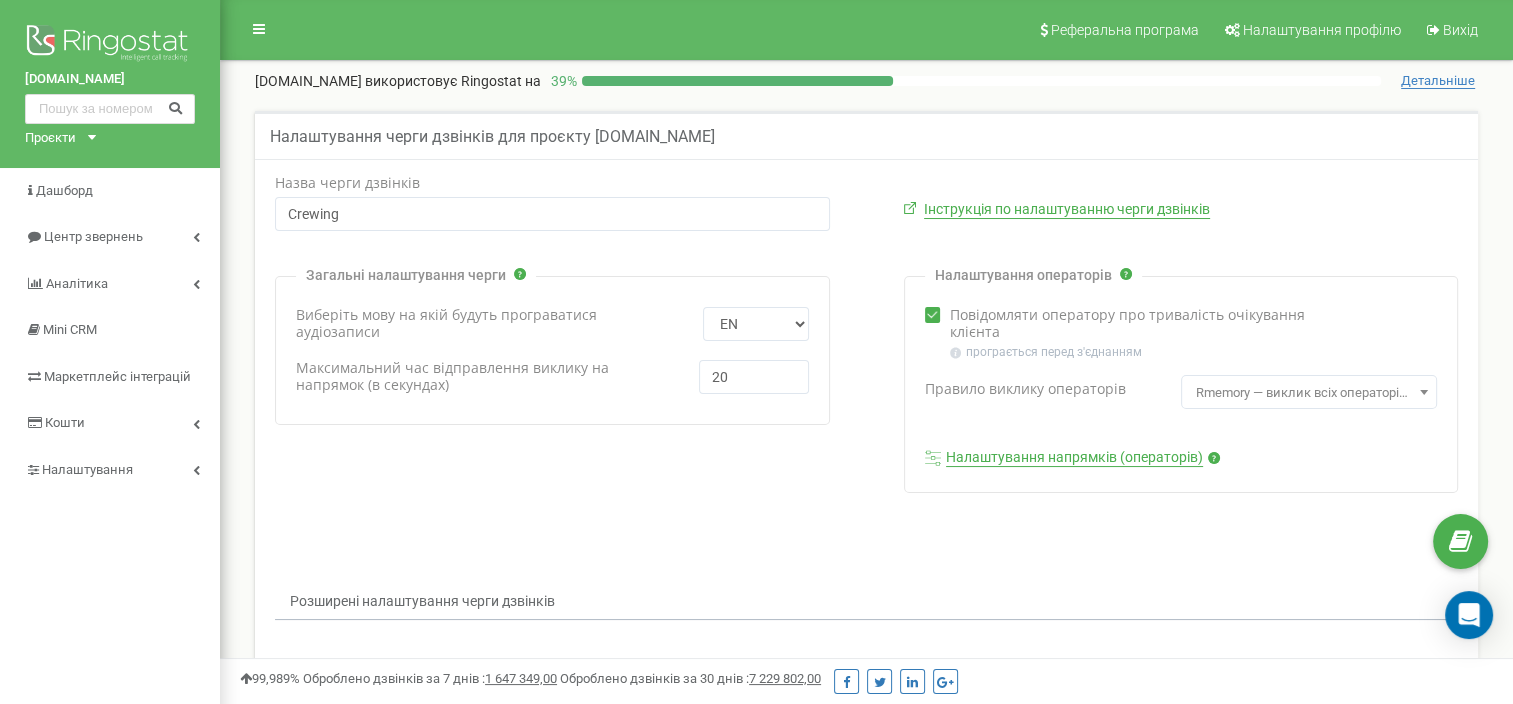 click on "Rmemory — виклик всіх операторів по колу. Дзвінок надходить після оператора, що відповів останнім" at bounding box center [1309, 393] 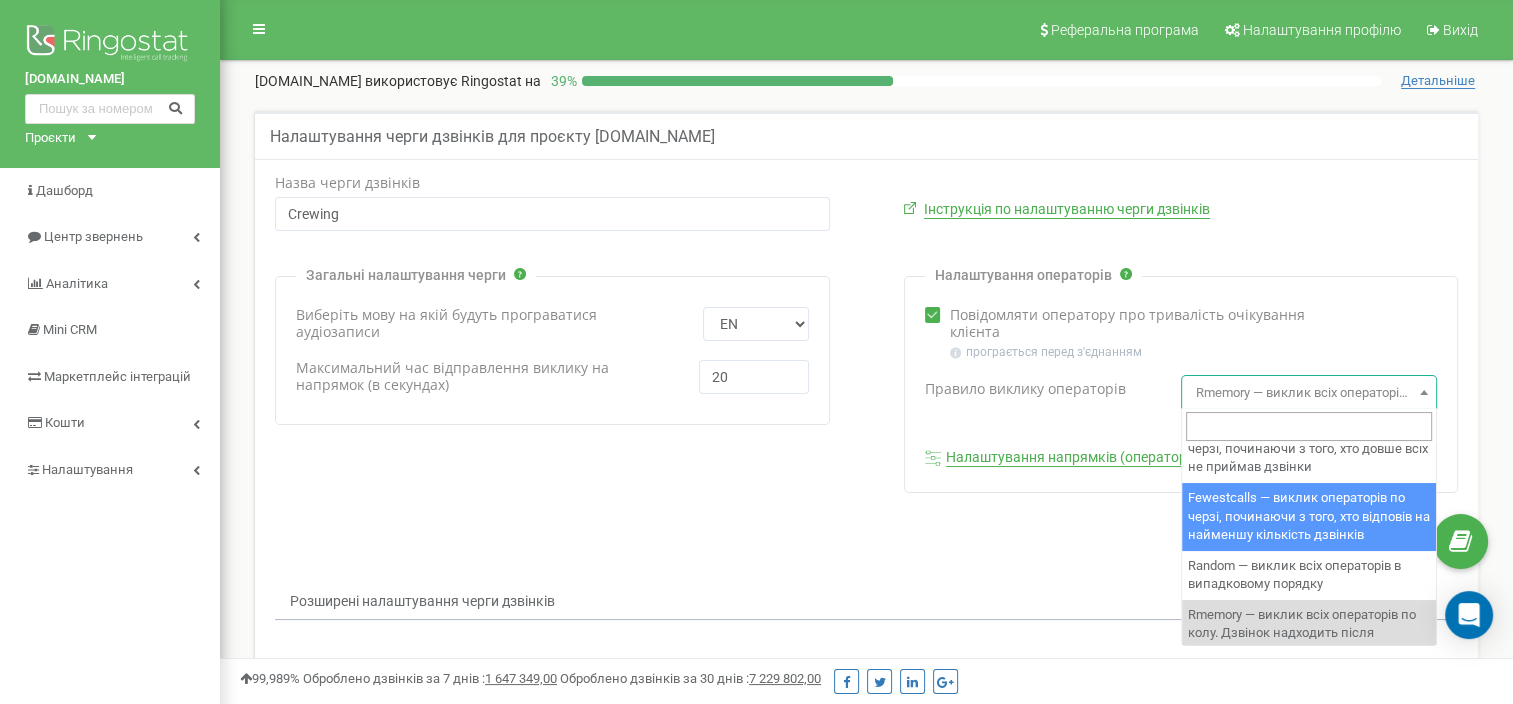 scroll, scrollTop: 82, scrollLeft: 0, axis: vertical 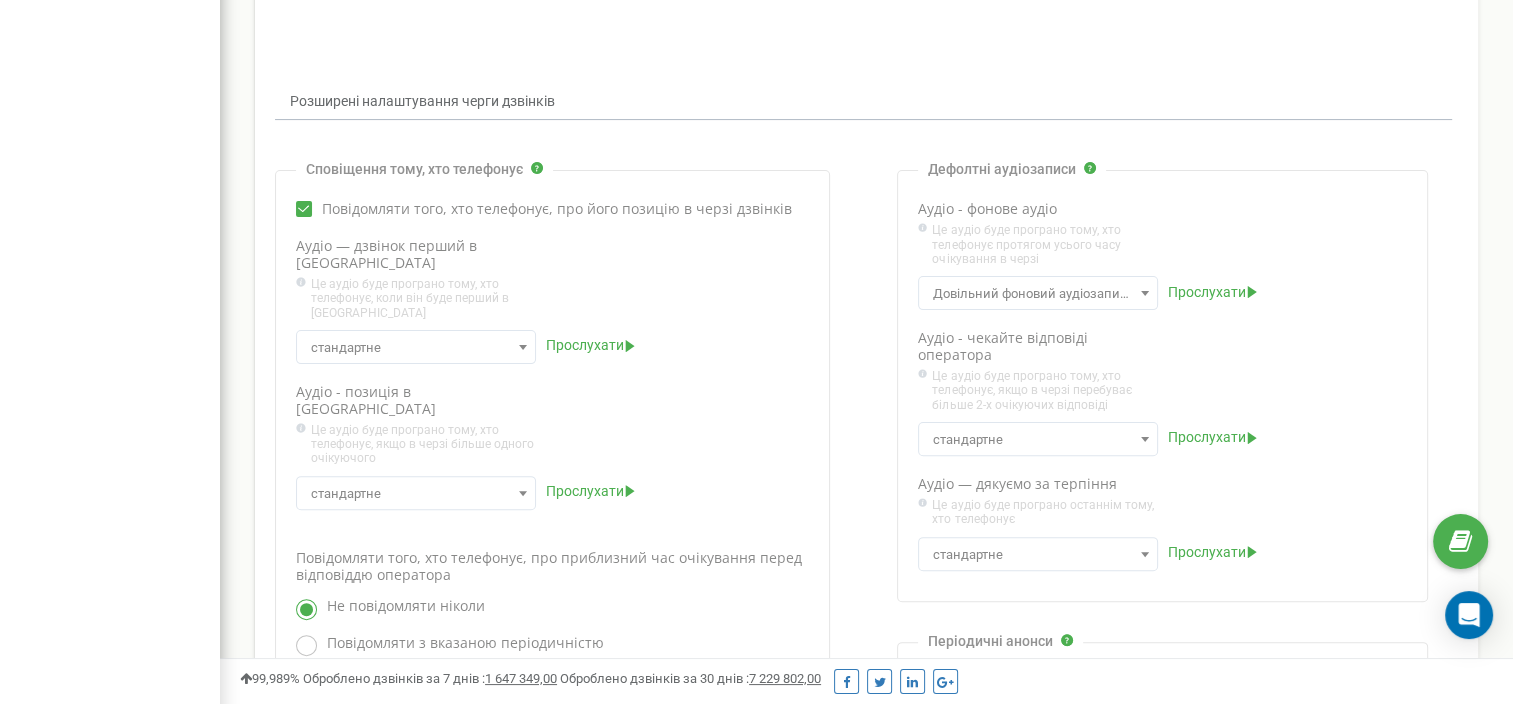 click on "Аудіо - фонове аудіо
Нове аудіо" at bounding box center (1163, 255) 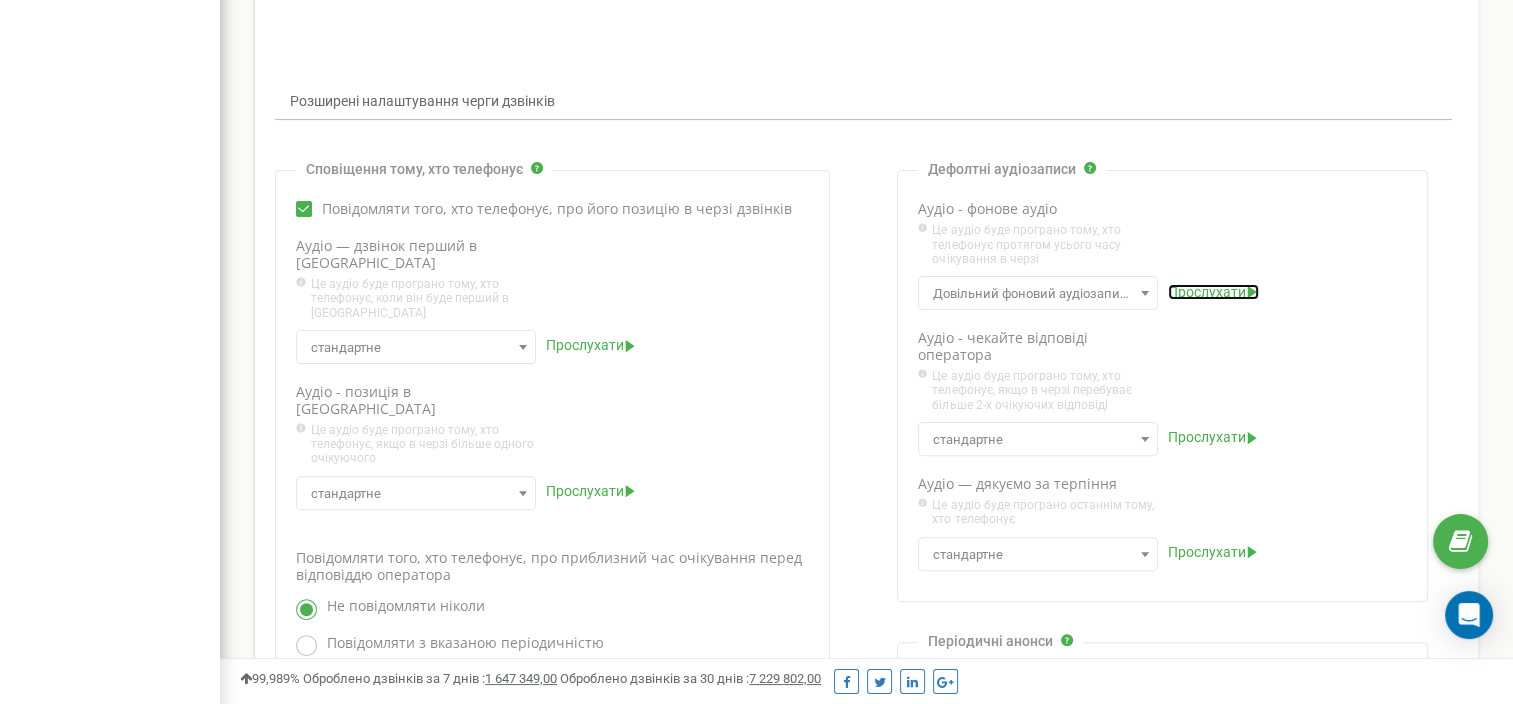 click 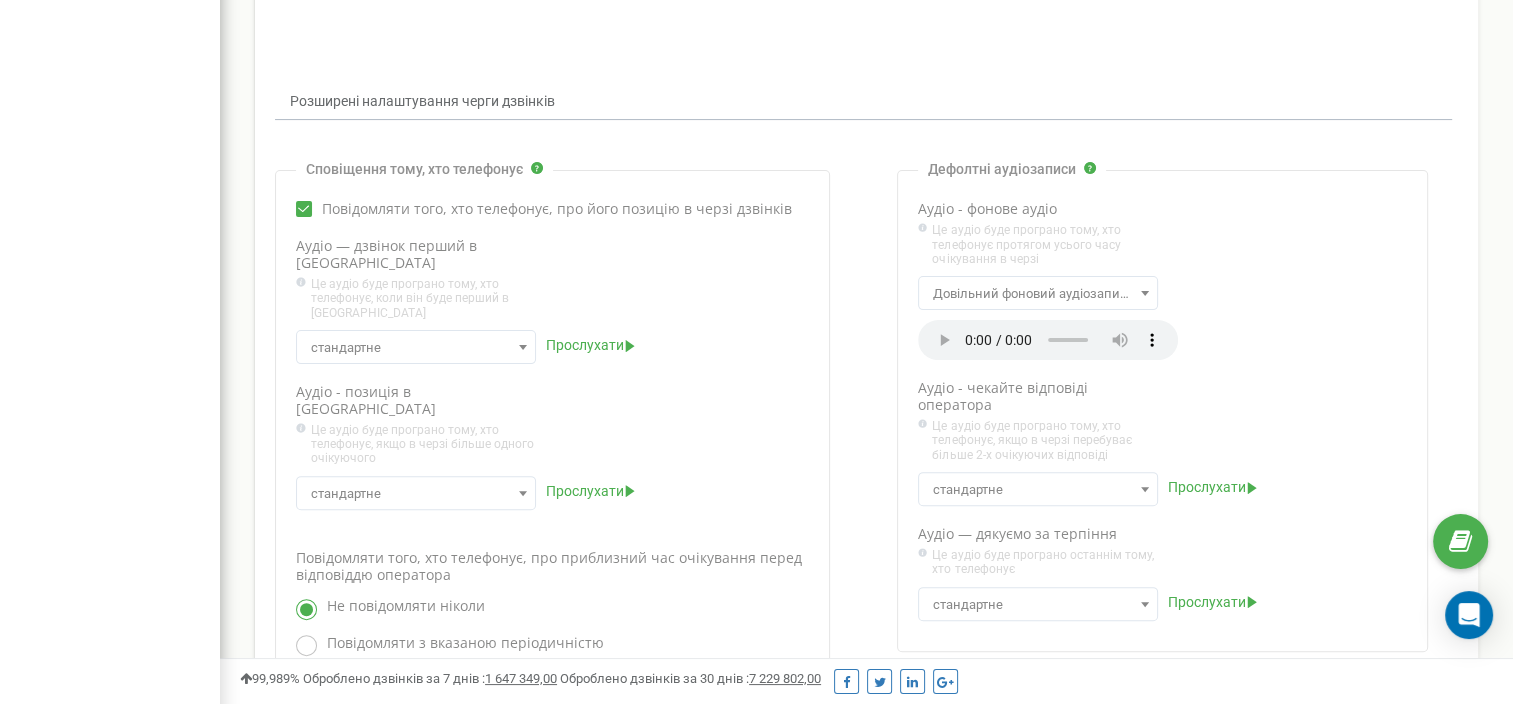 type 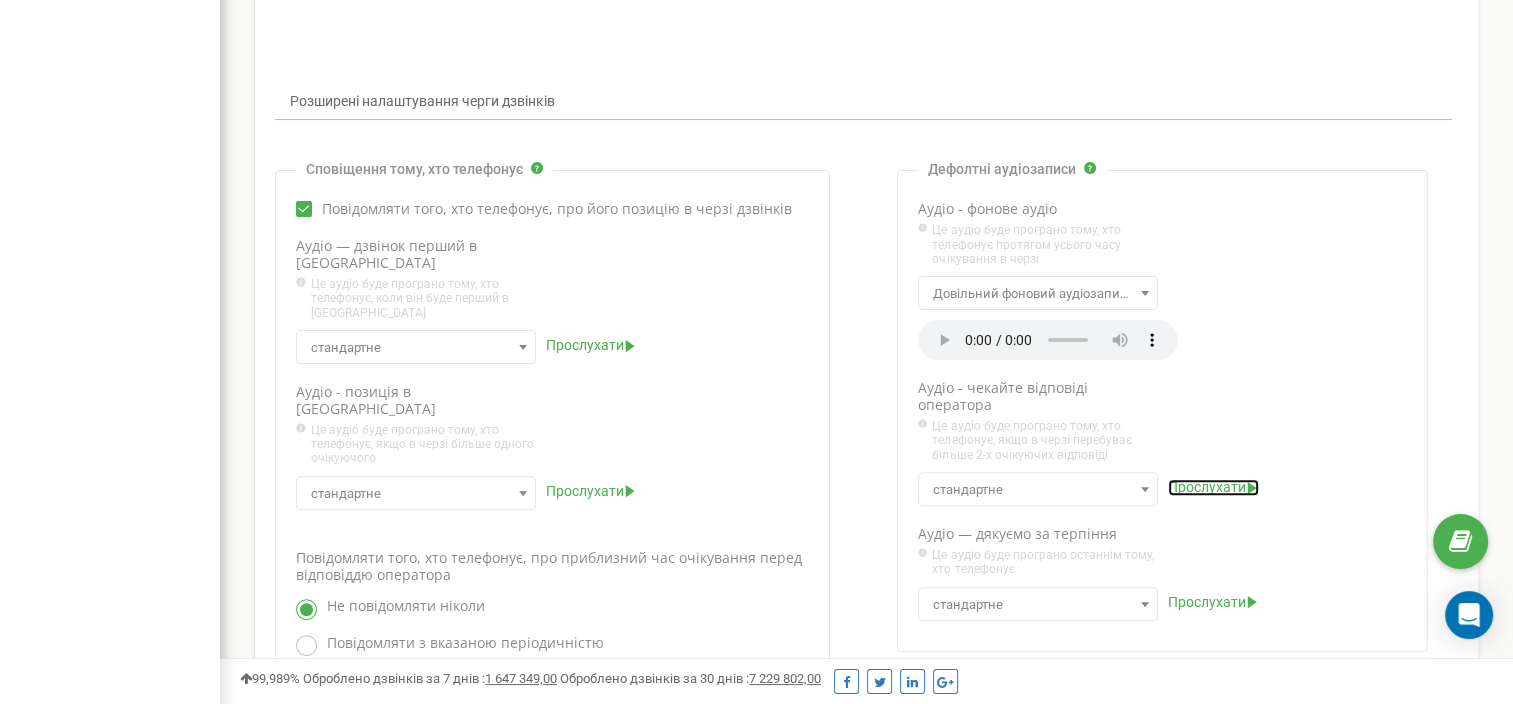 click 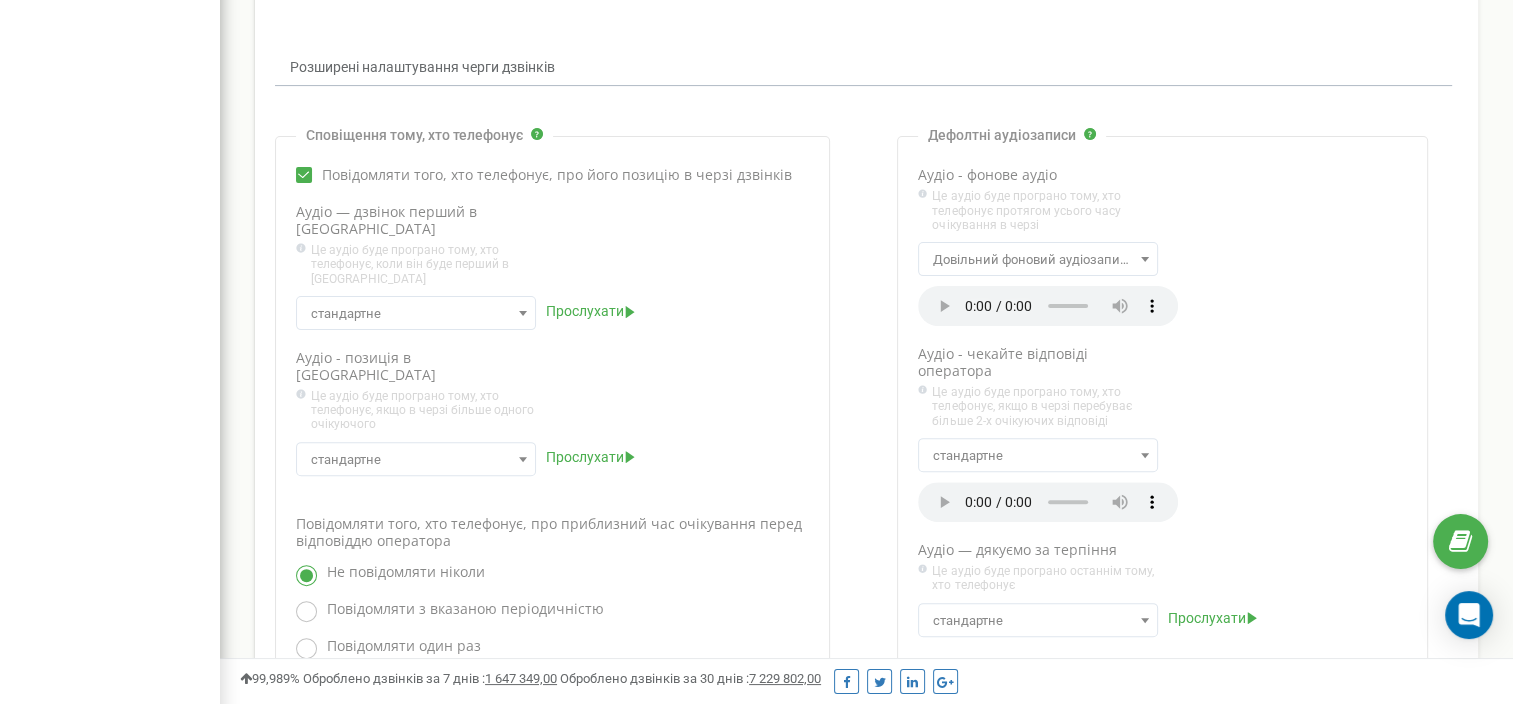 scroll, scrollTop: 500, scrollLeft: 0, axis: vertical 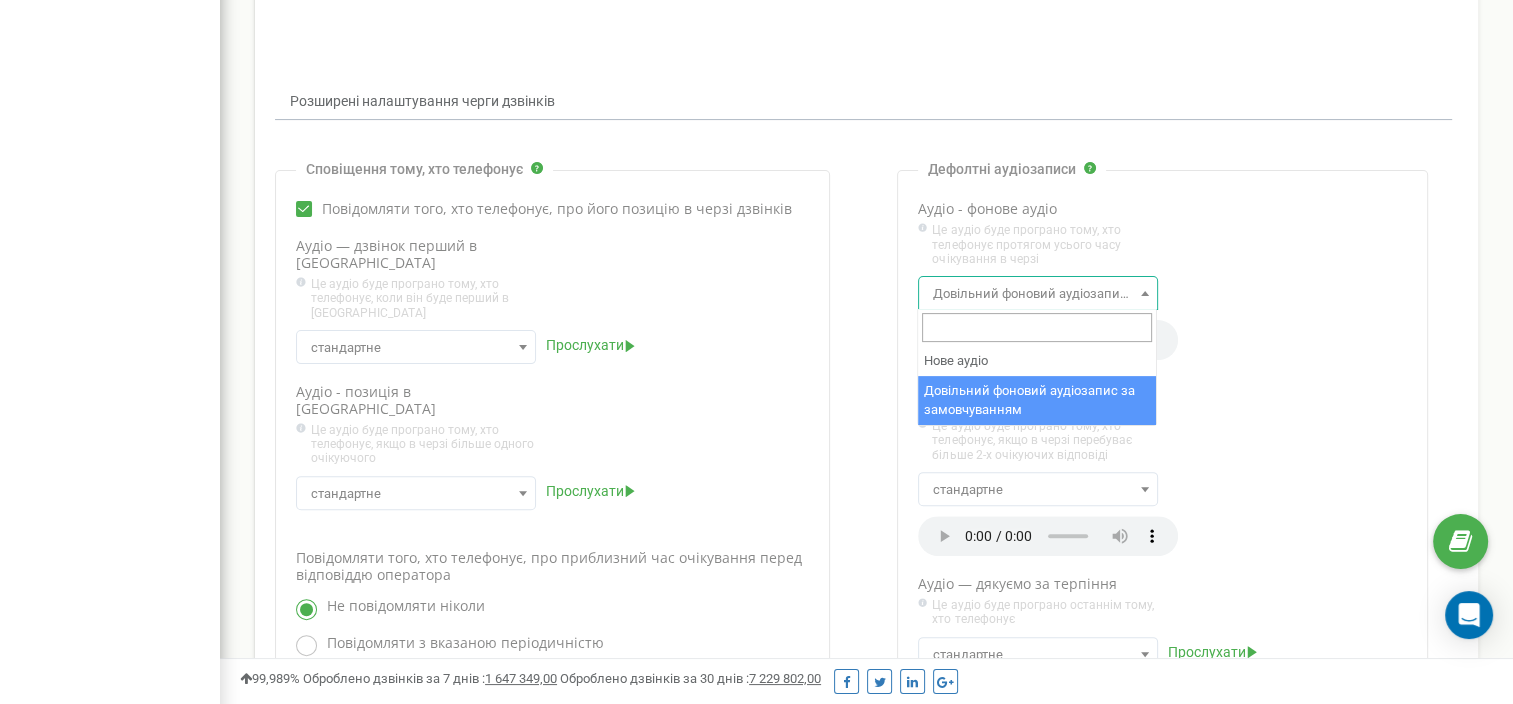 click on "Довільний фоновий аудіозапис за замовчуванням" at bounding box center [1038, 294] 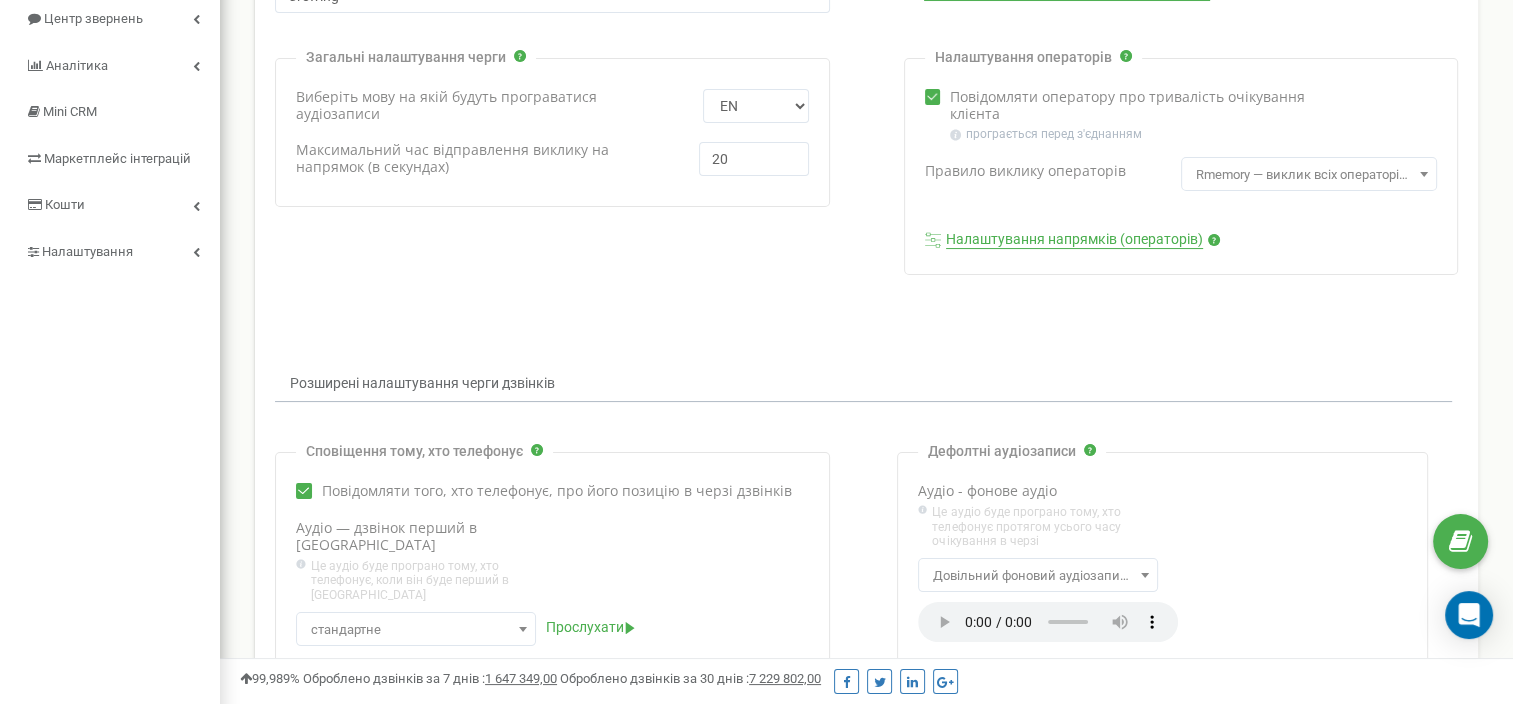 scroll, scrollTop: 0, scrollLeft: 0, axis: both 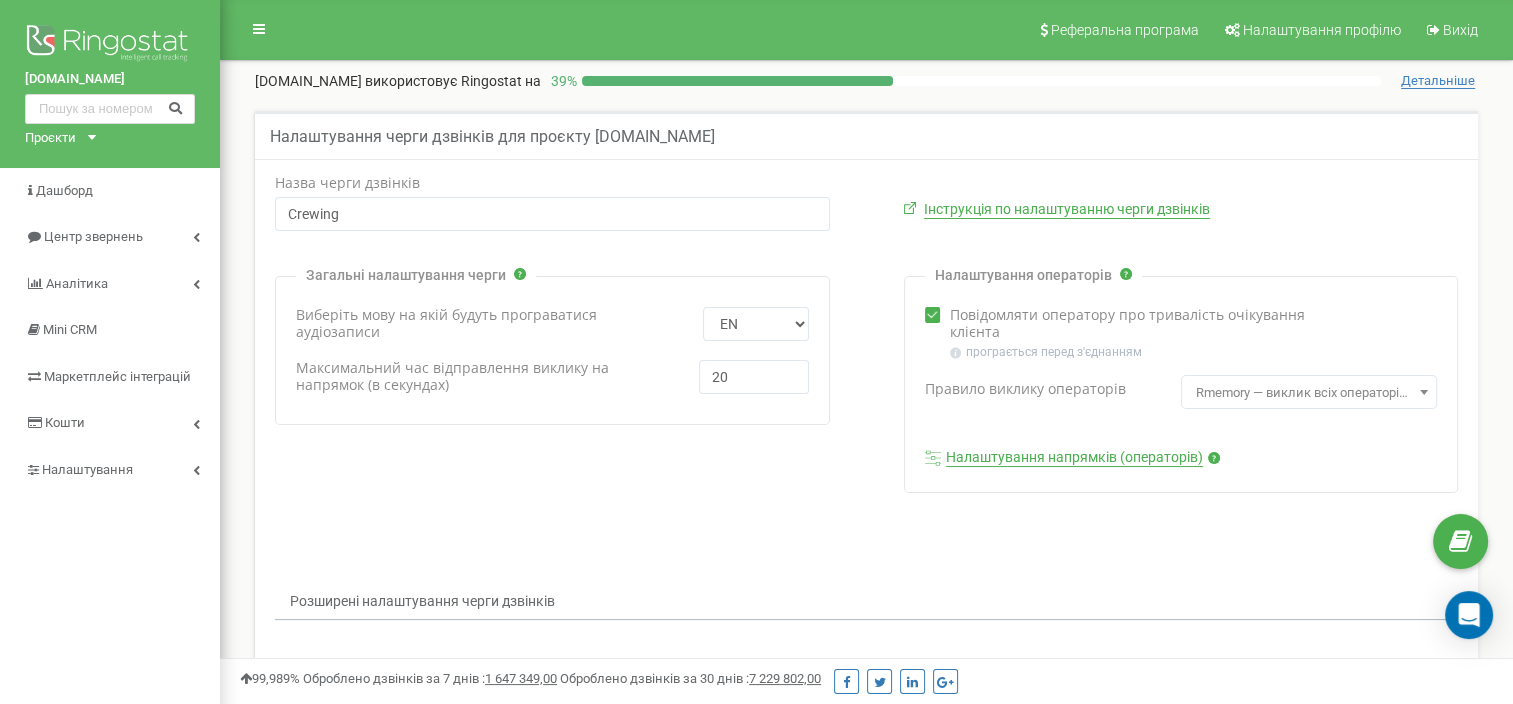 click on "Назва черги дзвінків
Crewing
Інструкція по налаштуванню черги дзвінків
EN RU UA PL 20" at bounding box center [866, 843] 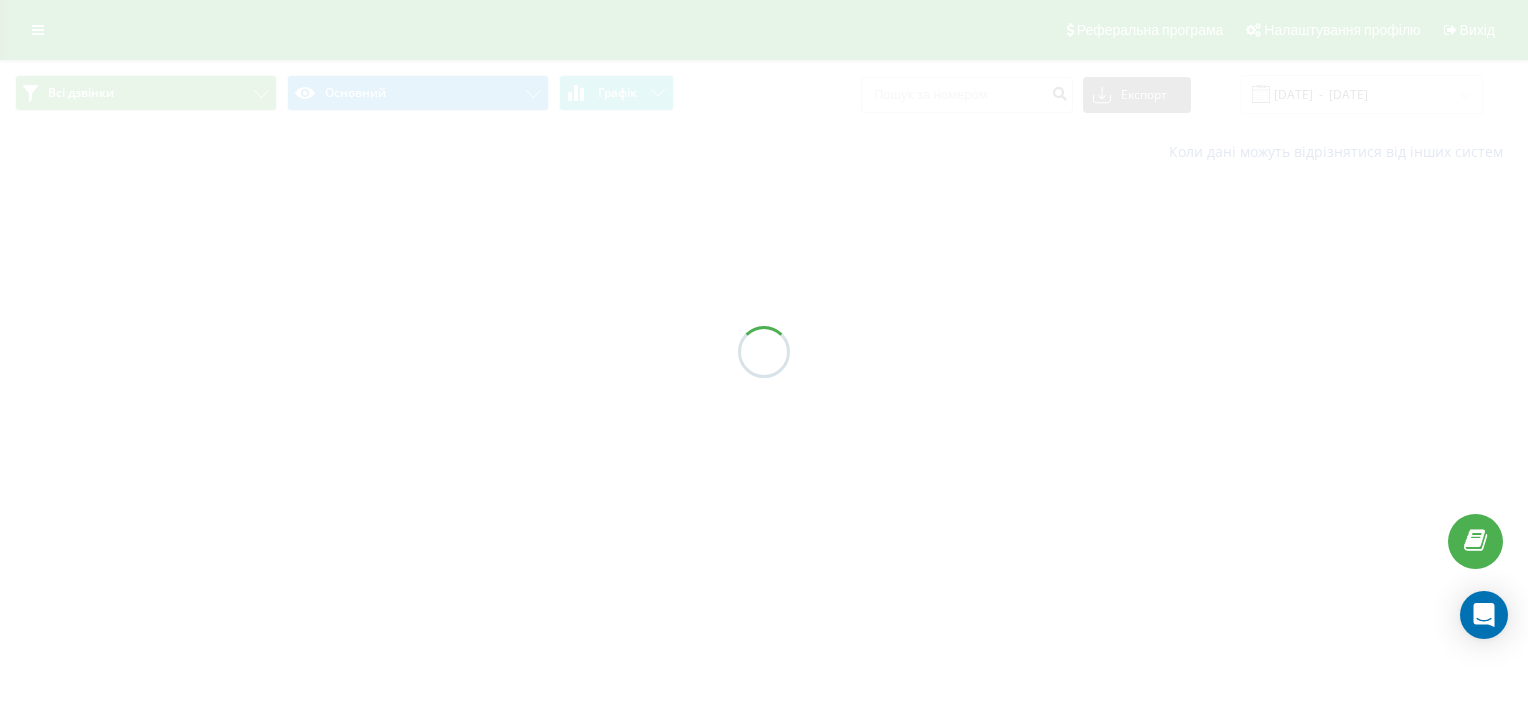 scroll, scrollTop: 0, scrollLeft: 0, axis: both 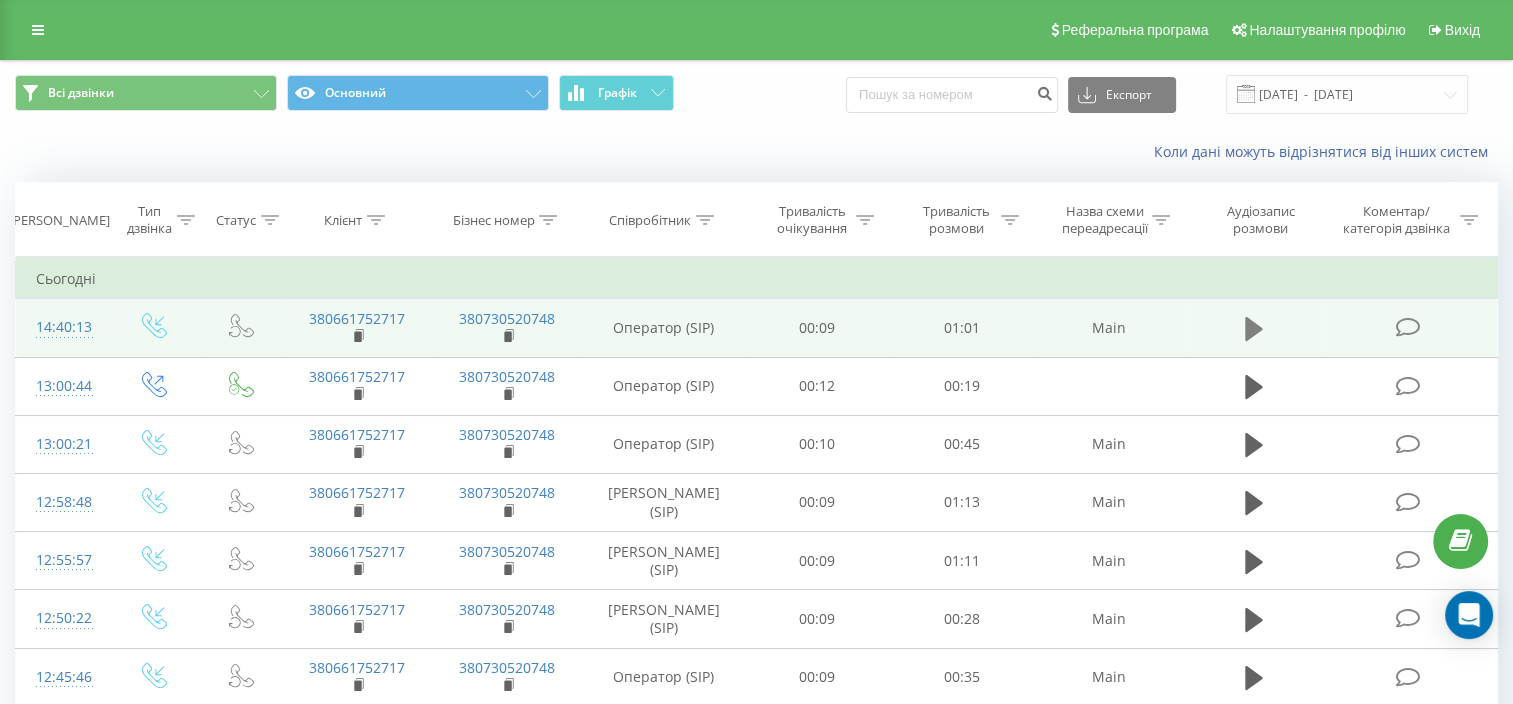 click at bounding box center (1254, 329) 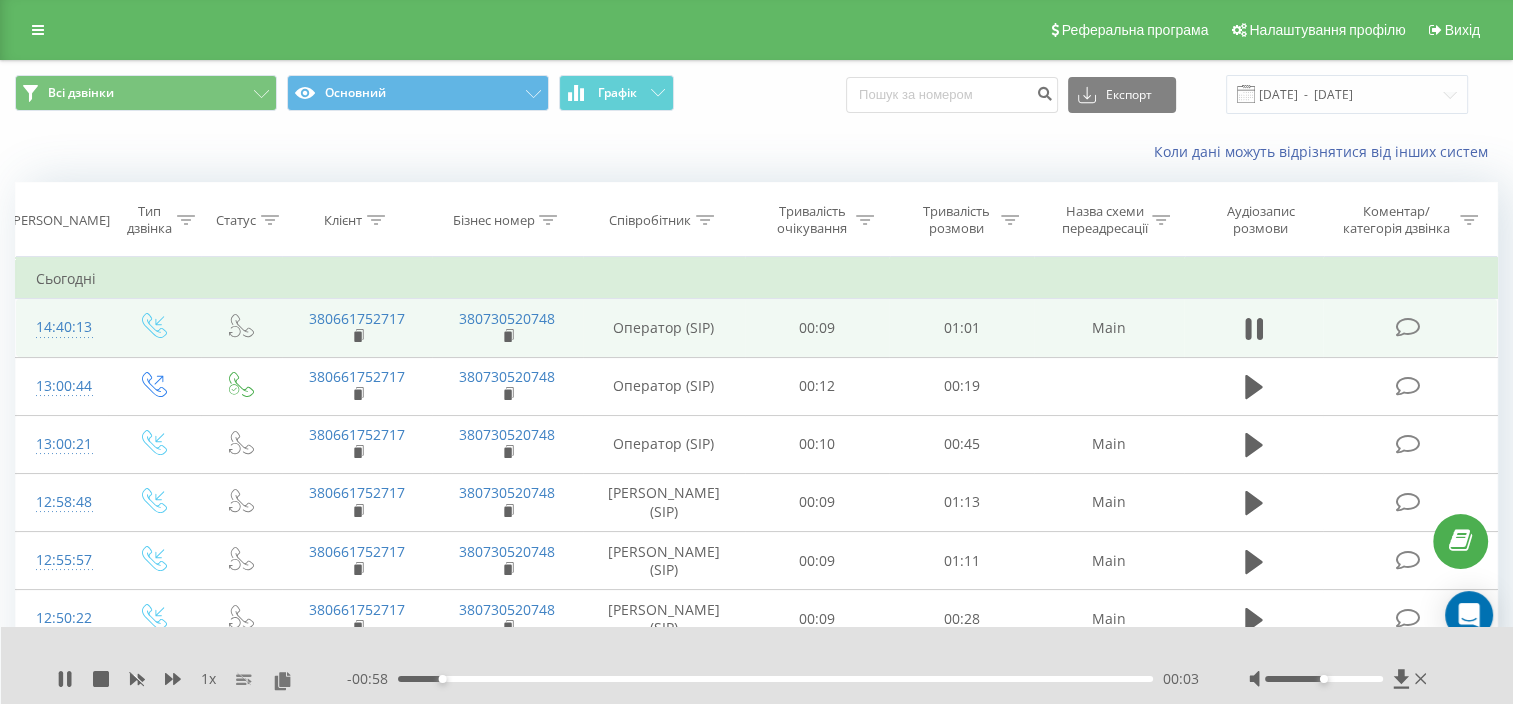 click on "- 00:58 00:03   00:03" at bounding box center [773, 679] 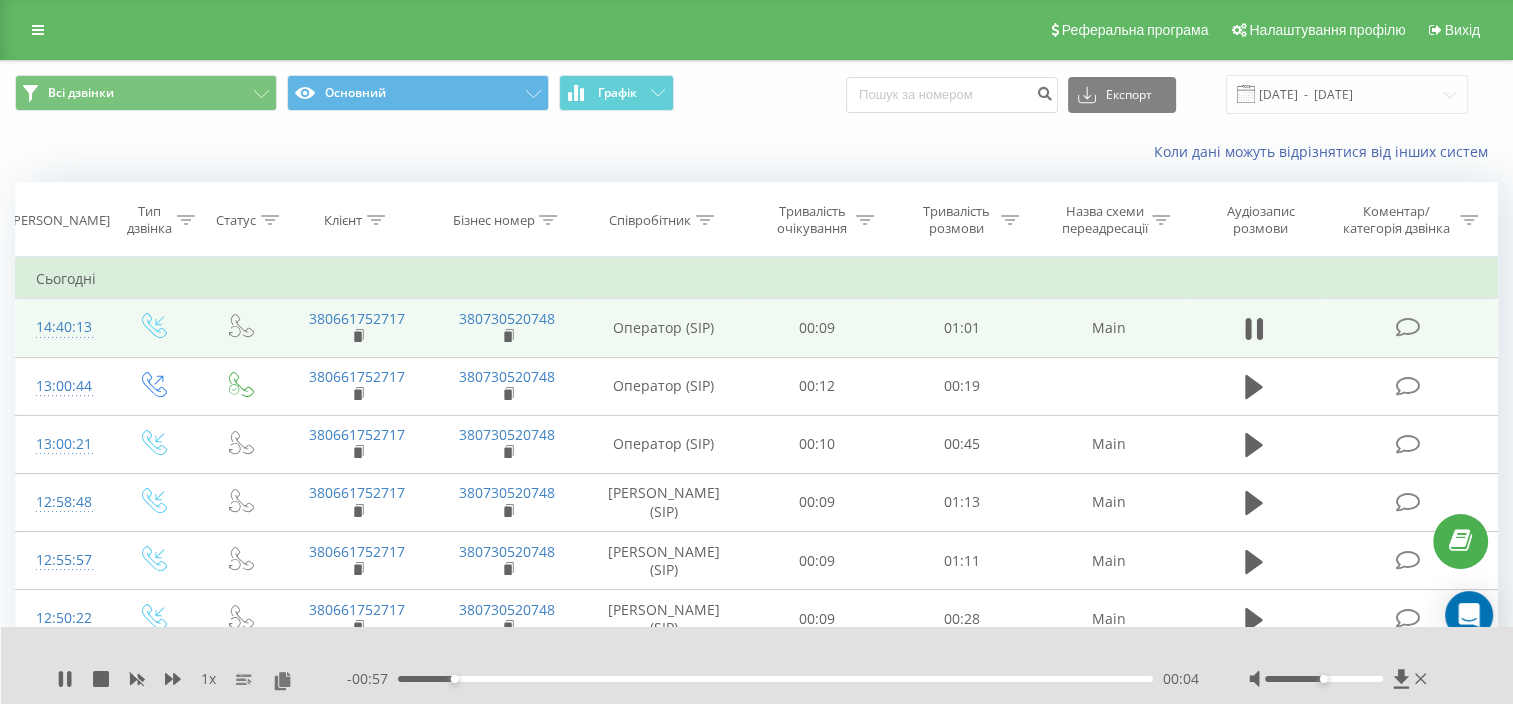 click on "- 00:57 00:04   00:04" at bounding box center (773, 679) 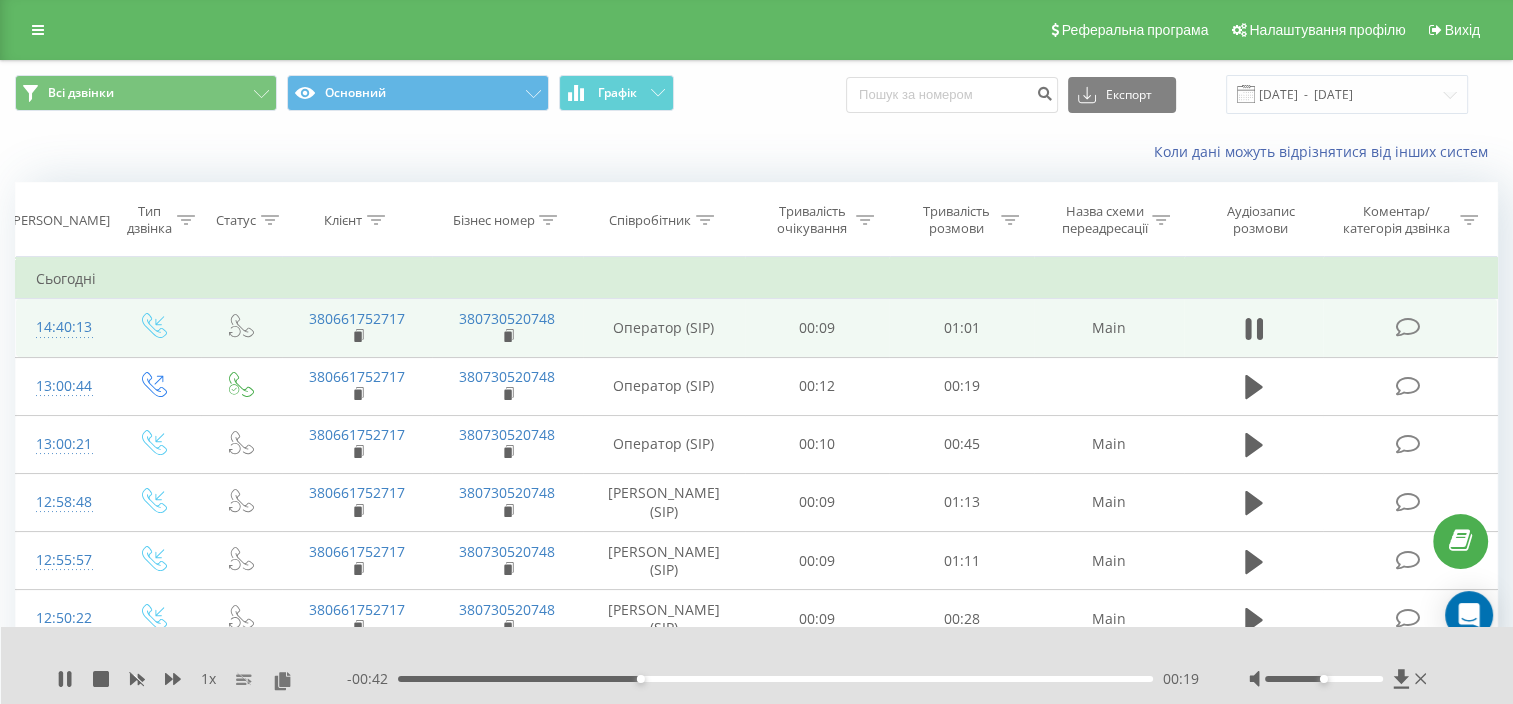 click on "- 00:42 00:19   00:19" at bounding box center (773, 679) 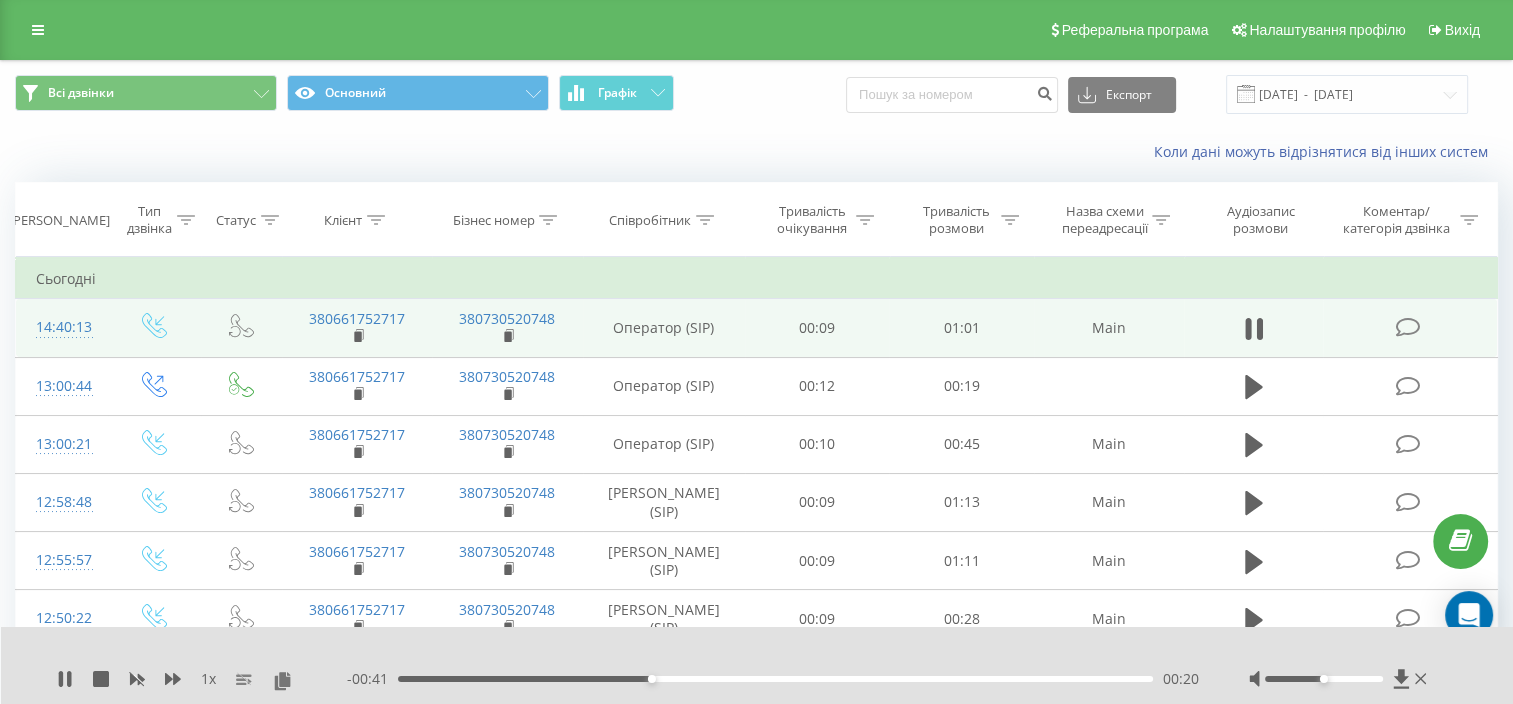 click on "- 00:41 00:20   00:20" at bounding box center (773, 679) 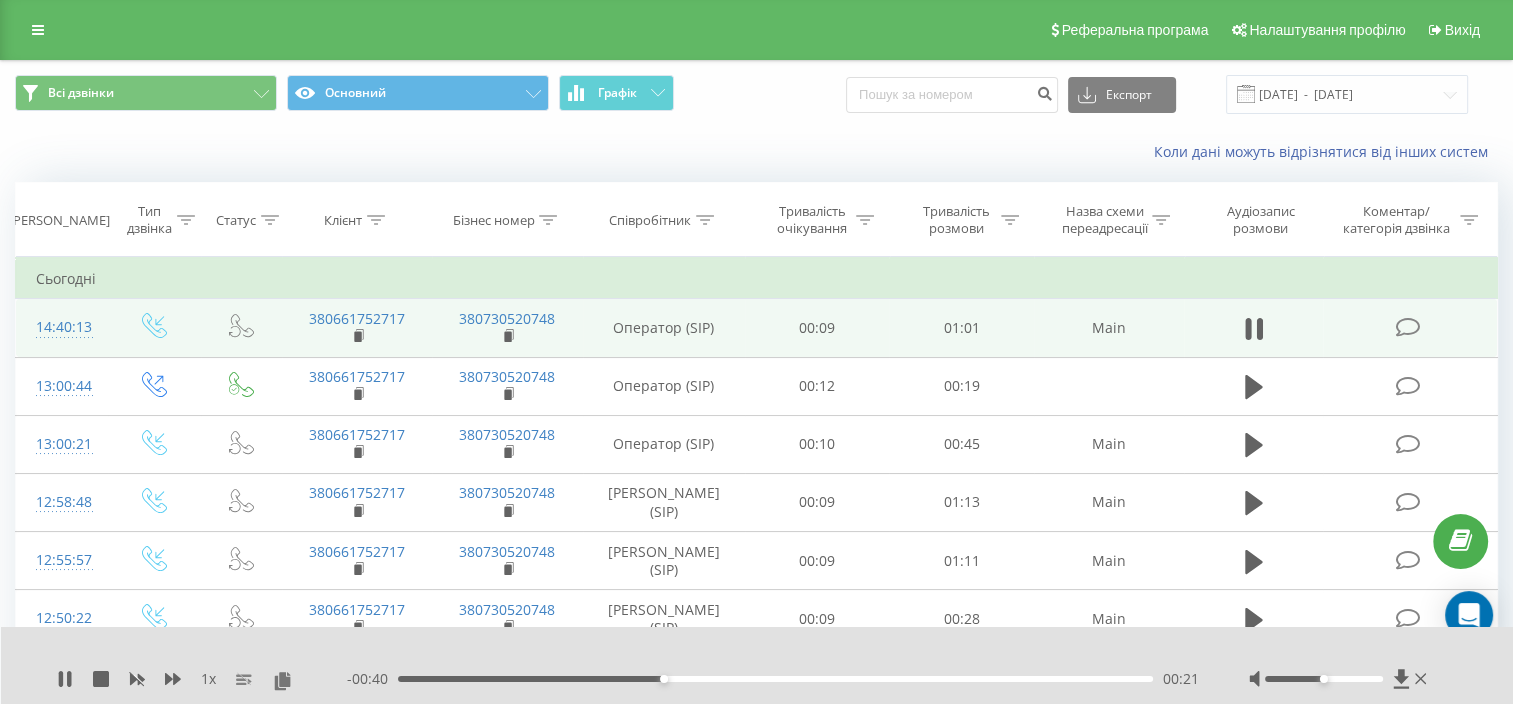 click on "- 00:40 00:21   00:21" at bounding box center (773, 679) 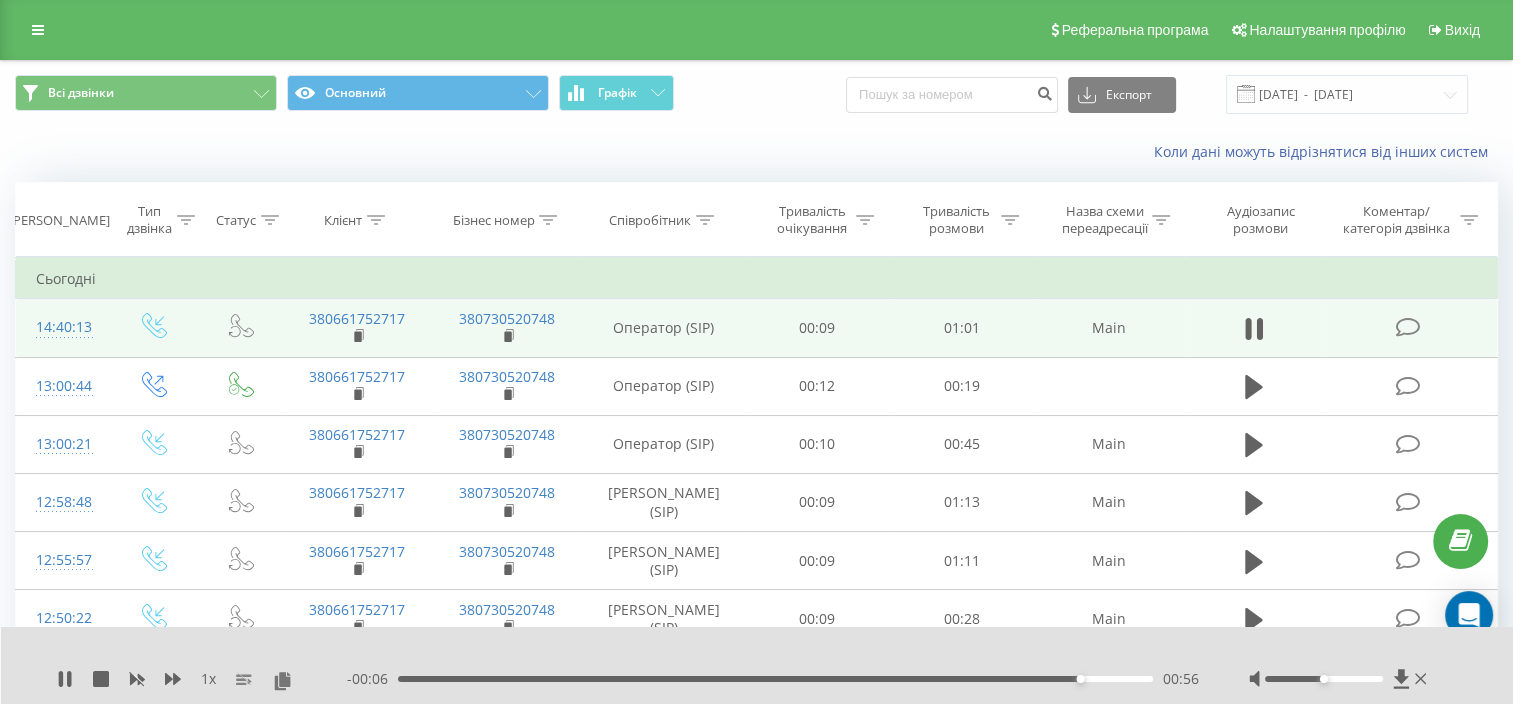 click on "00:56" at bounding box center (775, 679) 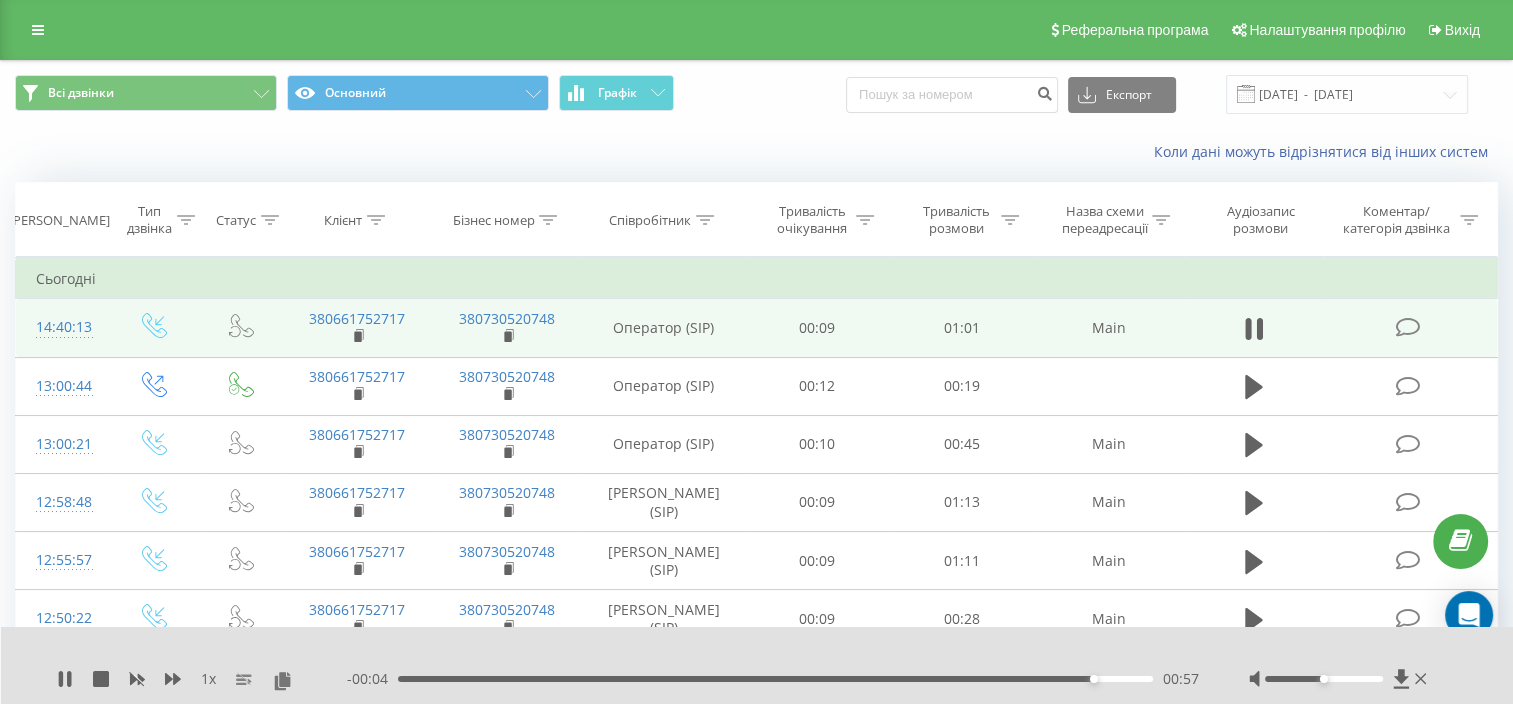 click on "00:57" at bounding box center (775, 679) 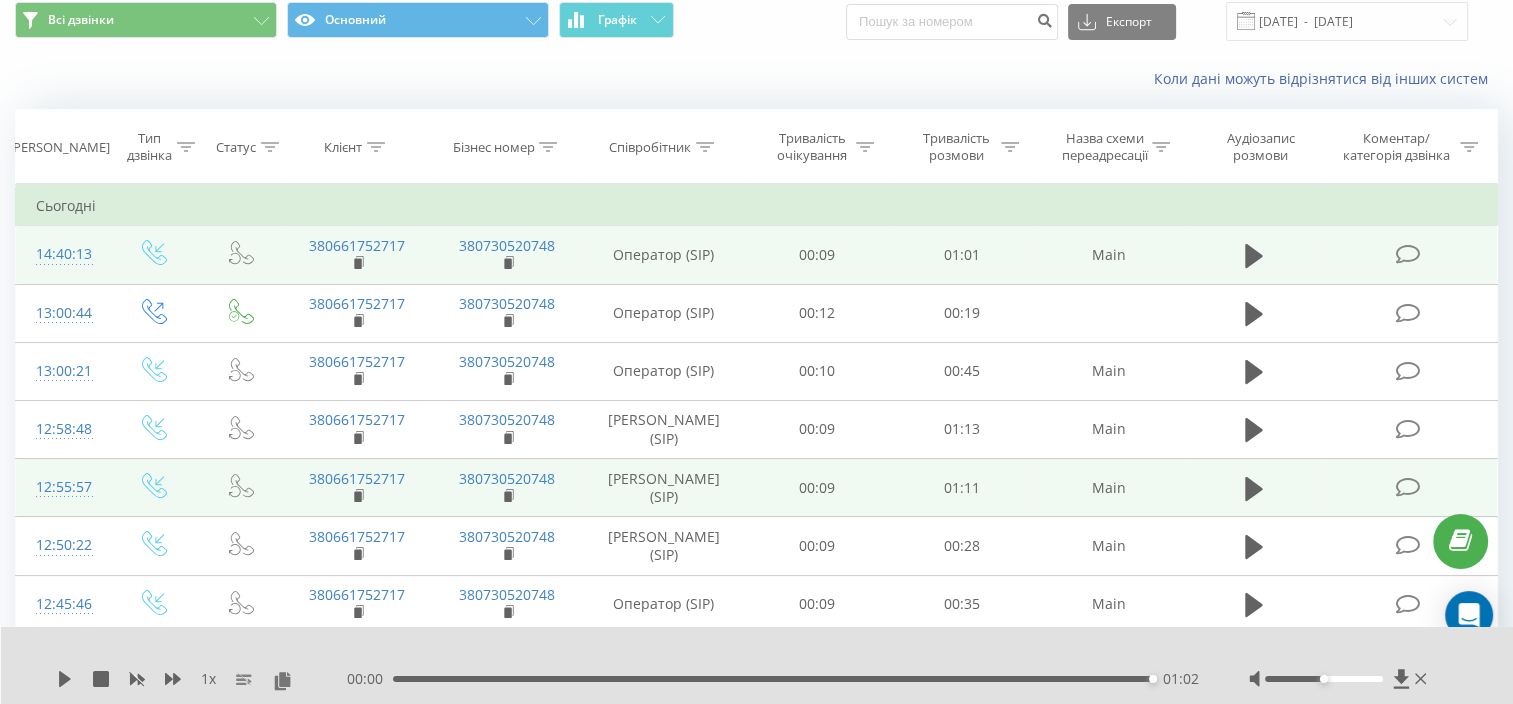scroll, scrollTop: 100, scrollLeft: 0, axis: vertical 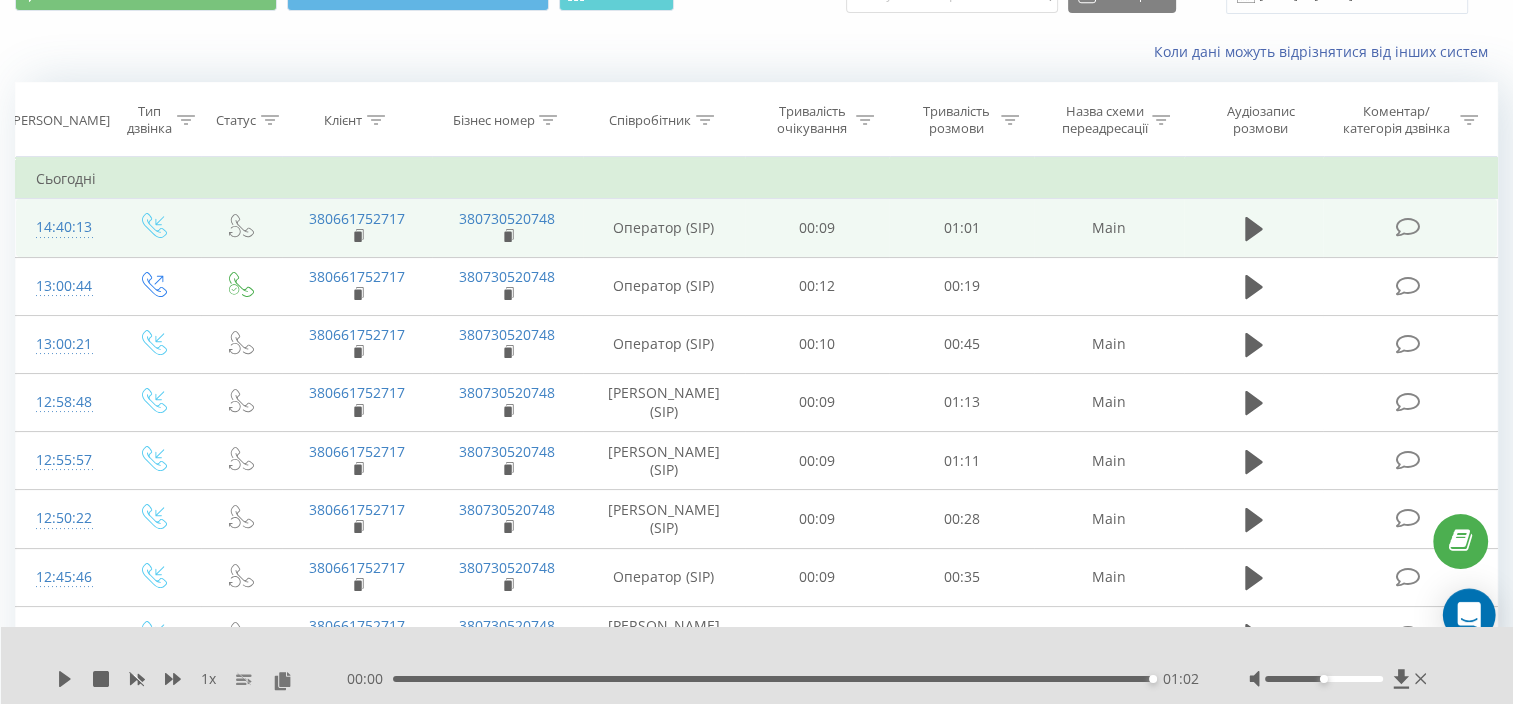 click 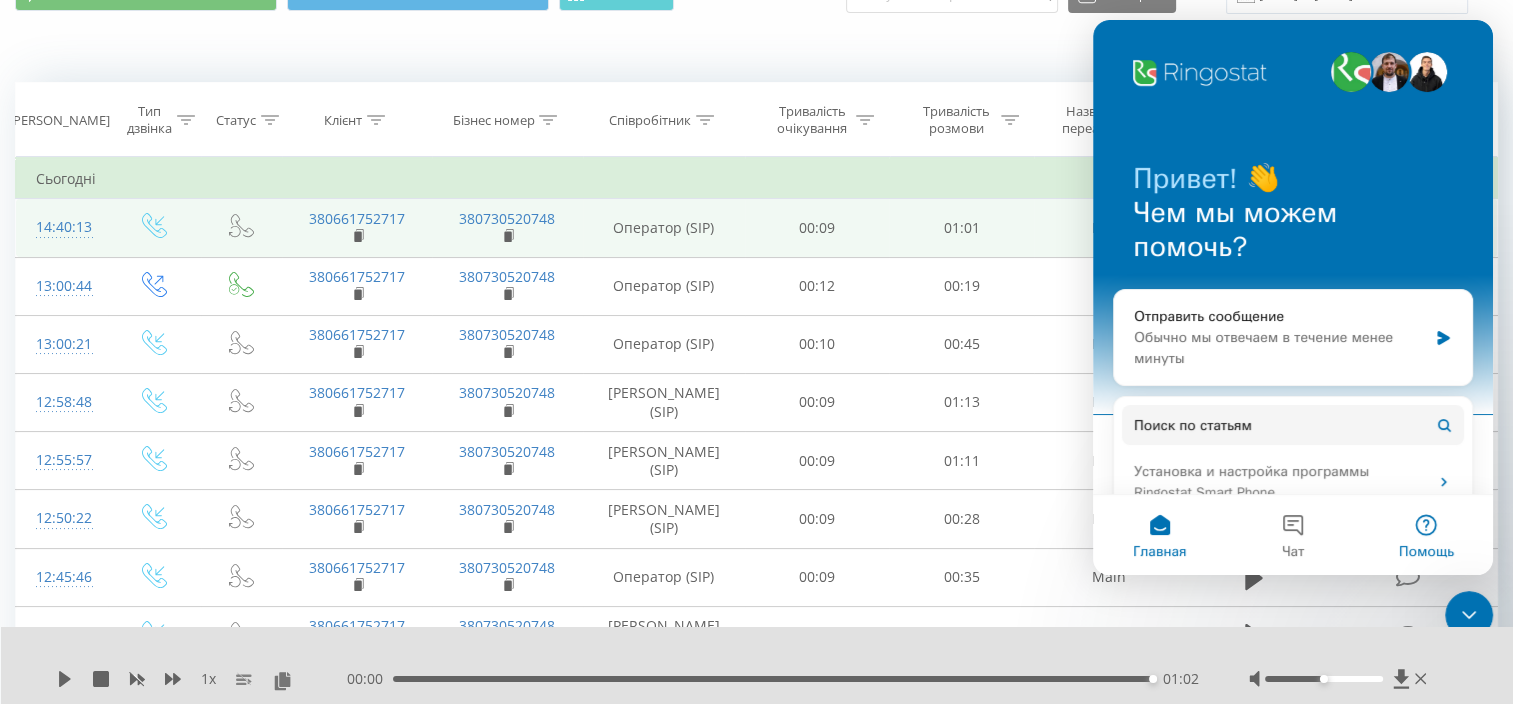 scroll, scrollTop: 0, scrollLeft: 0, axis: both 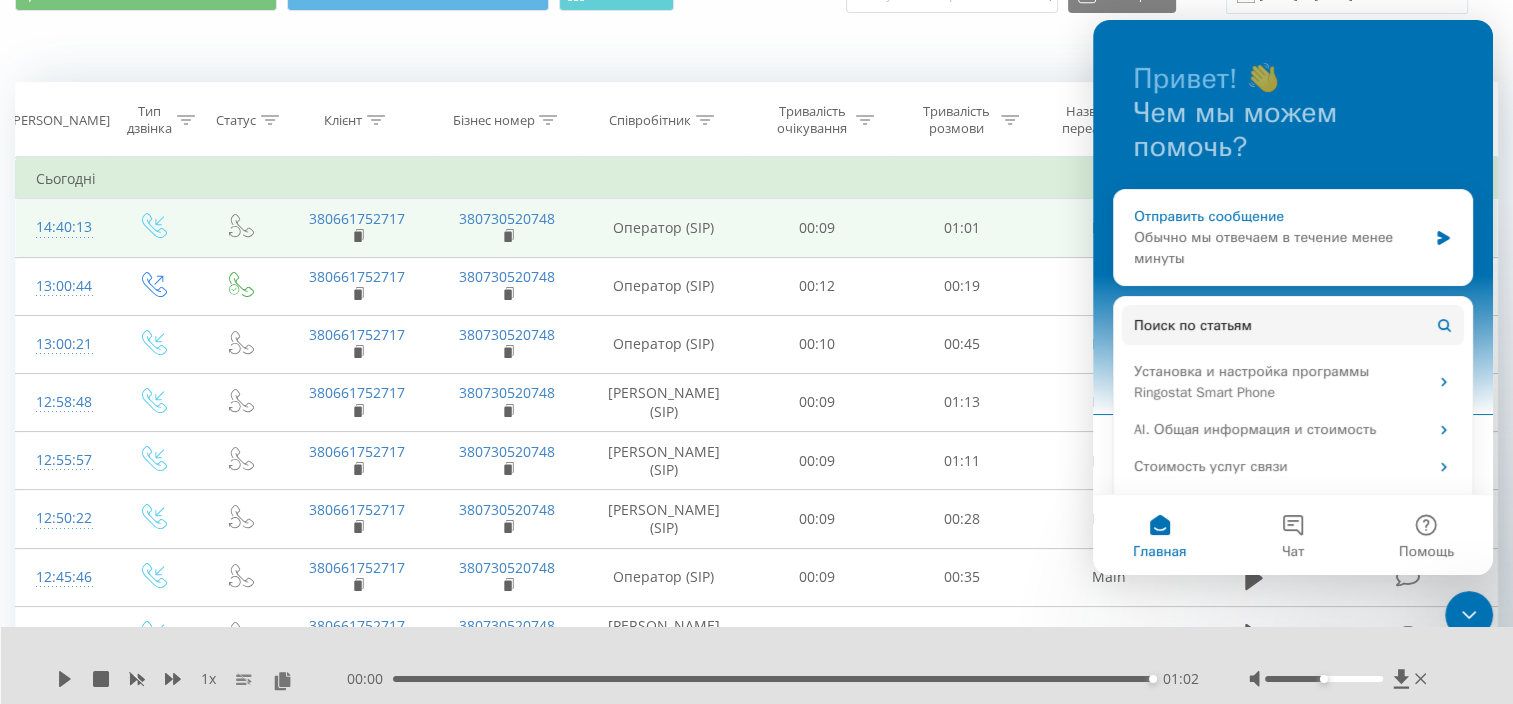 click 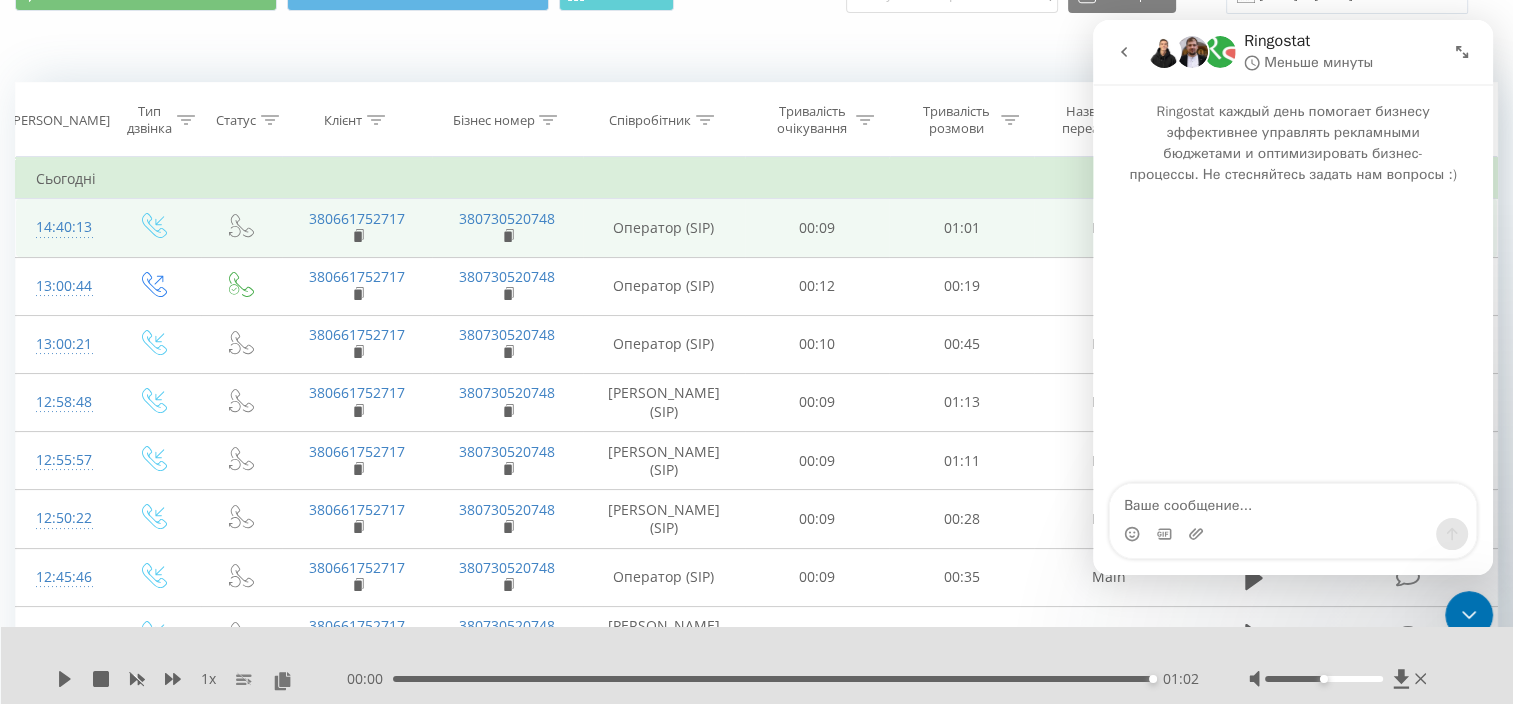 click at bounding box center (1293, 501) 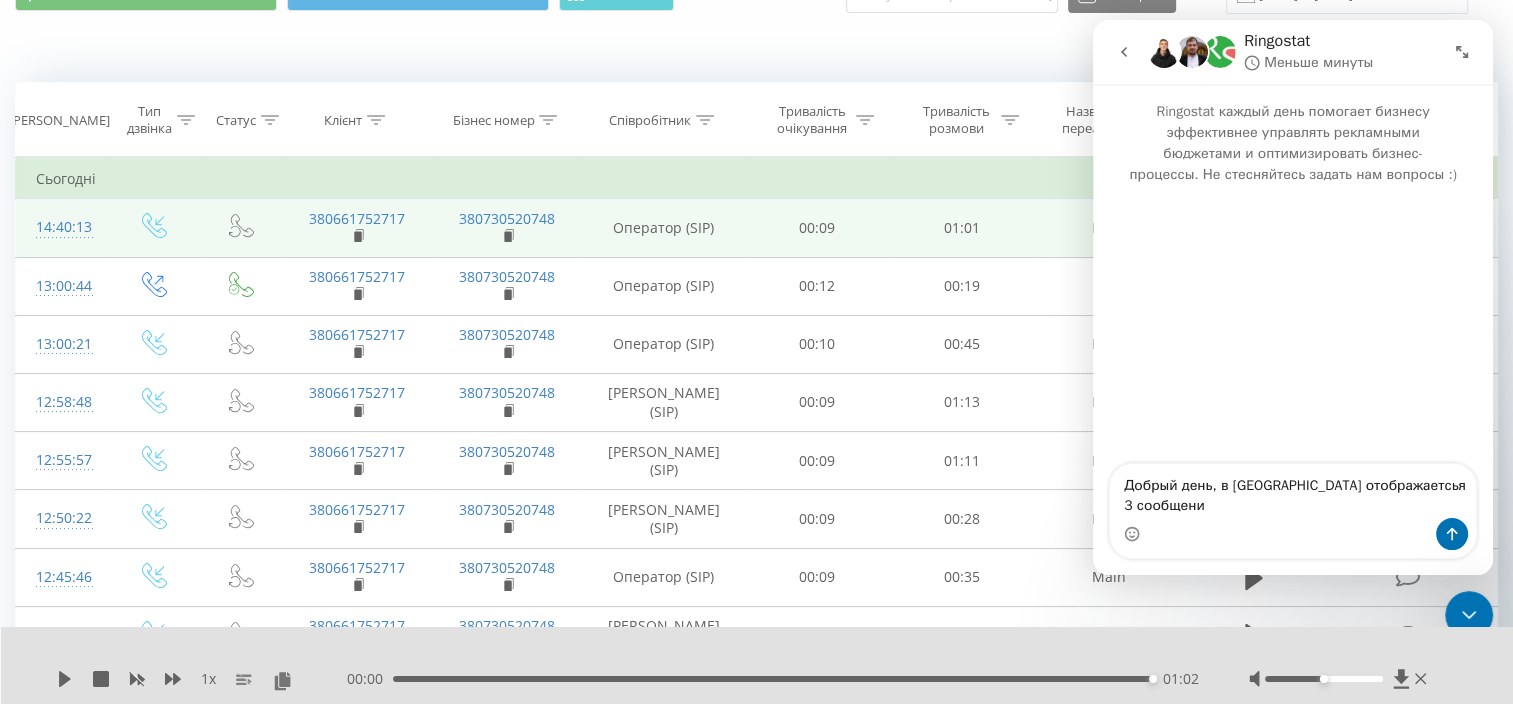 click at bounding box center (1293, 534) 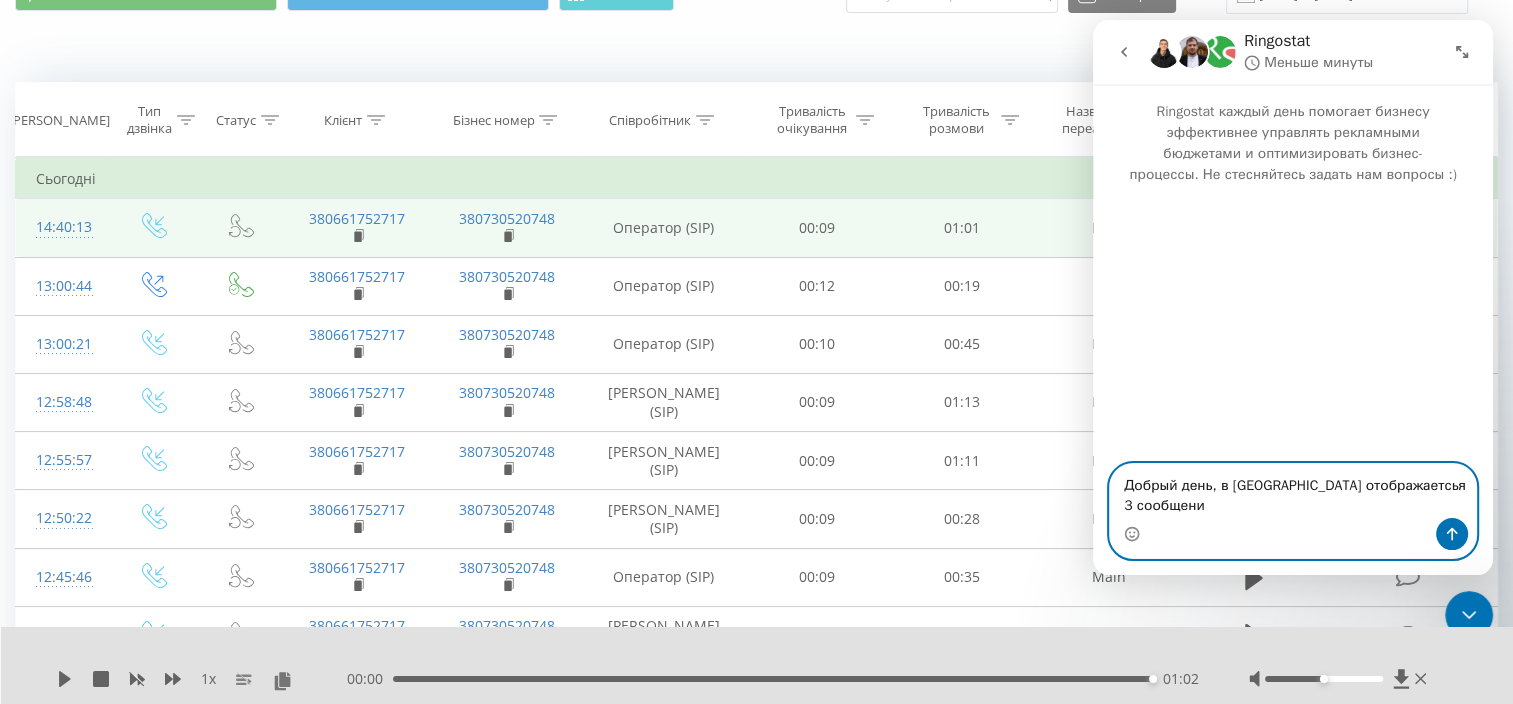 click on "Добрый день, в битриксе отображаетсья 3 сообщени" at bounding box center [1293, 491] 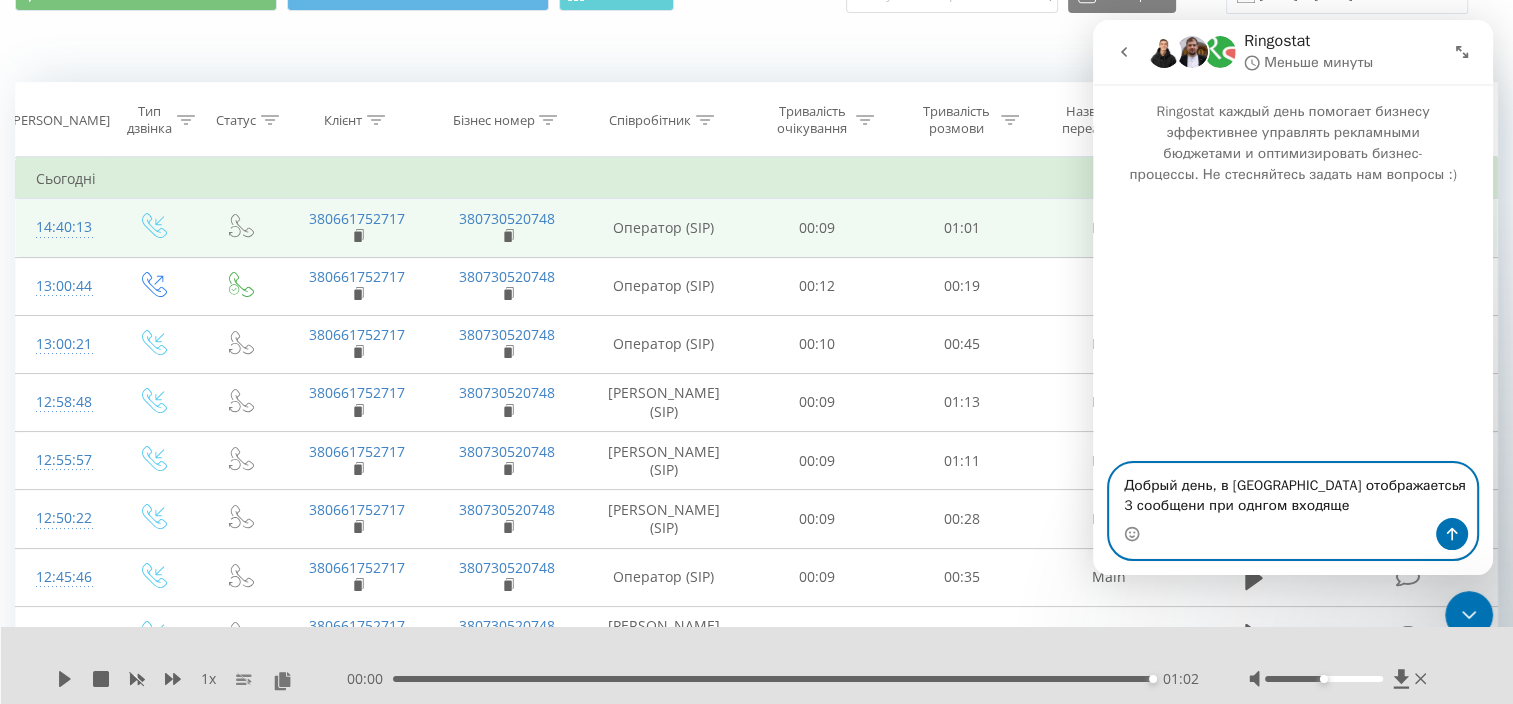 type on "Добрый день, в битриксе отображаетсья 3 сообщени при однгом входящем" 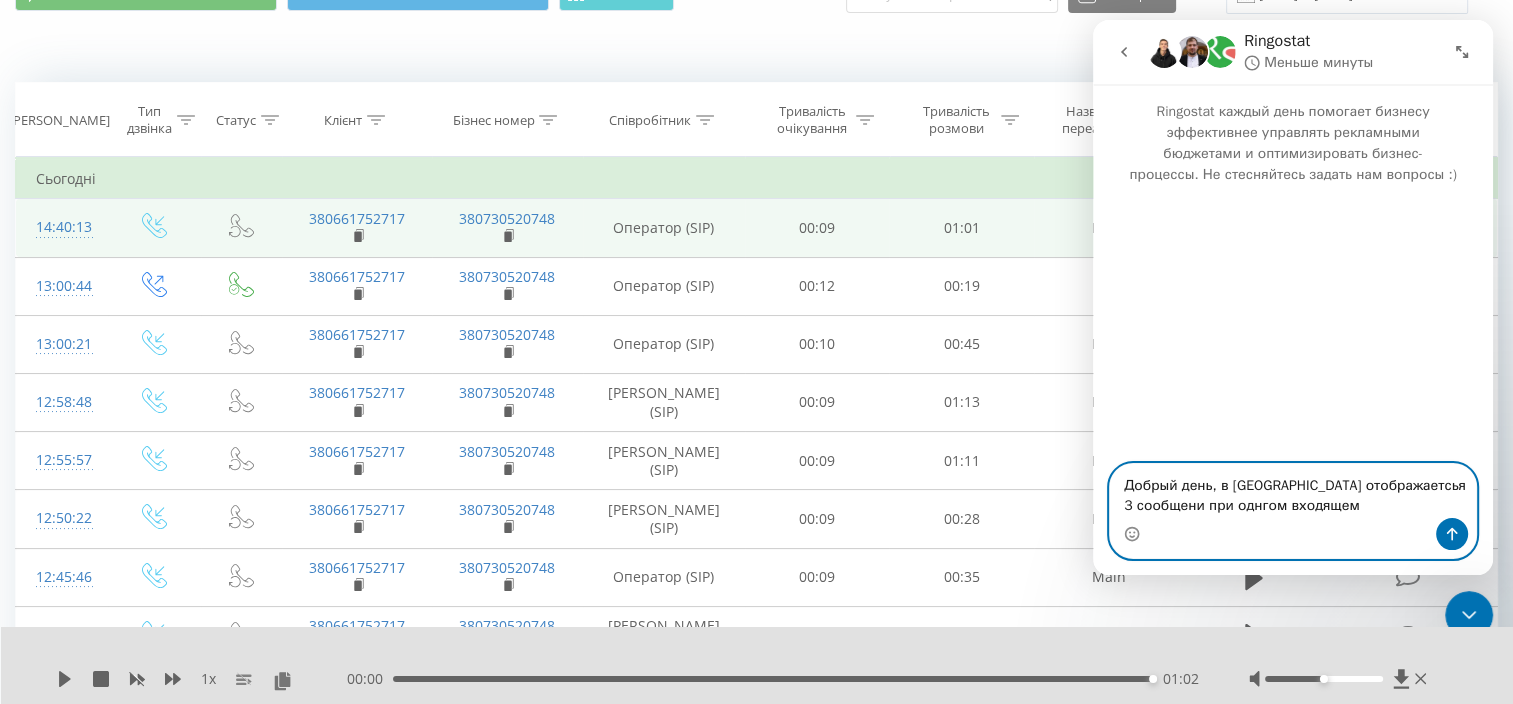 type 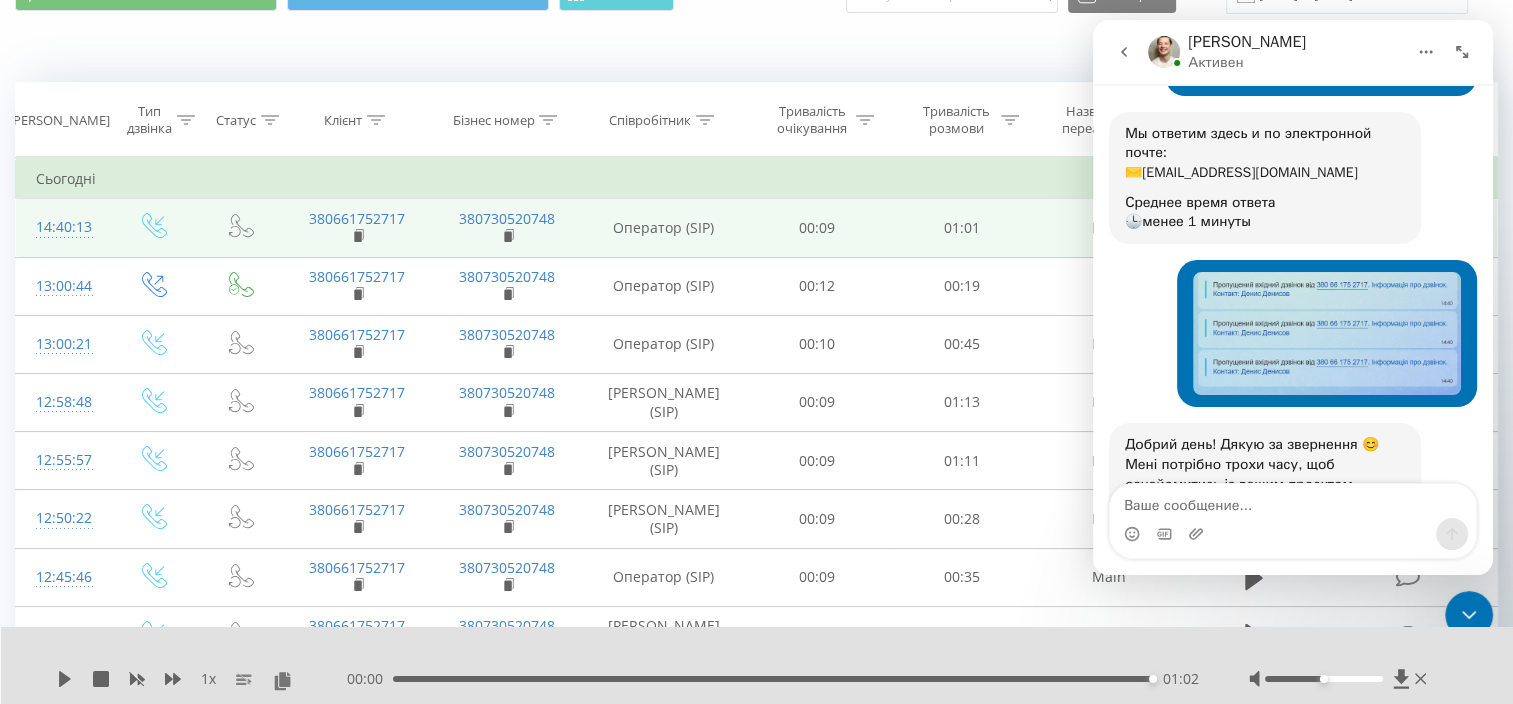 scroll, scrollTop: 259, scrollLeft: 0, axis: vertical 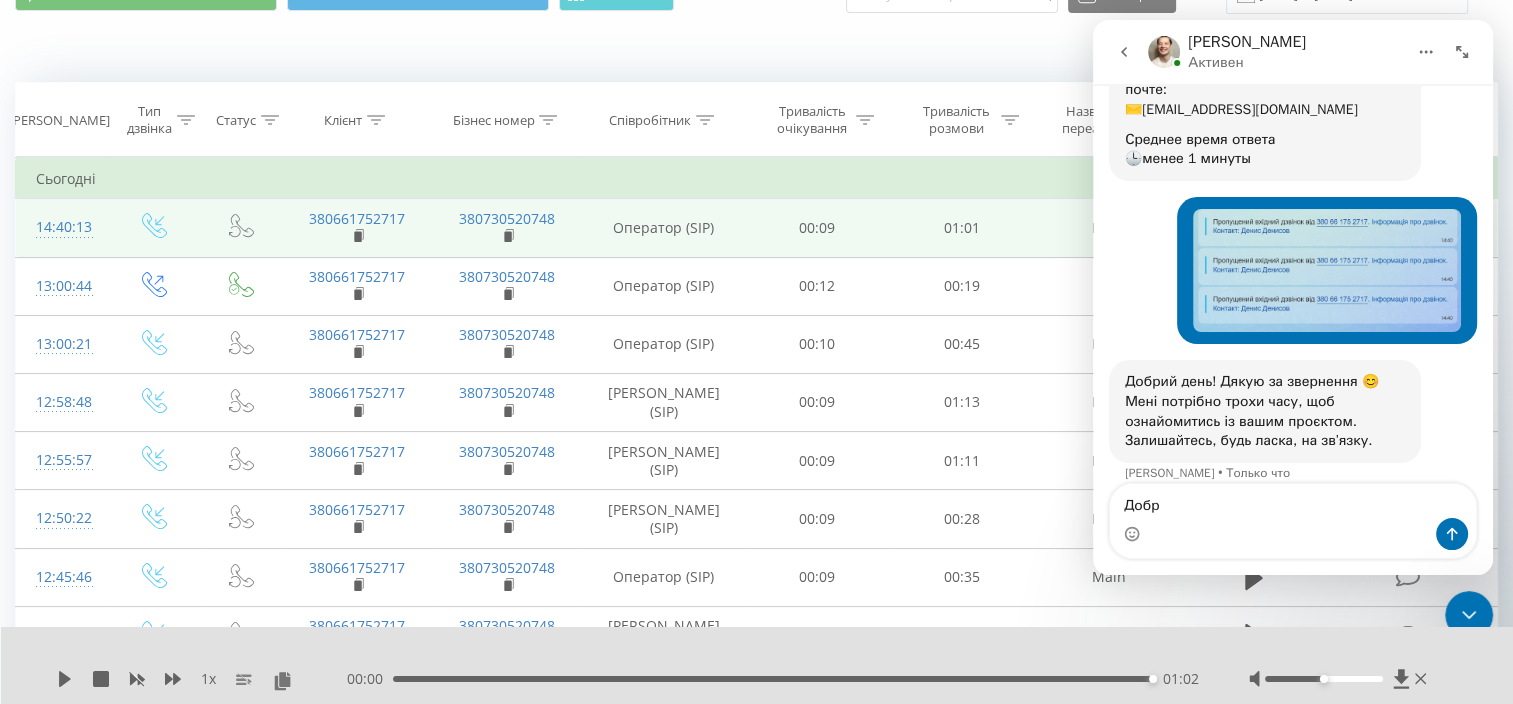 type on "Добре" 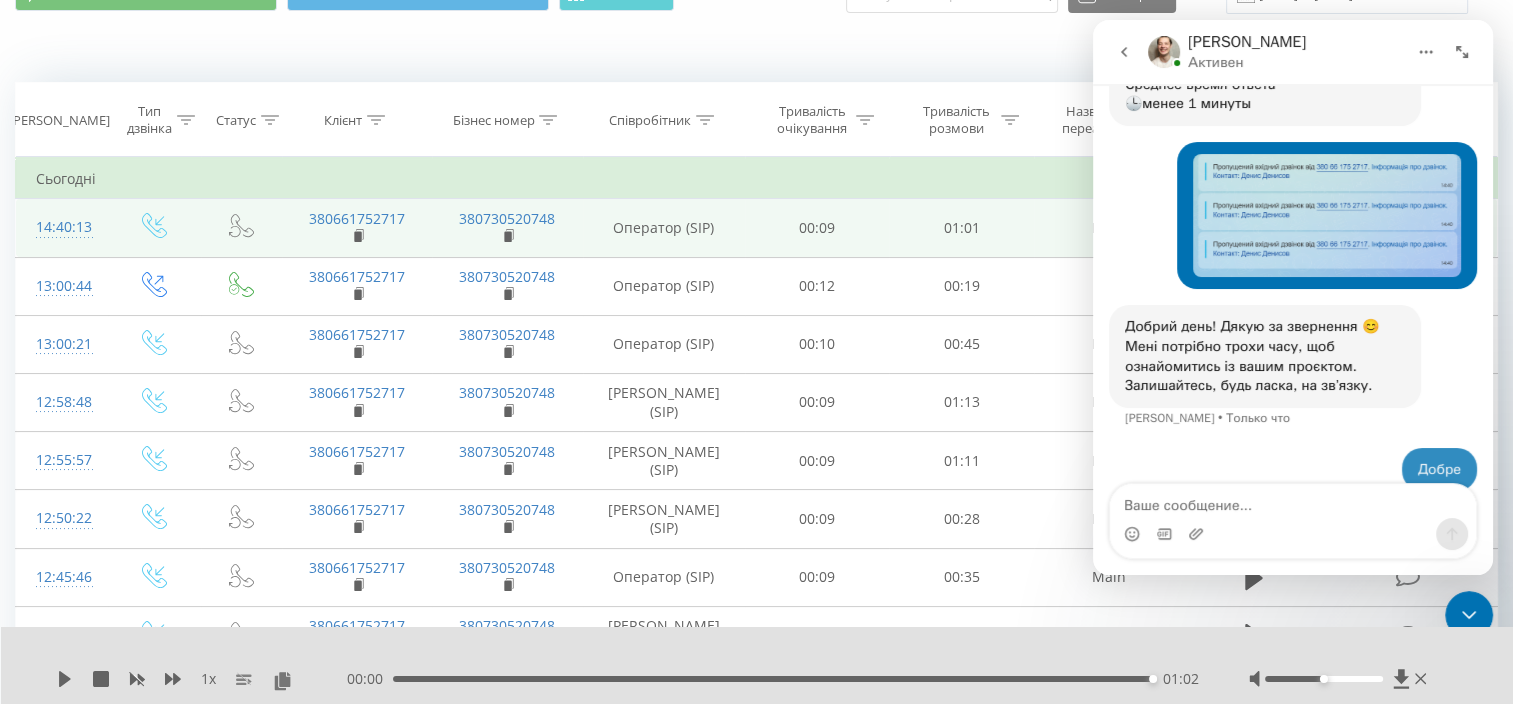 scroll, scrollTop: 318, scrollLeft: 0, axis: vertical 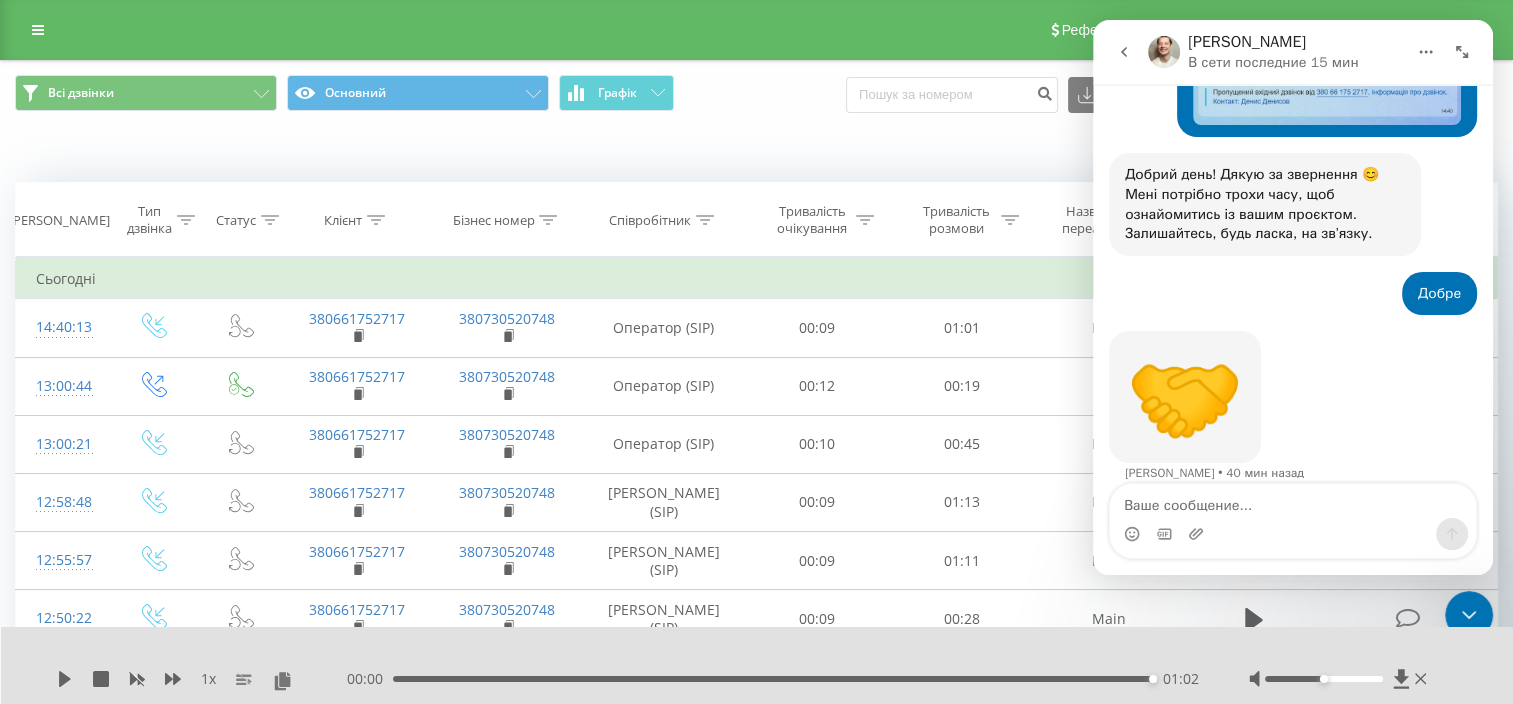 click at bounding box center [38, 30] 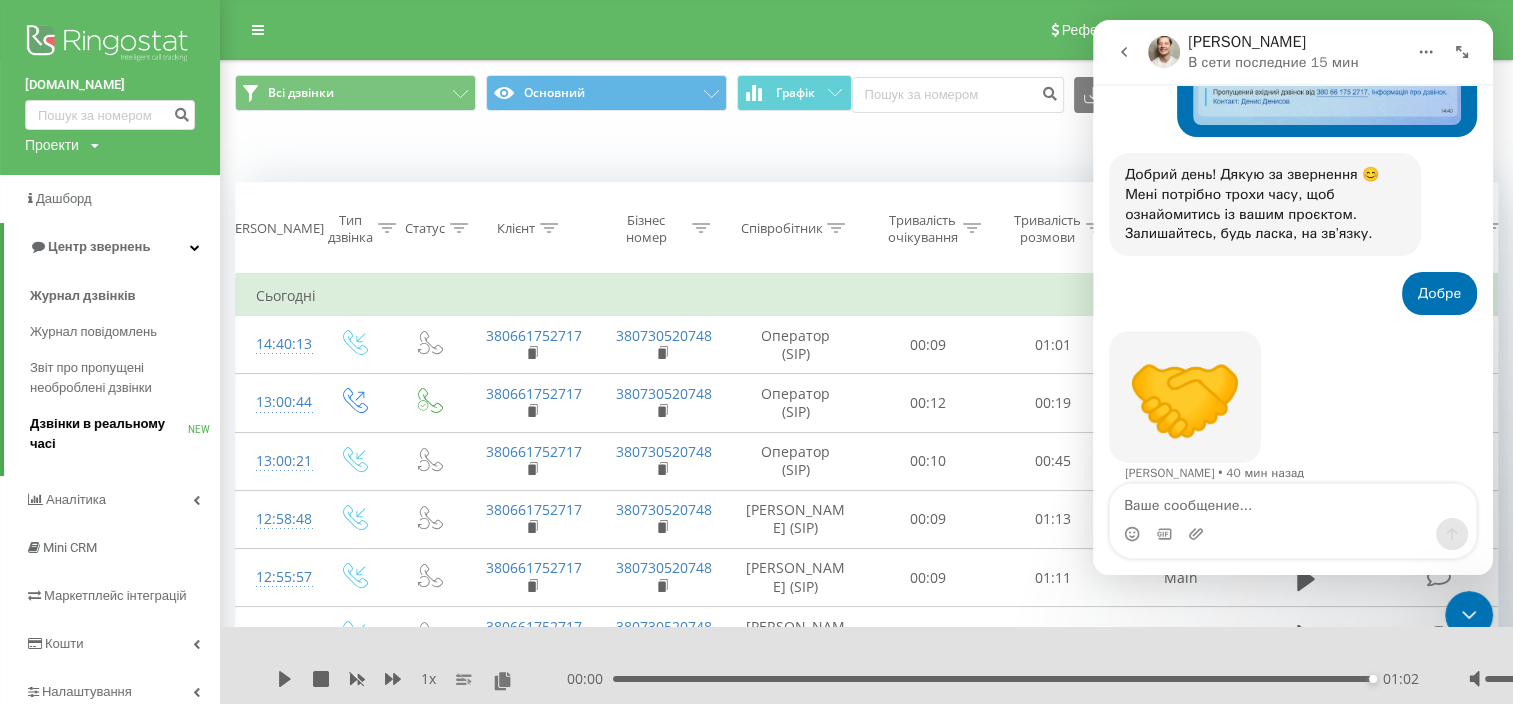 click on "Дзвінки в реальному часі" at bounding box center (109, 434) 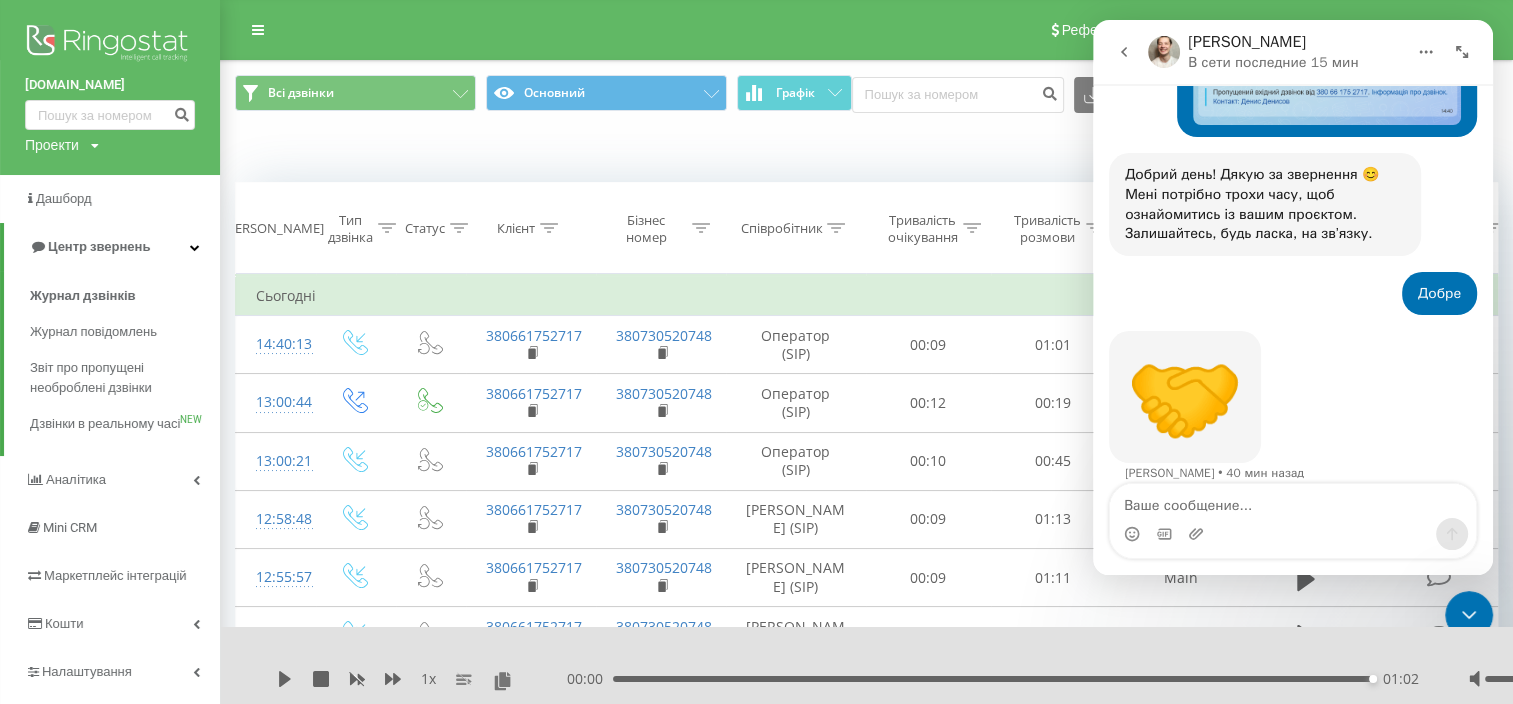 scroll, scrollTop: 400, scrollLeft: 0, axis: vertical 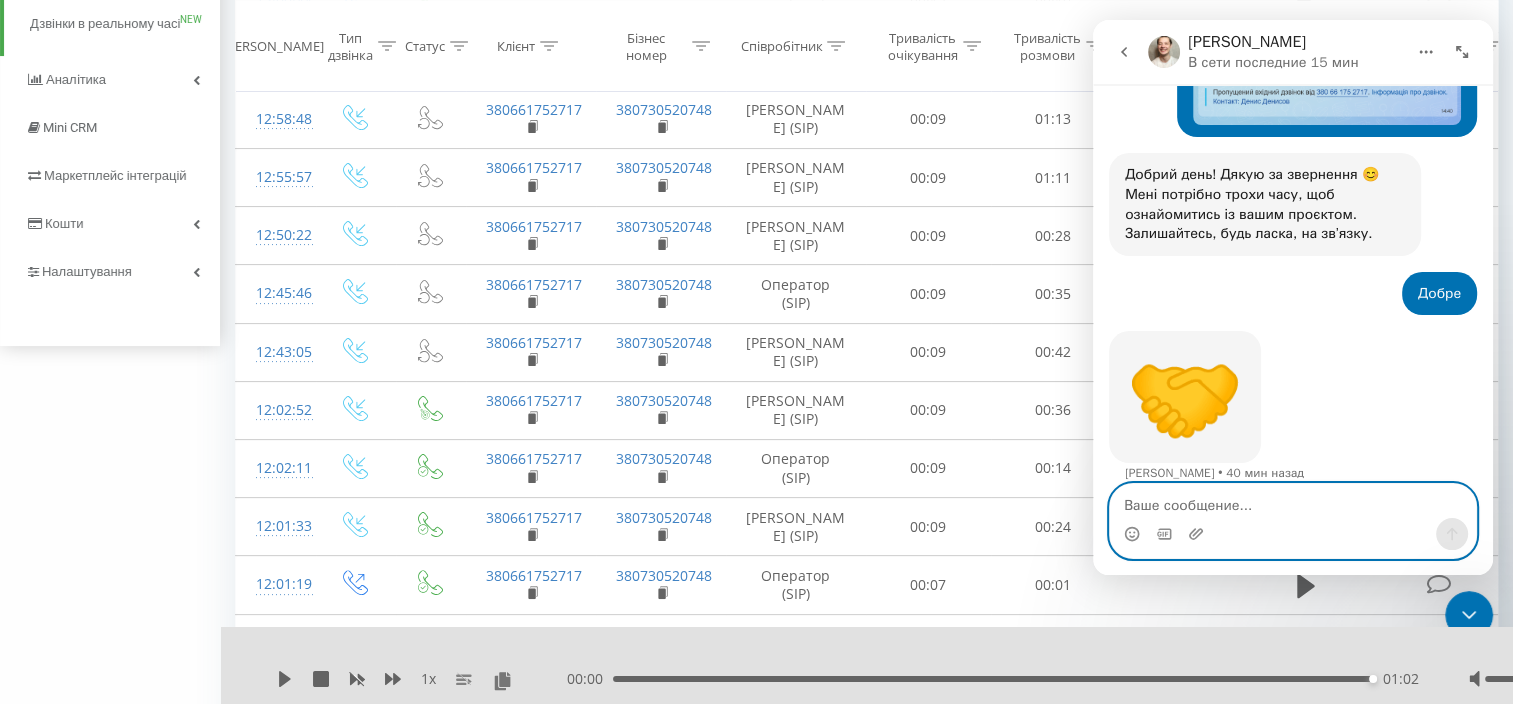 click at bounding box center [1293, 501] 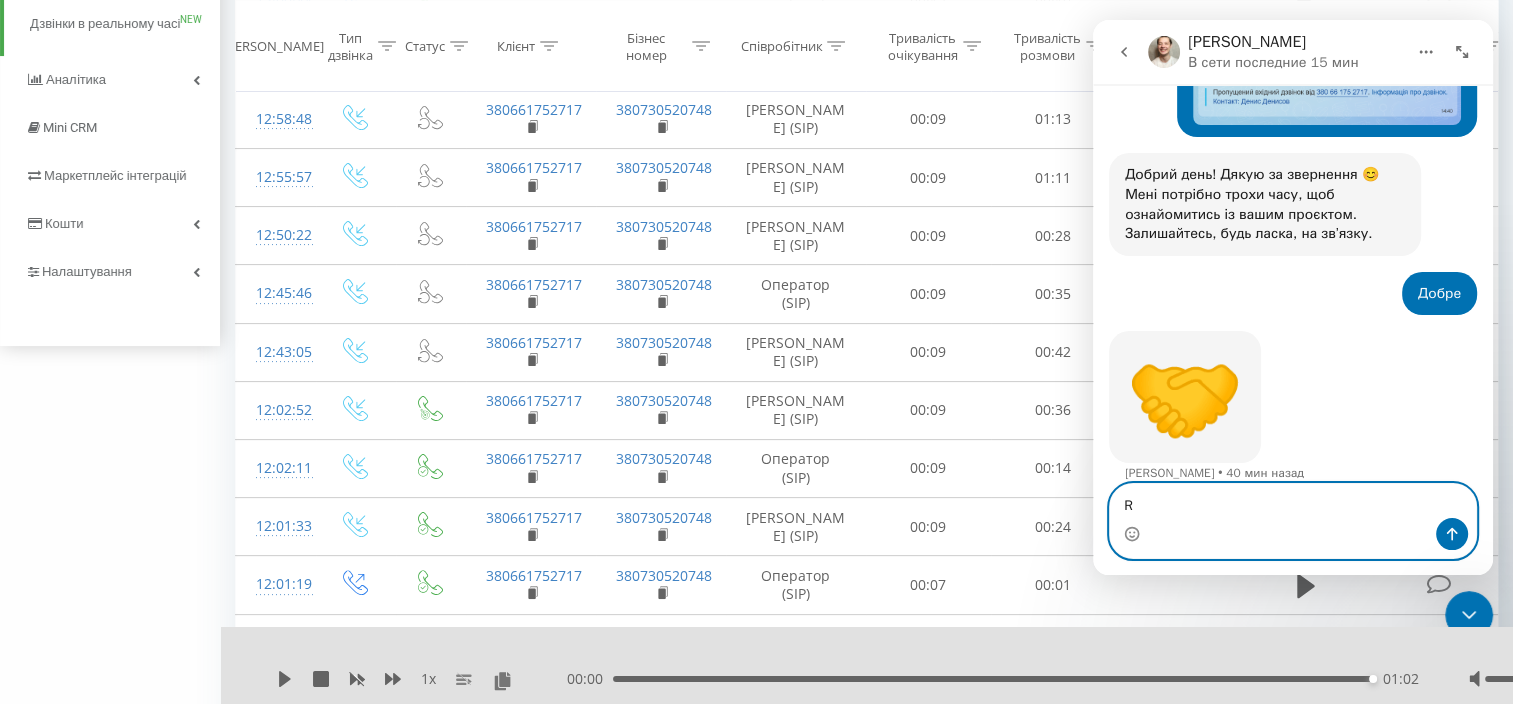 type on "R" 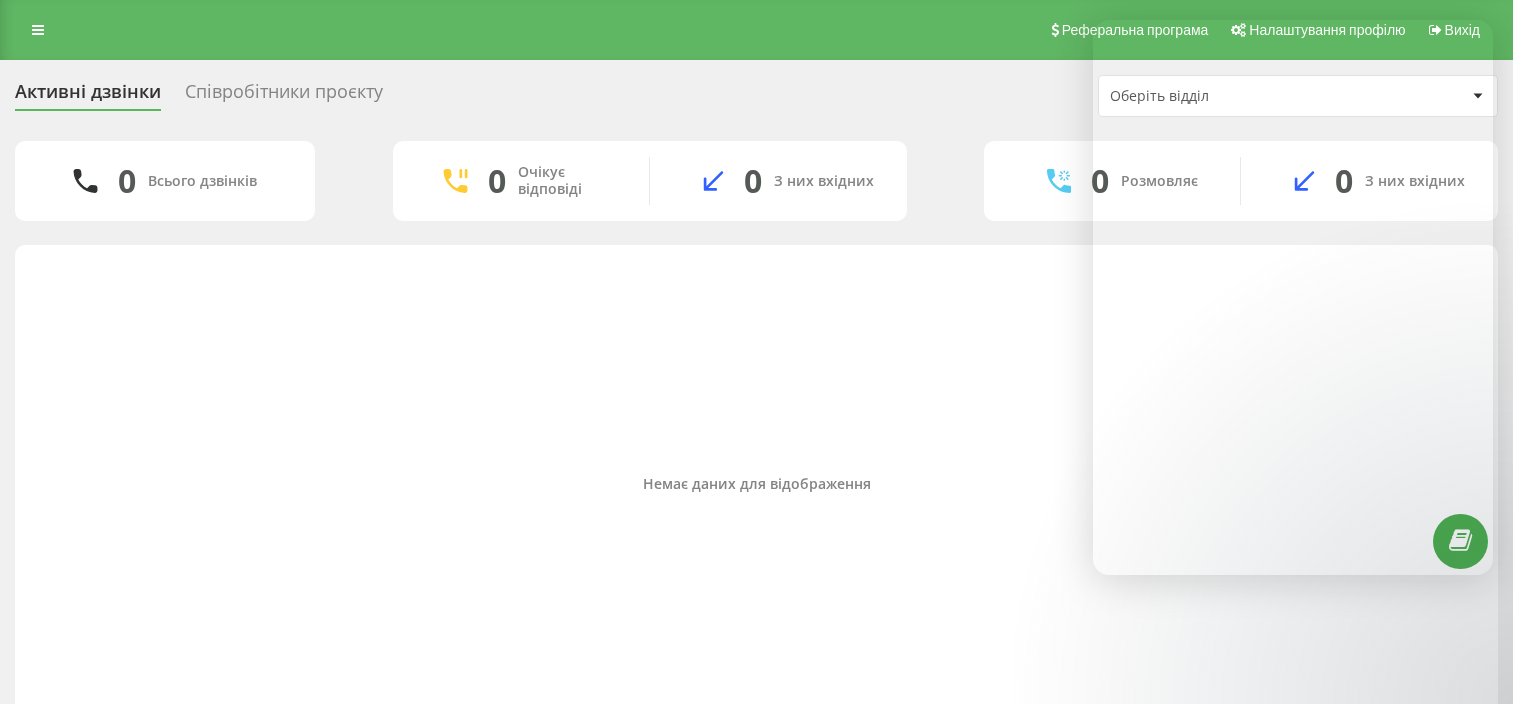 scroll, scrollTop: 0, scrollLeft: 0, axis: both 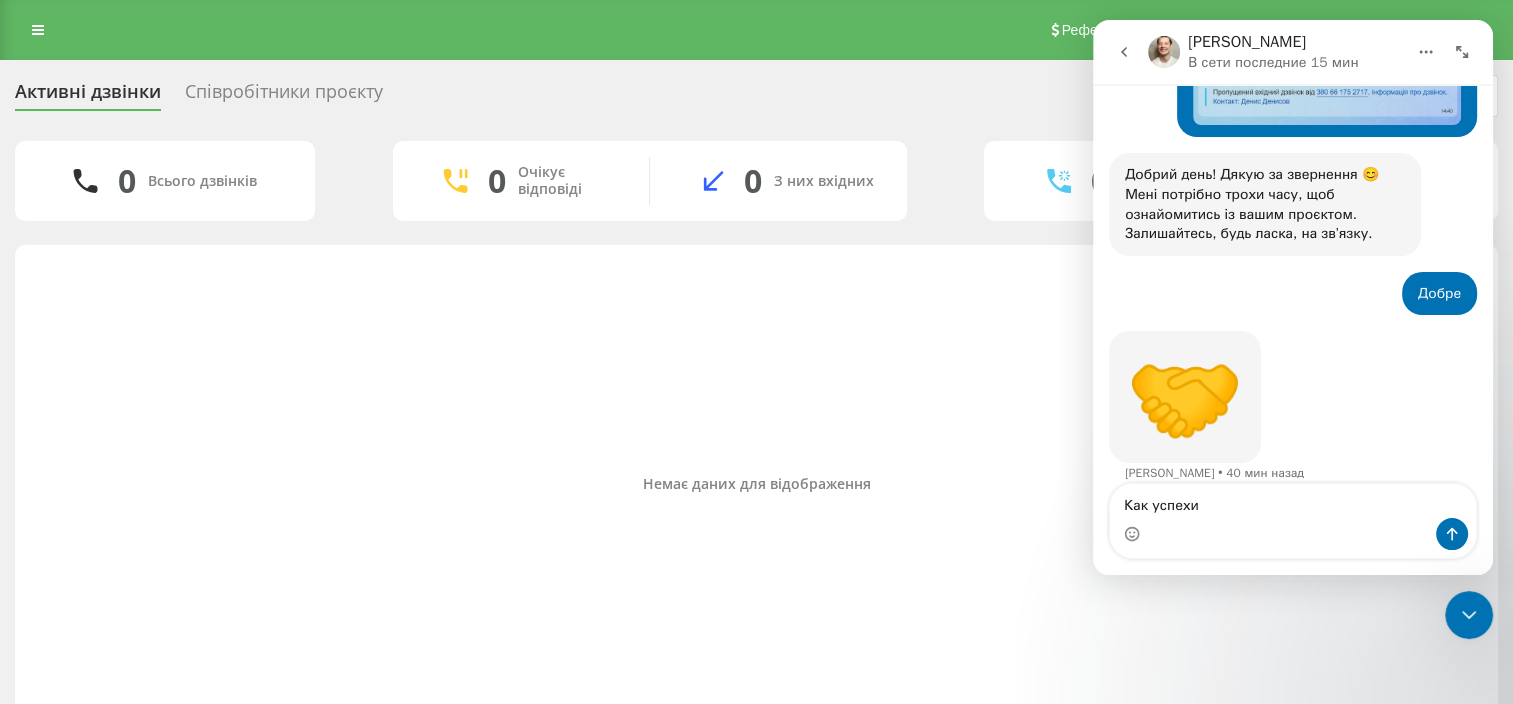 type on "Как успехи?" 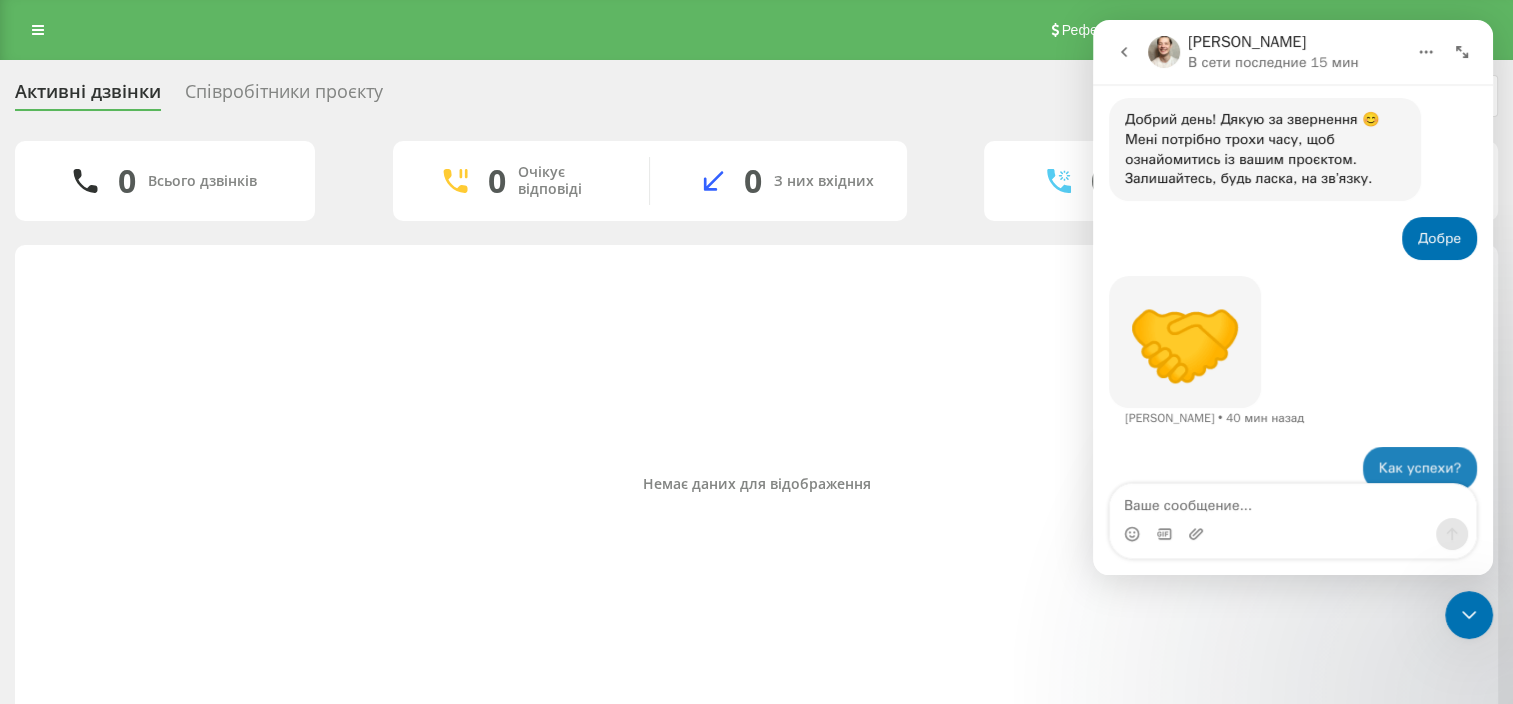 scroll, scrollTop: 526, scrollLeft: 0, axis: vertical 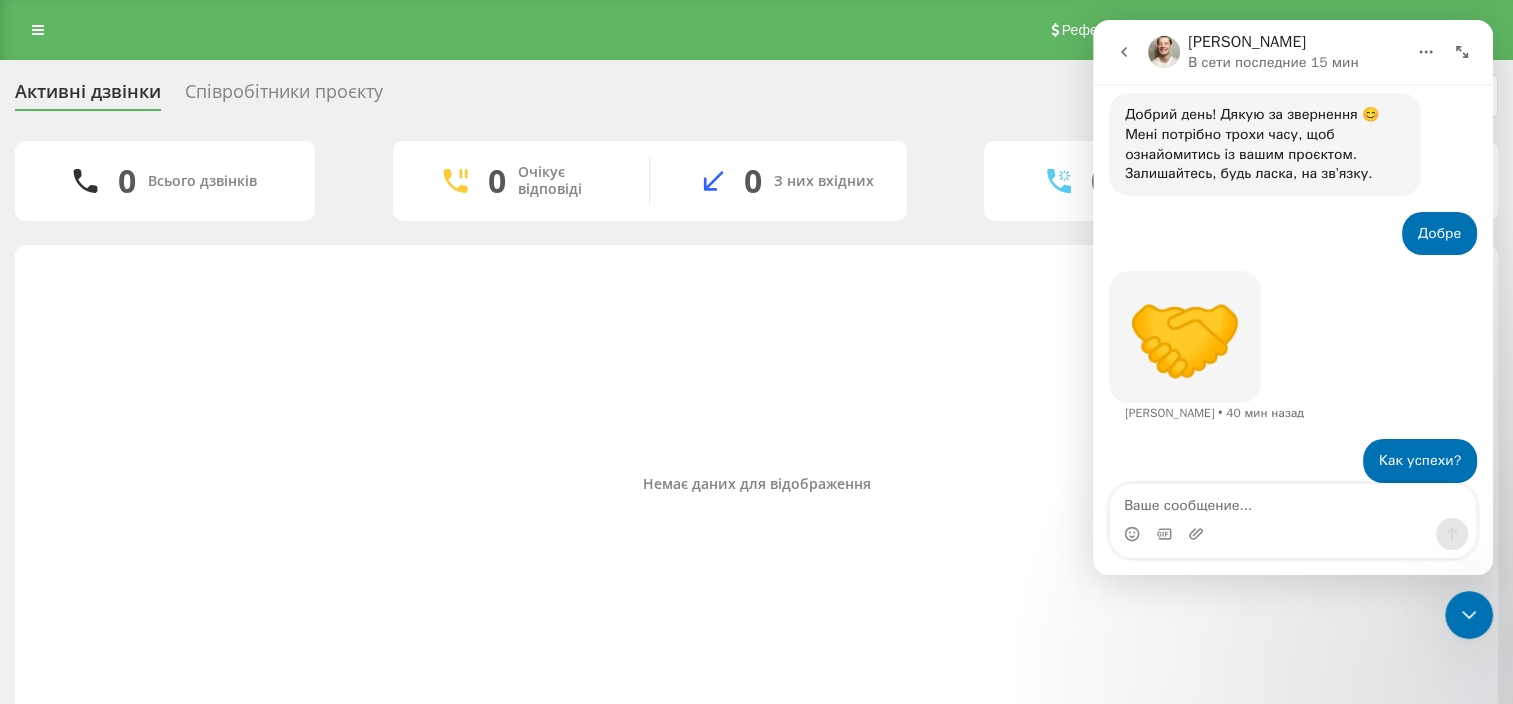 type 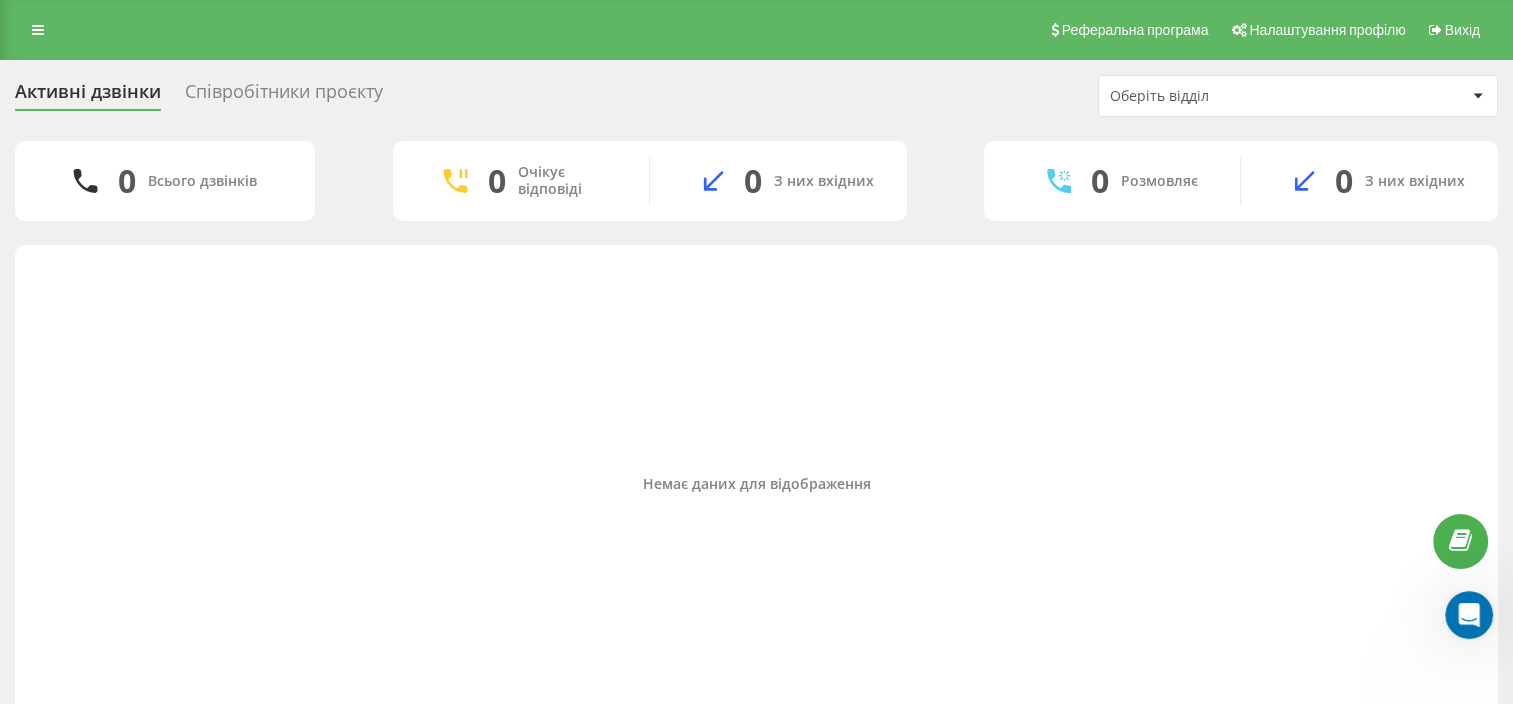 scroll, scrollTop: 0, scrollLeft: 0, axis: both 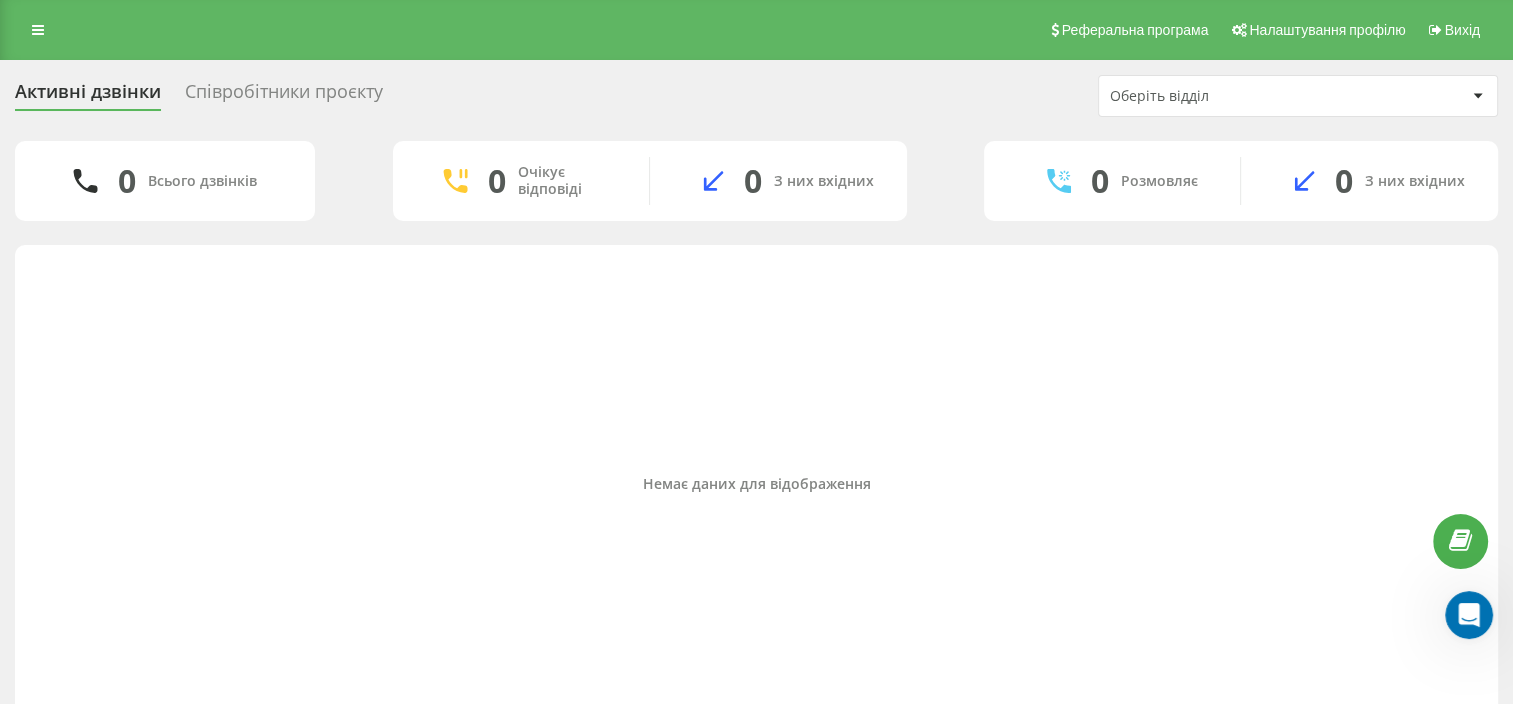 click on "Співробітники проєкту" at bounding box center (284, 96) 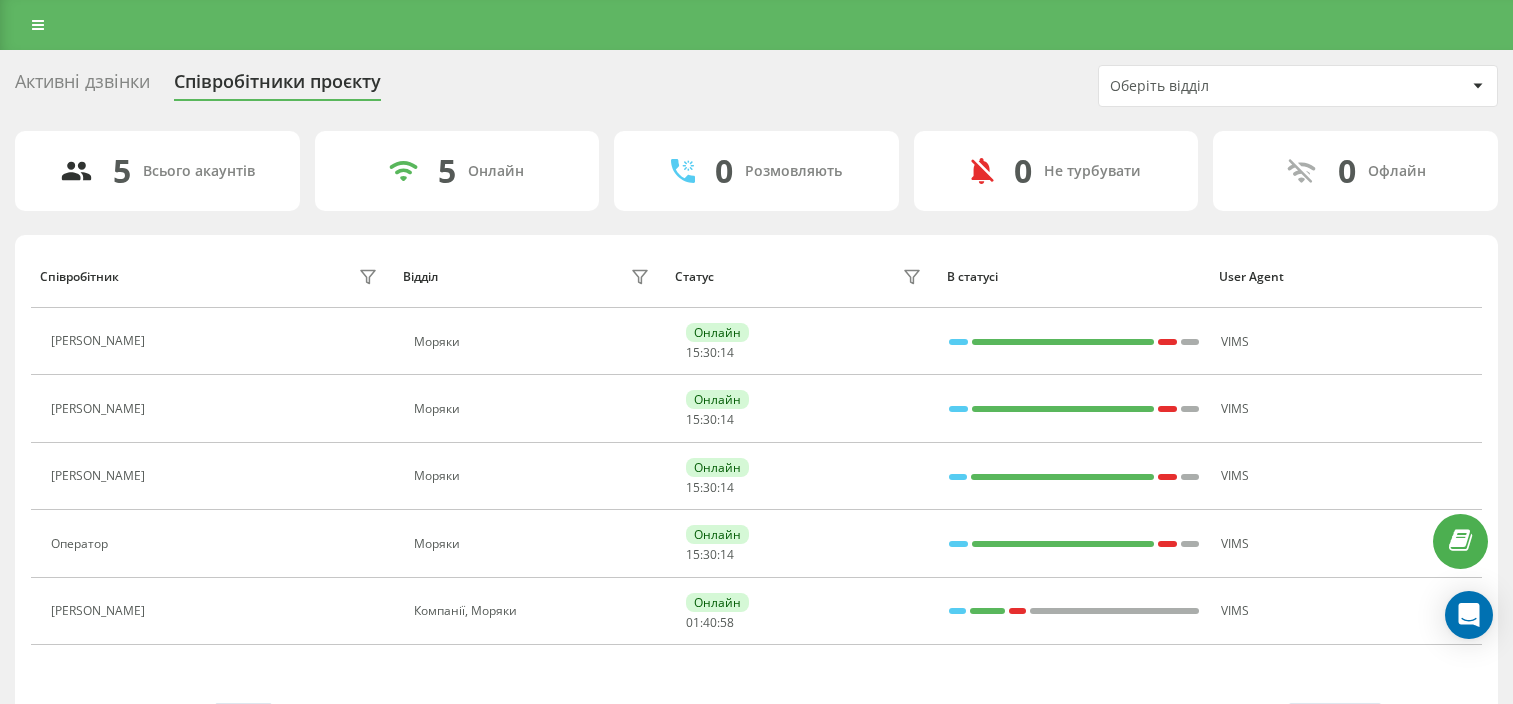 scroll, scrollTop: 0, scrollLeft: 0, axis: both 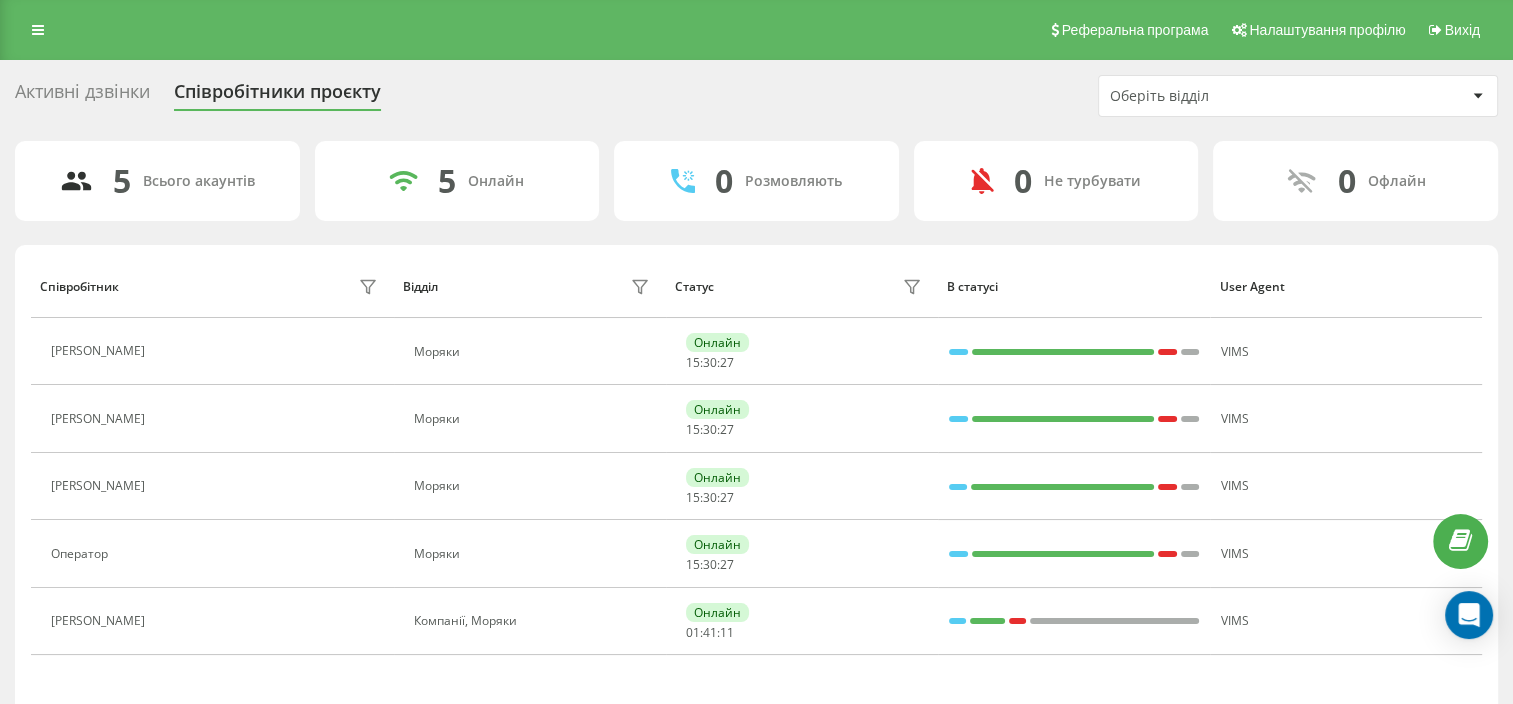click on "Активні дзвінки" at bounding box center [82, 96] 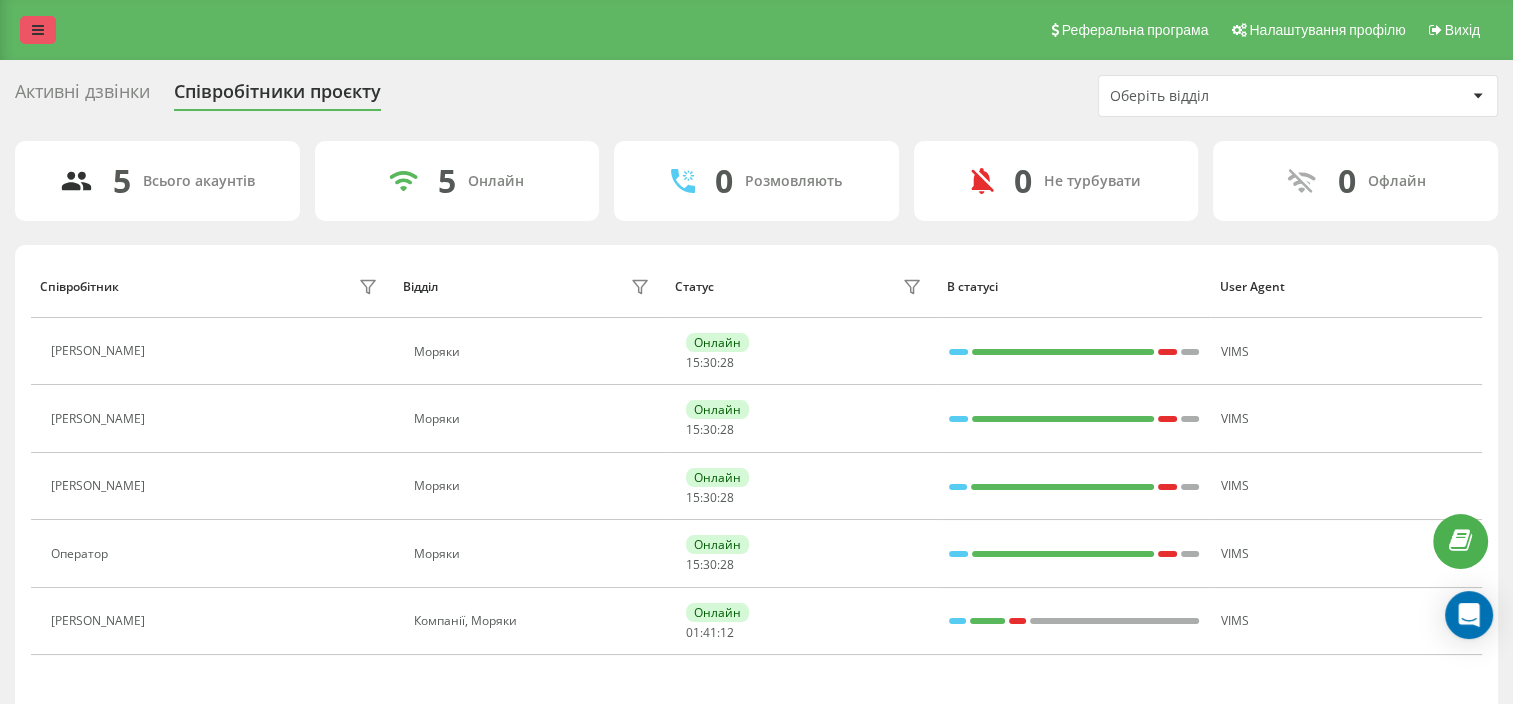 drag, startPoint x: 52, startPoint y: 44, endPoint x: 44, endPoint y: 36, distance: 11.313708 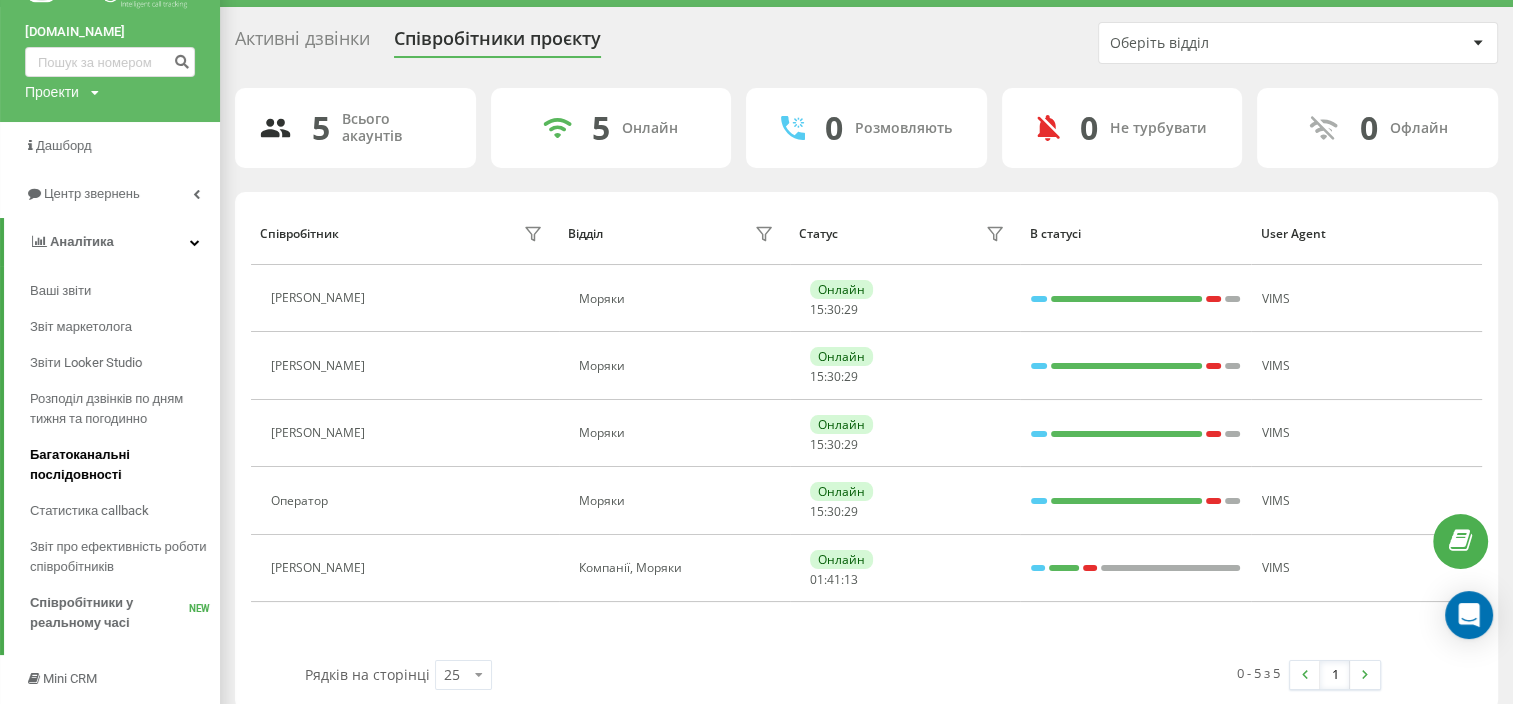 scroll, scrollTop: 100, scrollLeft: 0, axis: vertical 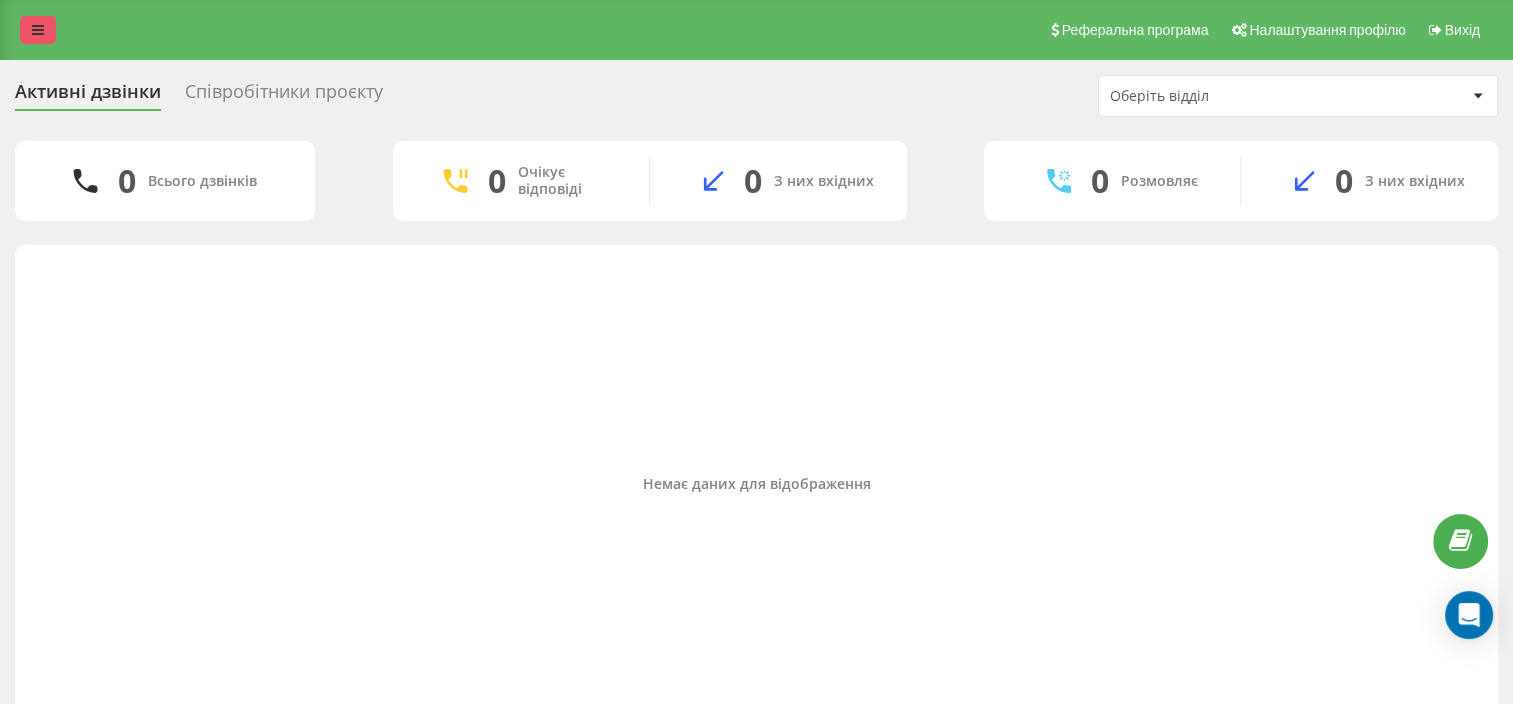 click at bounding box center [38, 30] 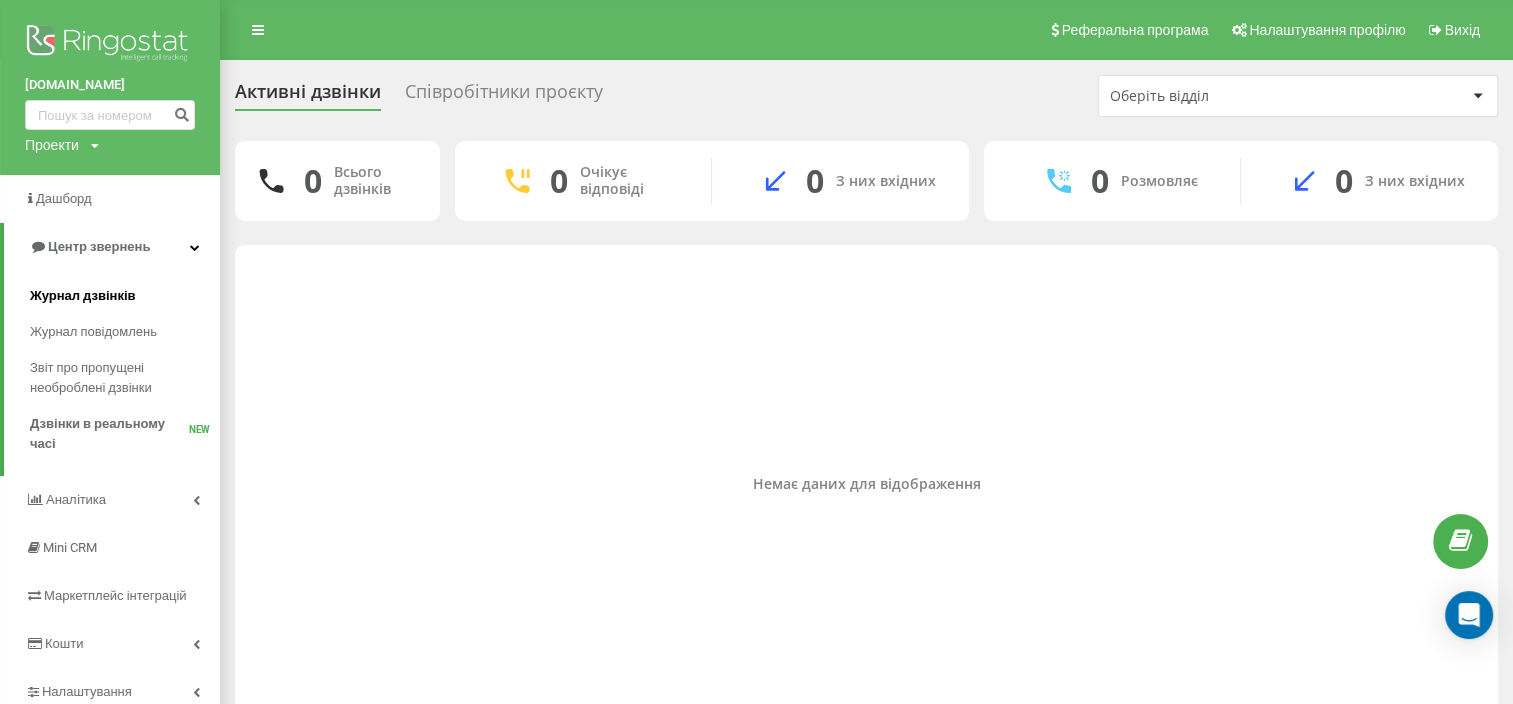 click on "Журнал дзвінків" at bounding box center [83, 296] 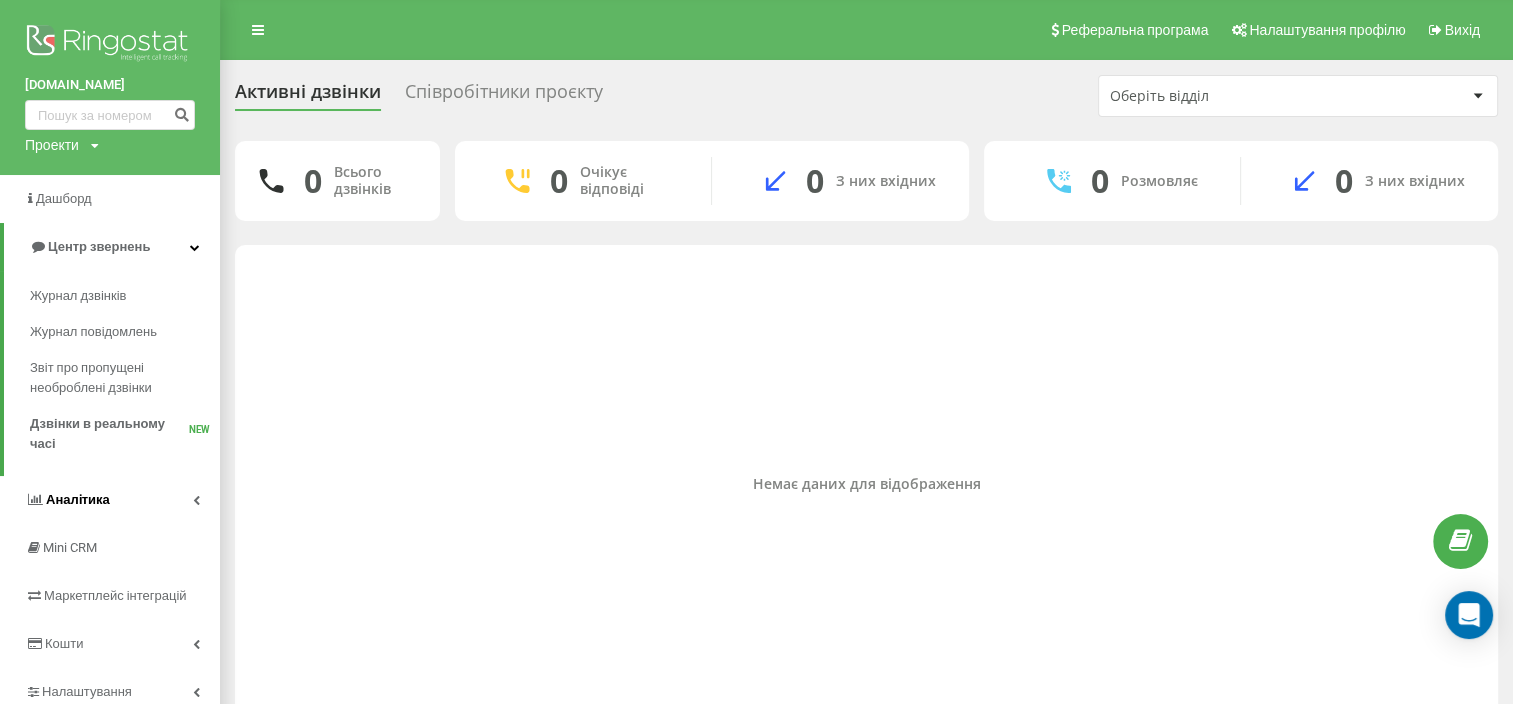 click on "Аналiтика" at bounding box center [110, 500] 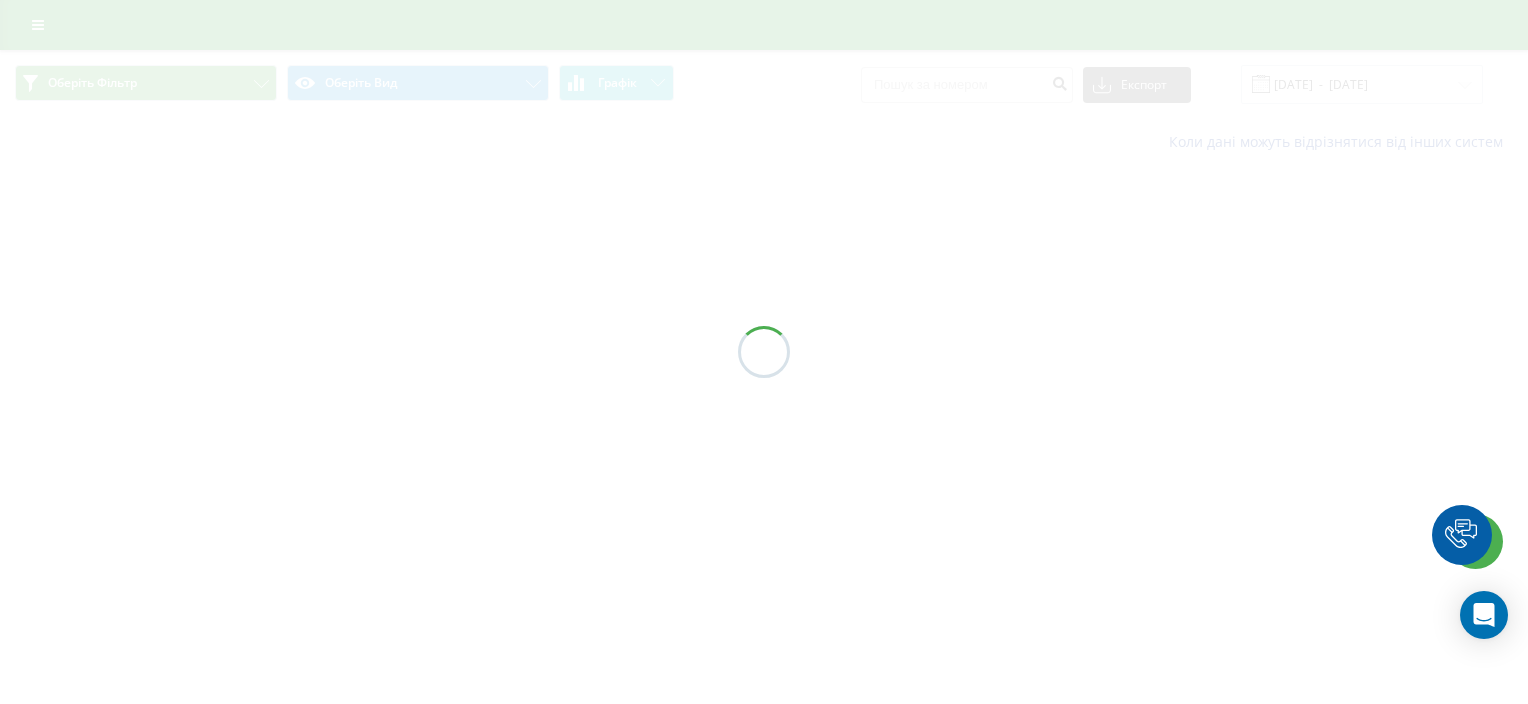 scroll, scrollTop: 0, scrollLeft: 0, axis: both 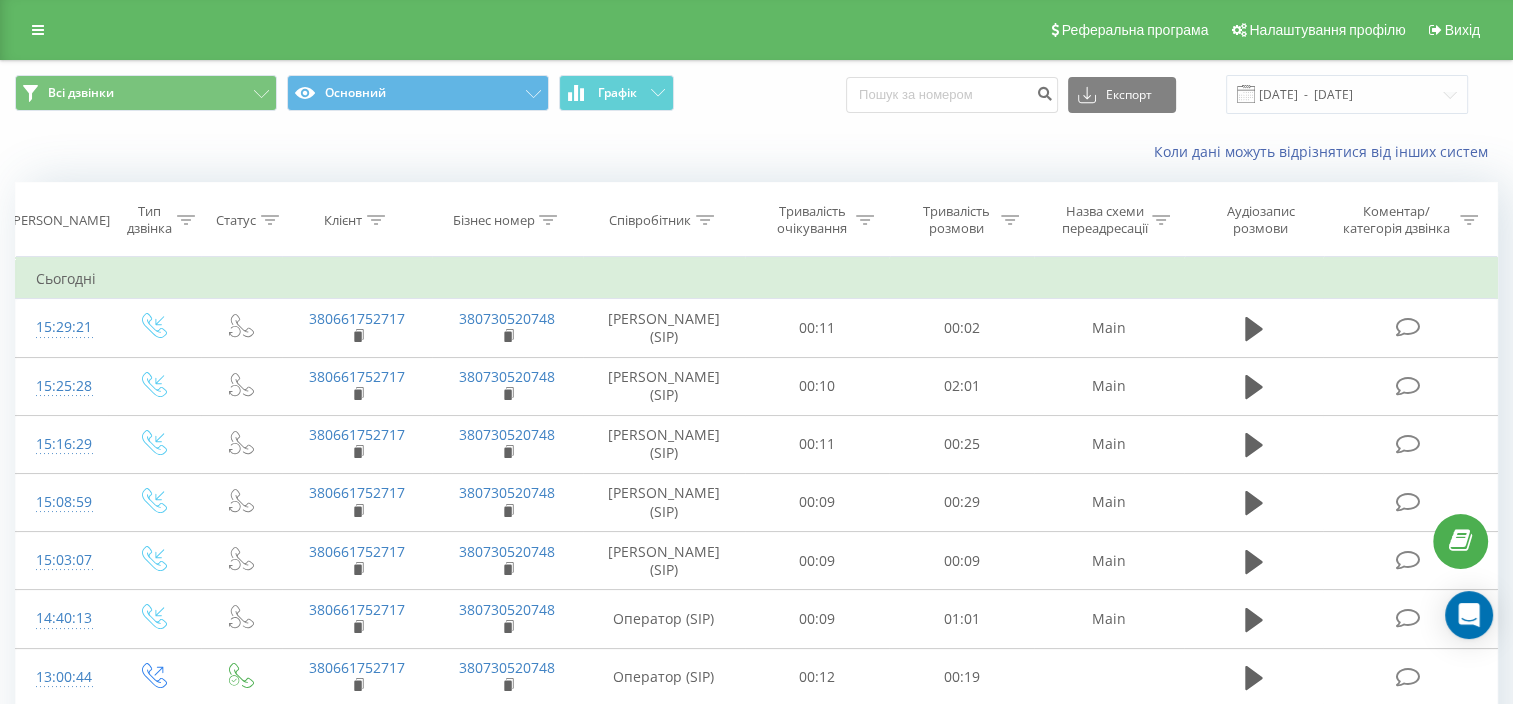 drag, startPoint x: 34, startPoint y: 28, endPoint x: 54, endPoint y: 45, distance: 26.24881 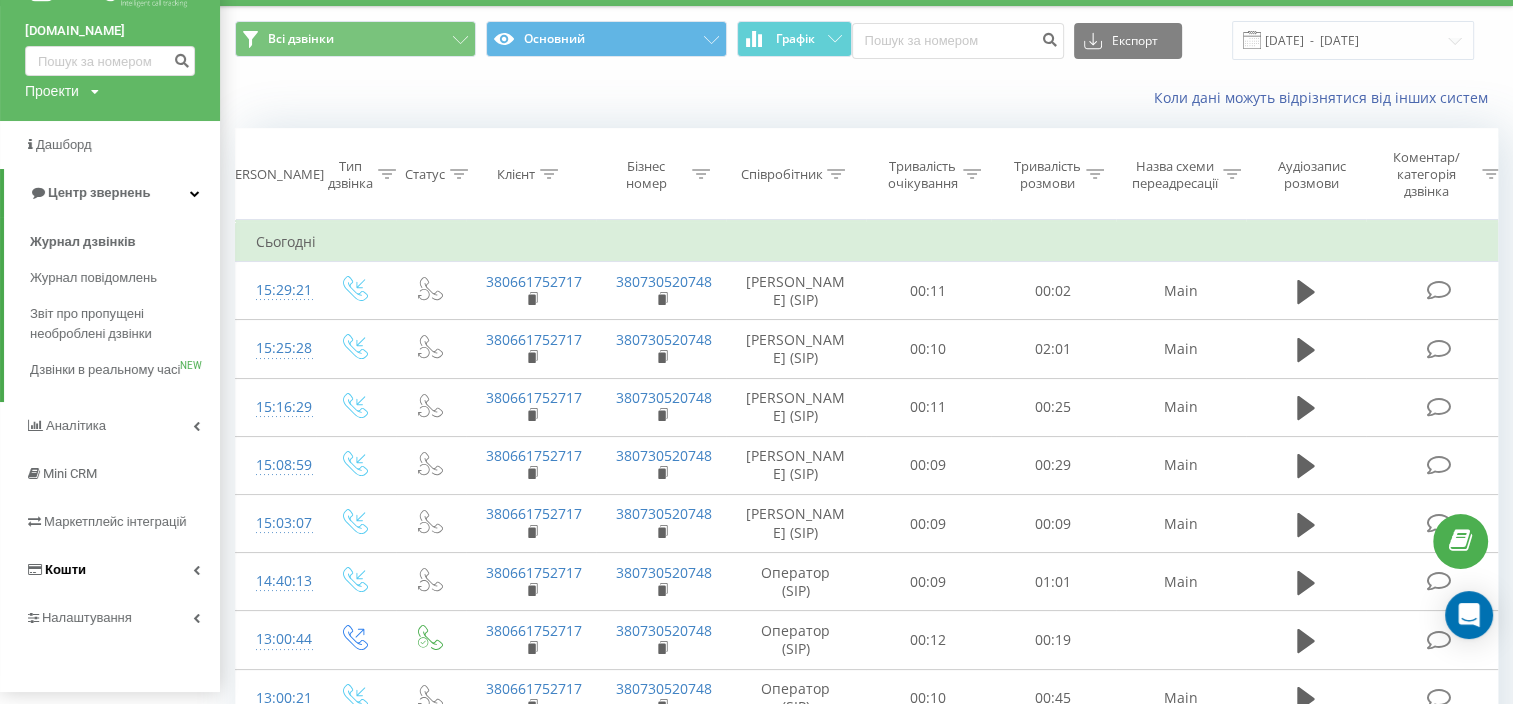 scroll, scrollTop: 100, scrollLeft: 0, axis: vertical 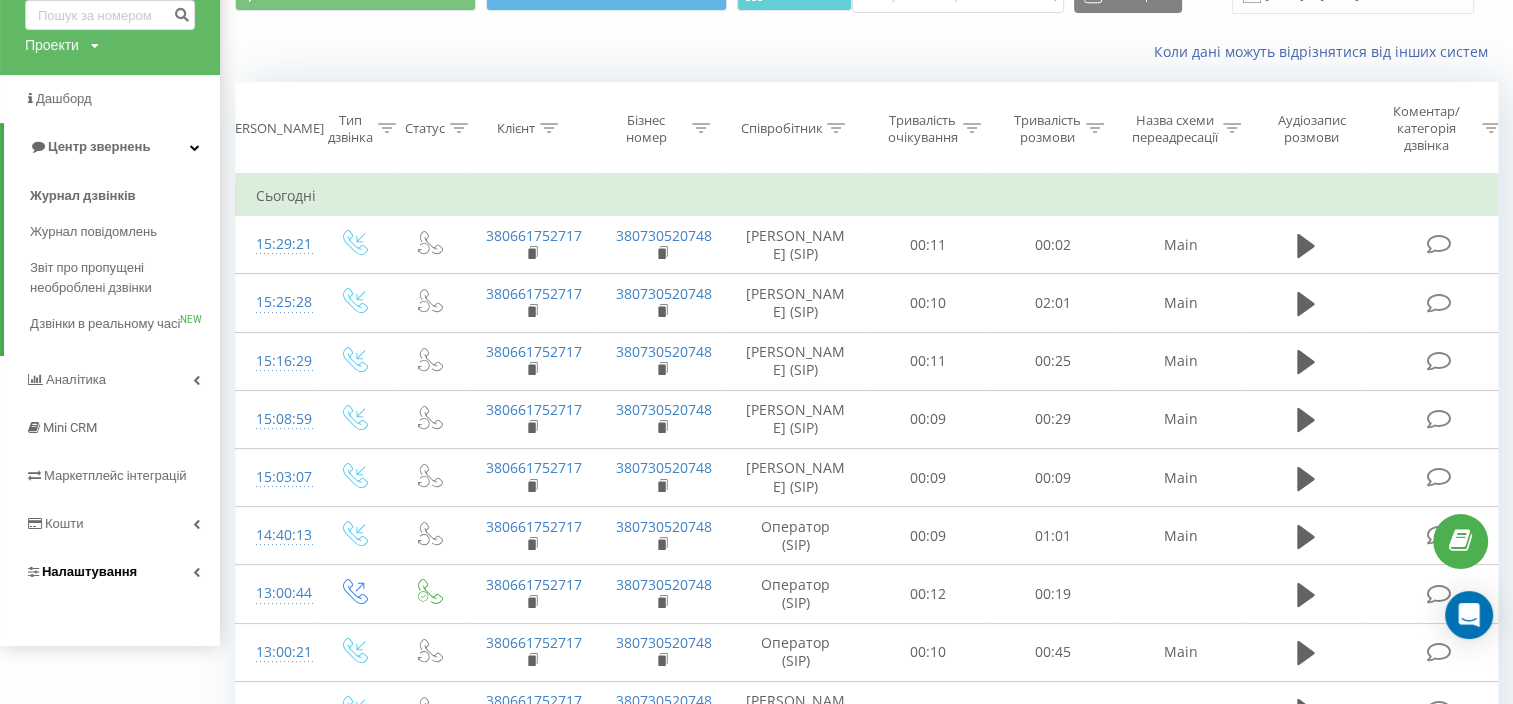 click on "Налаштування" at bounding box center (110, 572) 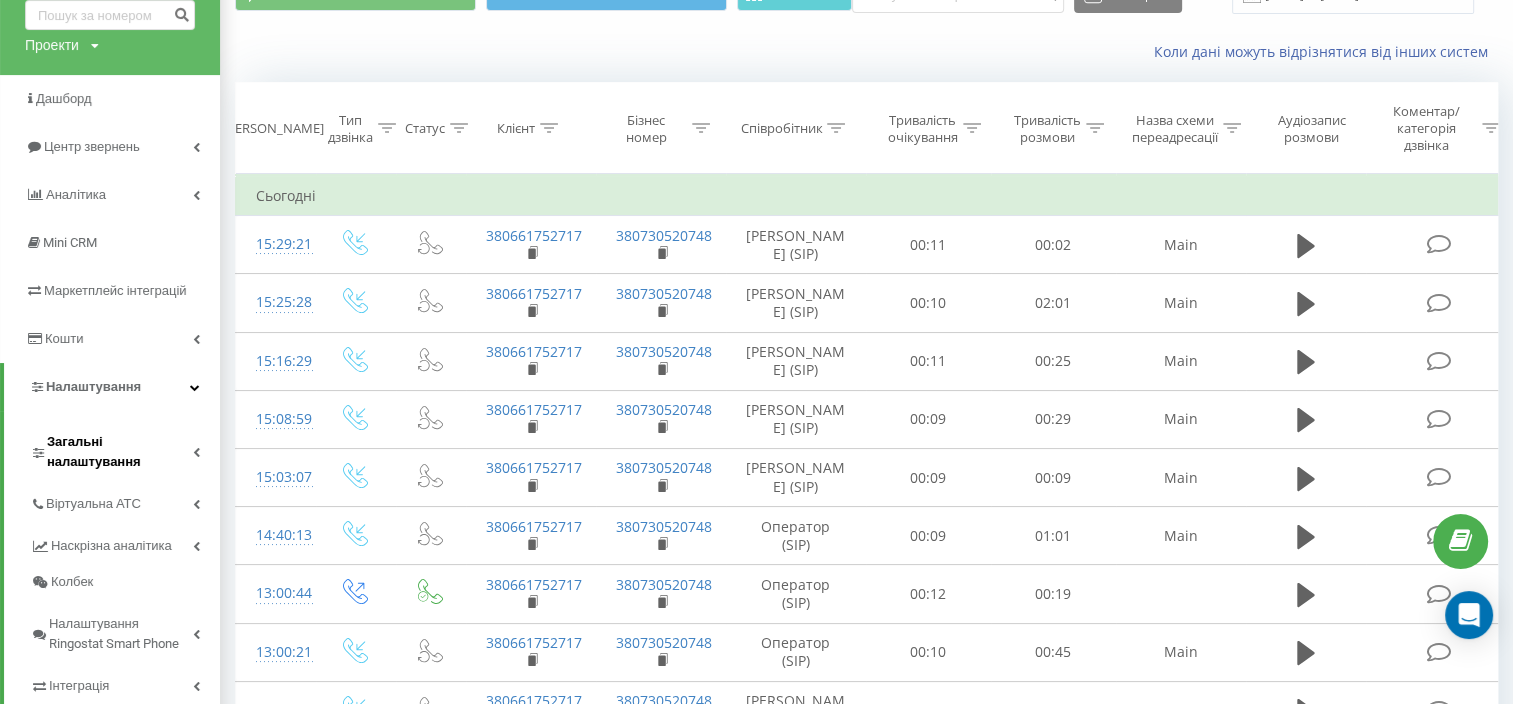 click on "Загальні налаштування" at bounding box center [120, 452] 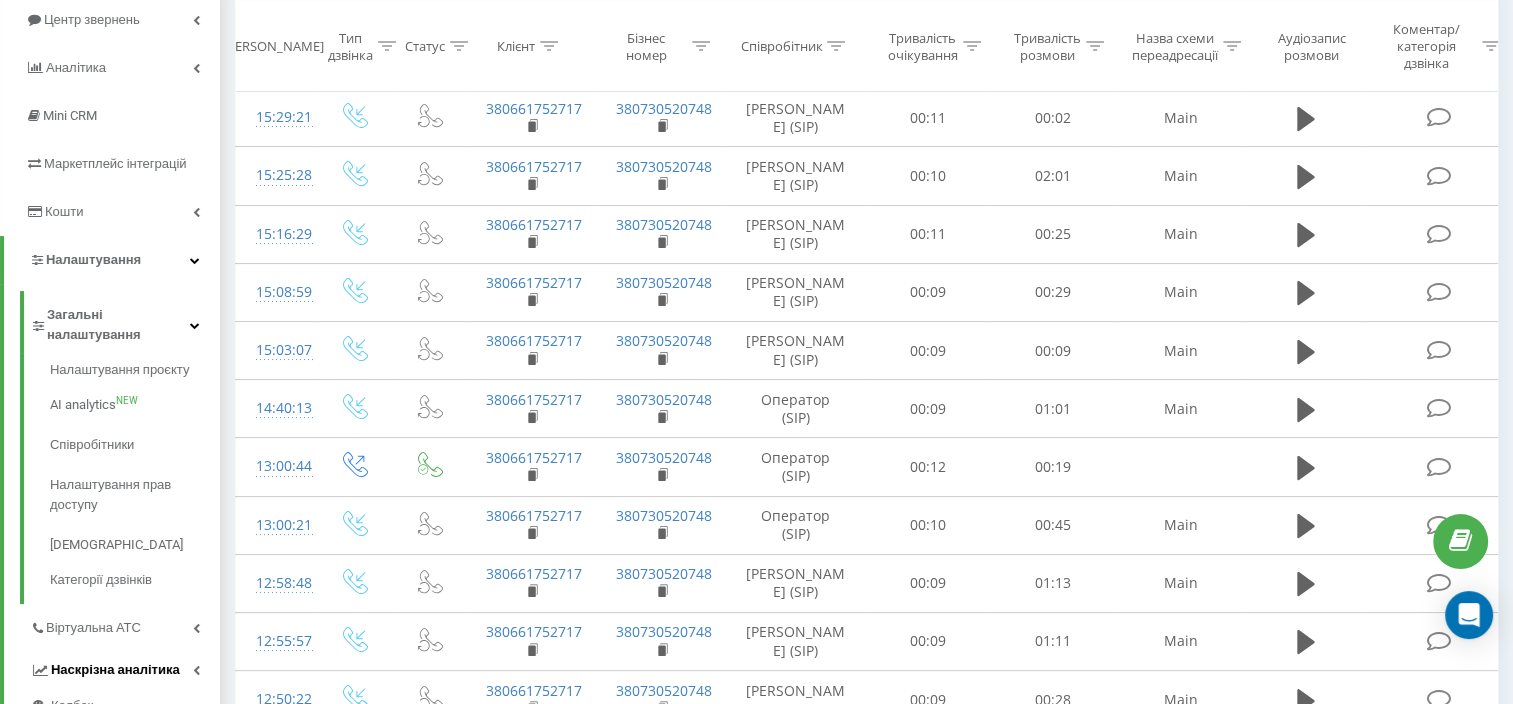 scroll, scrollTop: 300, scrollLeft: 0, axis: vertical 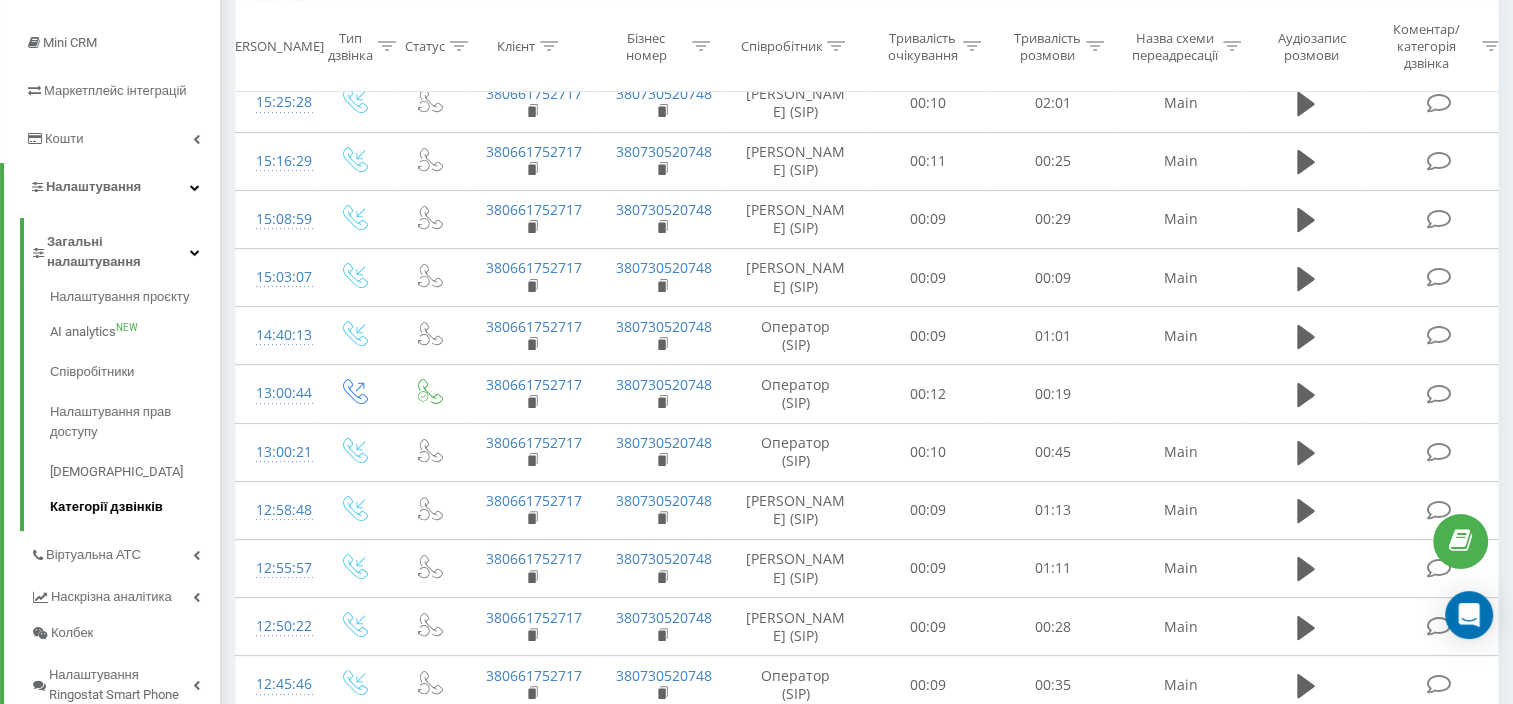 click on "Категорії дзвінків" at bounding box center (135, 504) 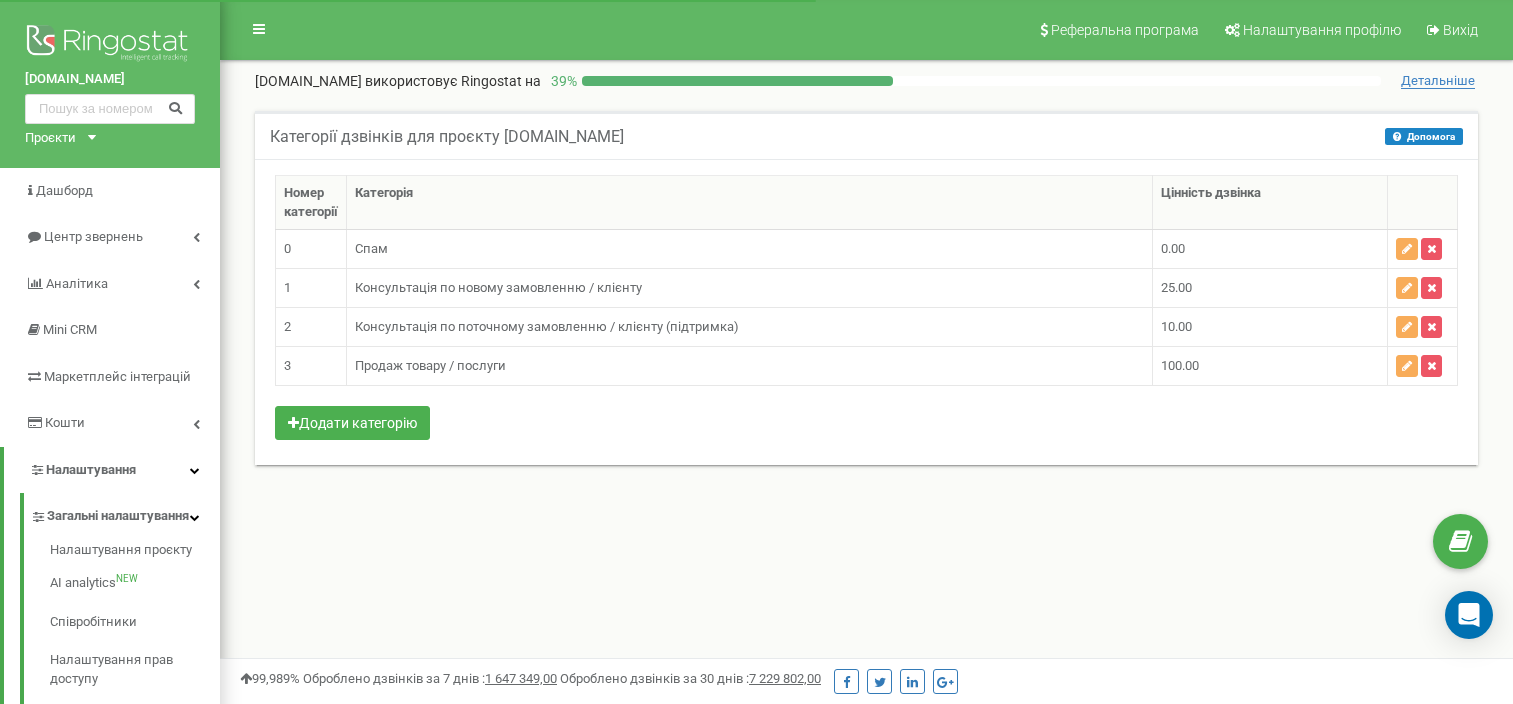 scroll, scrollTop: 68, scrollLeft: 0, axis: vertical 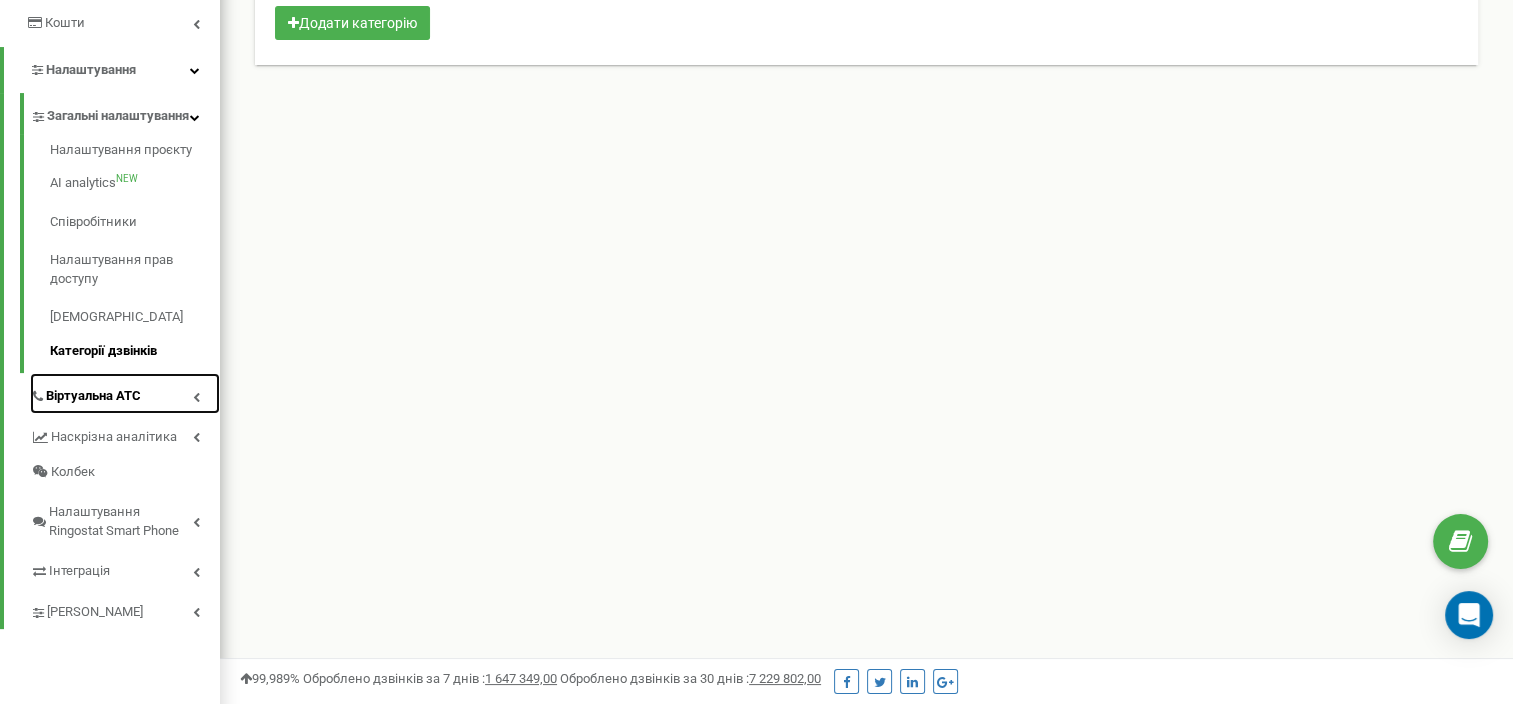 click on "Віртуальна АТС" at bounding box center [125, 393] 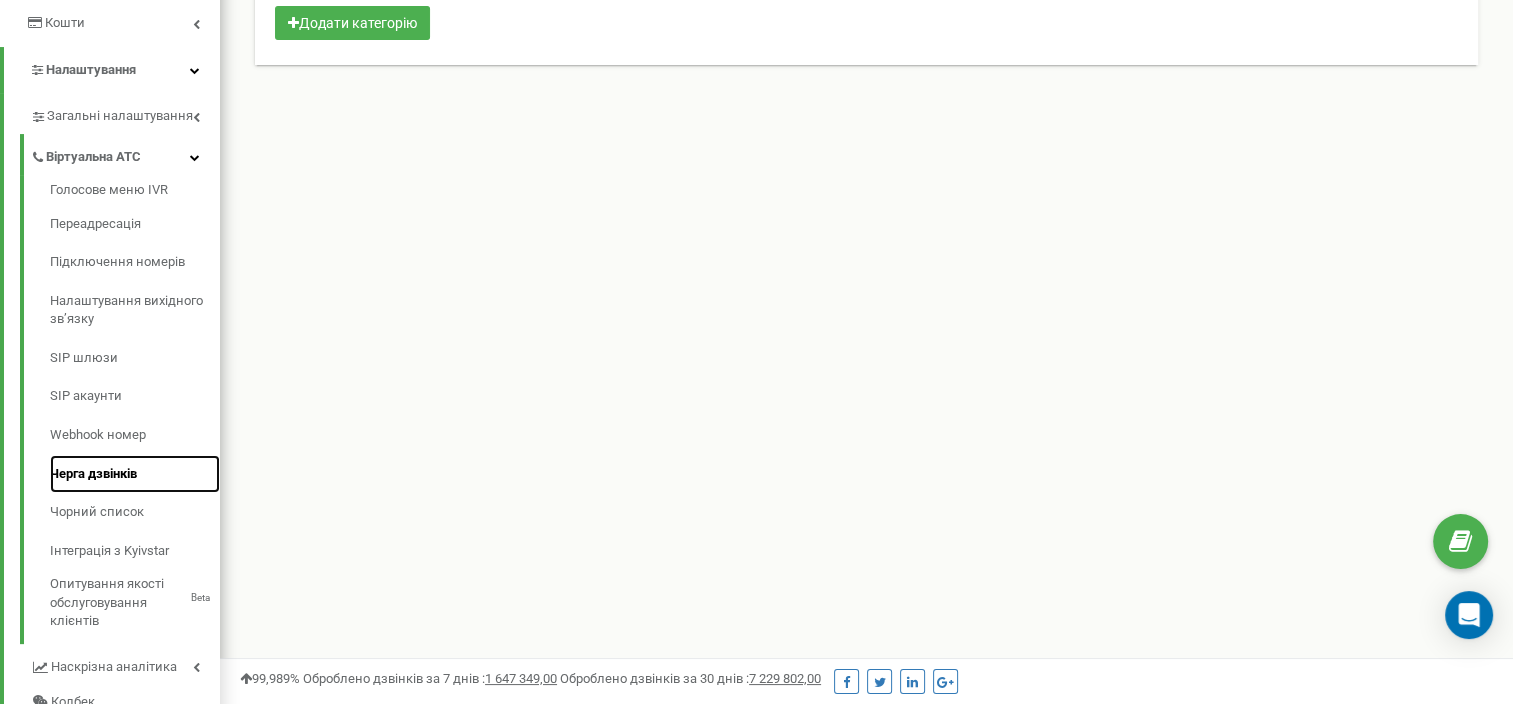 click on "Черга дзвінків" at bounding box center (135, 474) 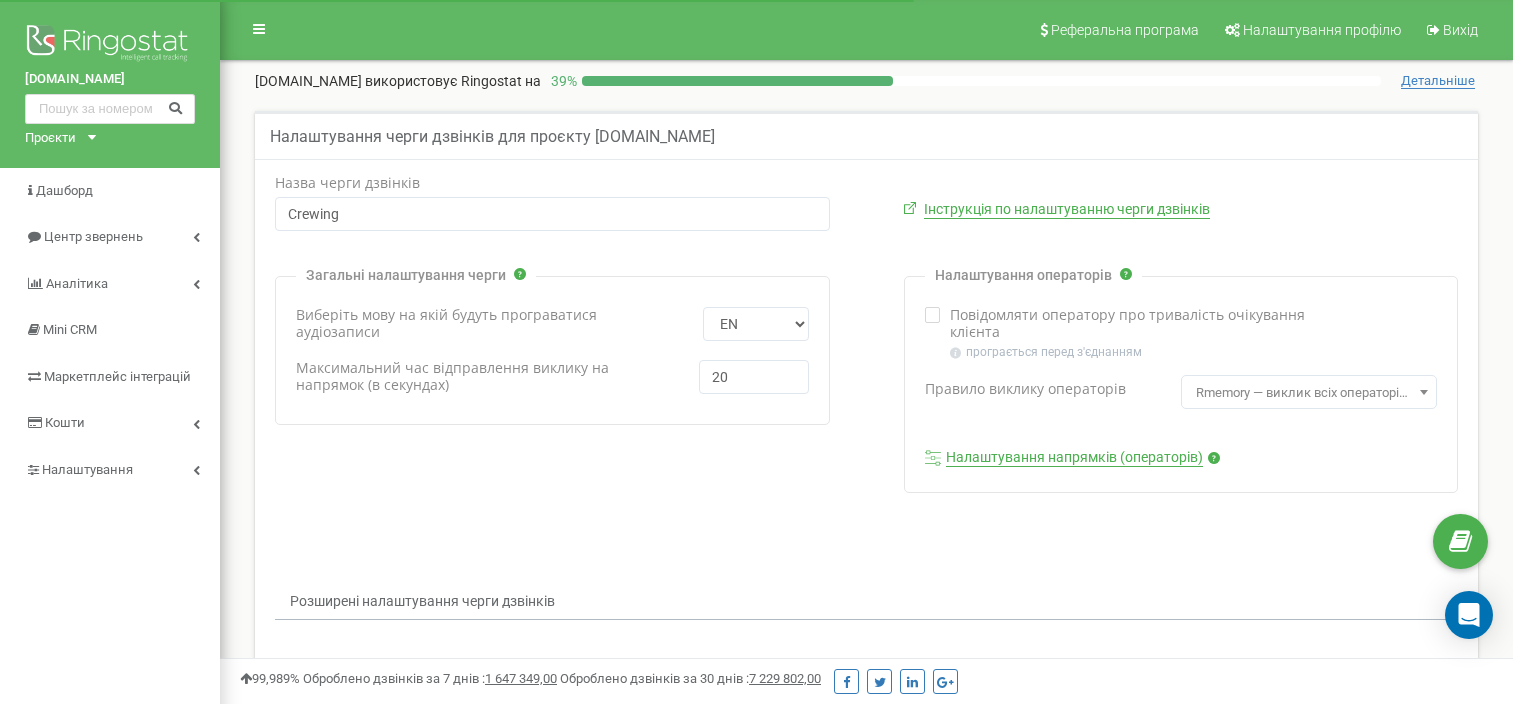 scroll, scrollTop: 0, scrollLeft: 0, axis: both 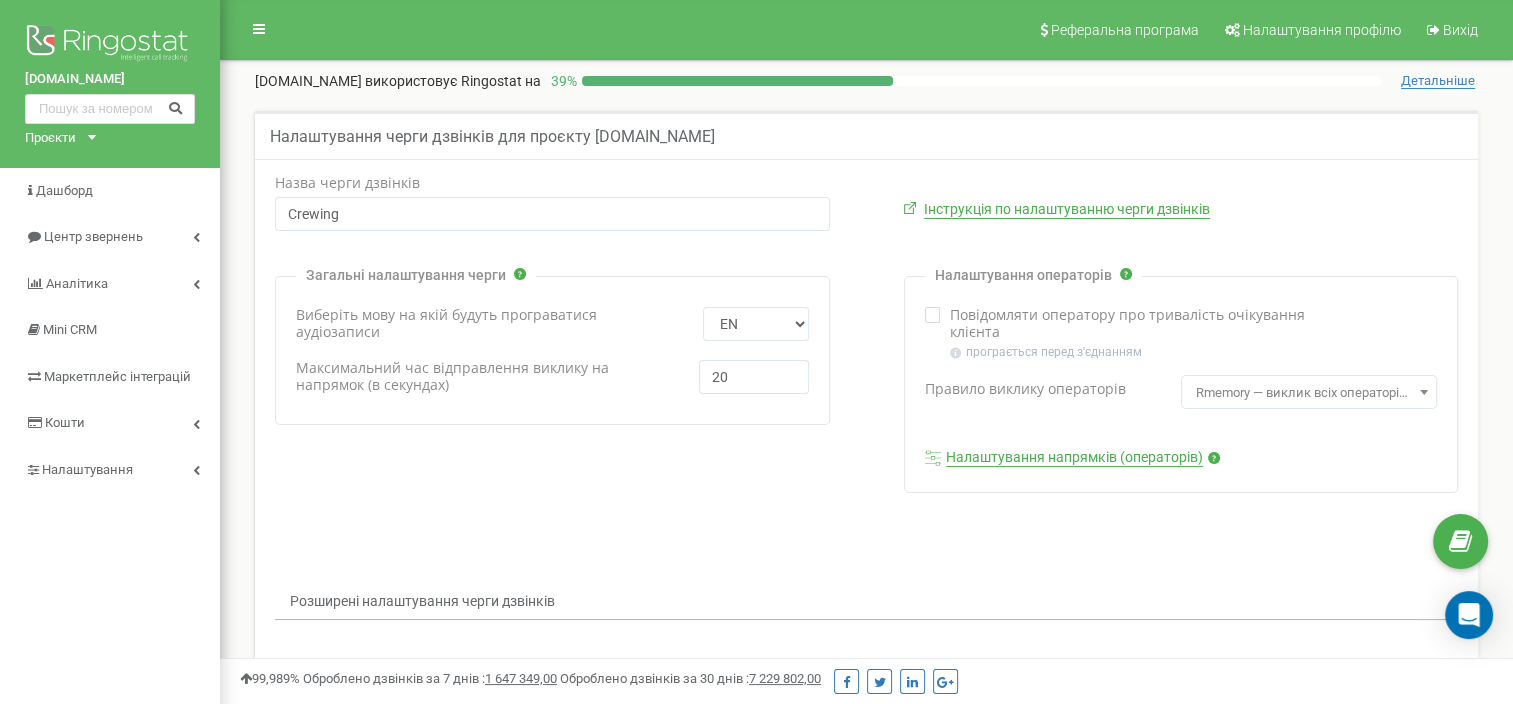 click on "Налаштування напрямків (операторів)" at bounding box center [1074, 458] 